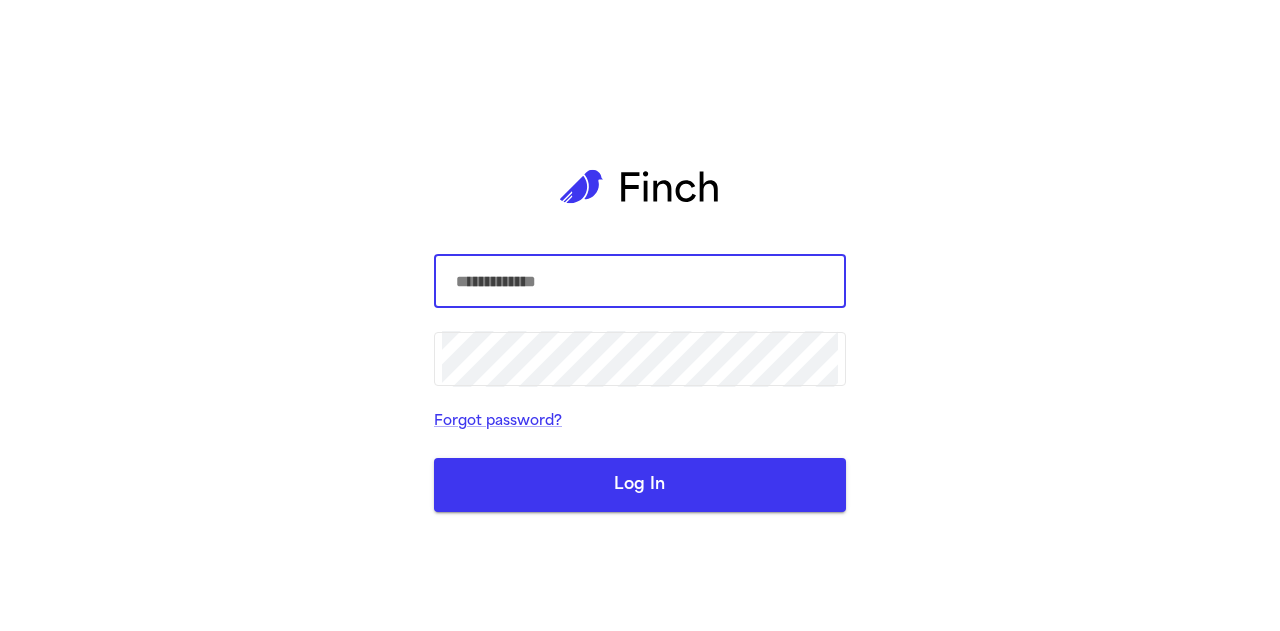 scroll, scrollTop: 0, scrollLeft: 0, axis: both 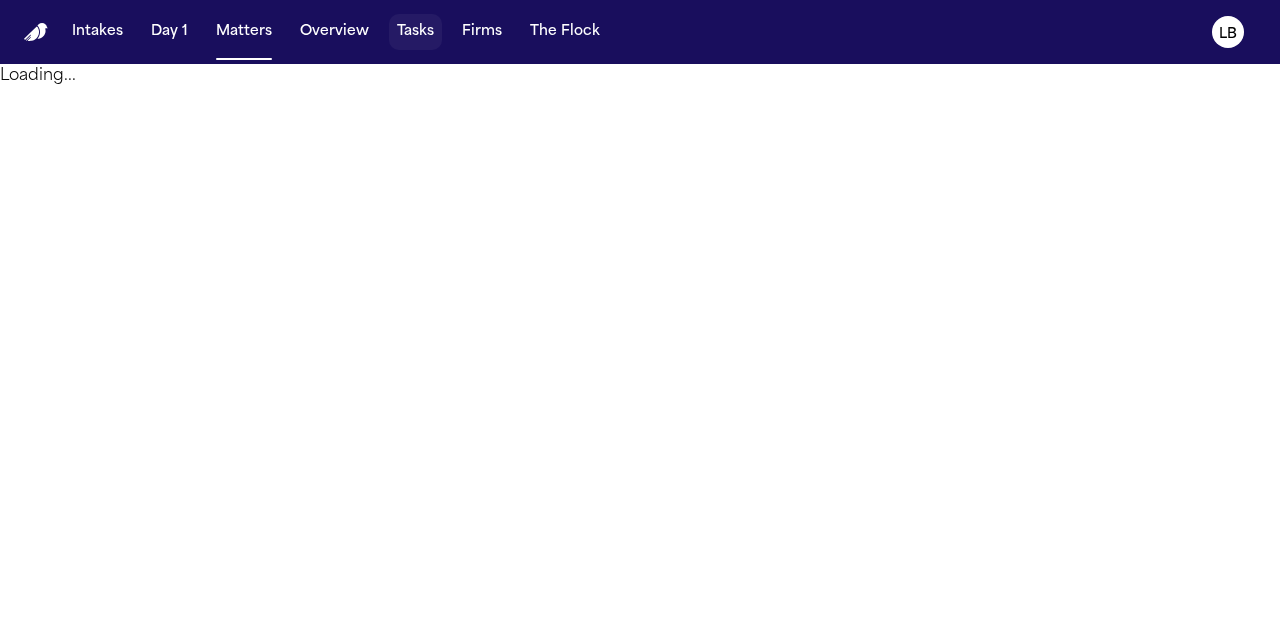click on "Tasks" at bounding box center (415, 32) 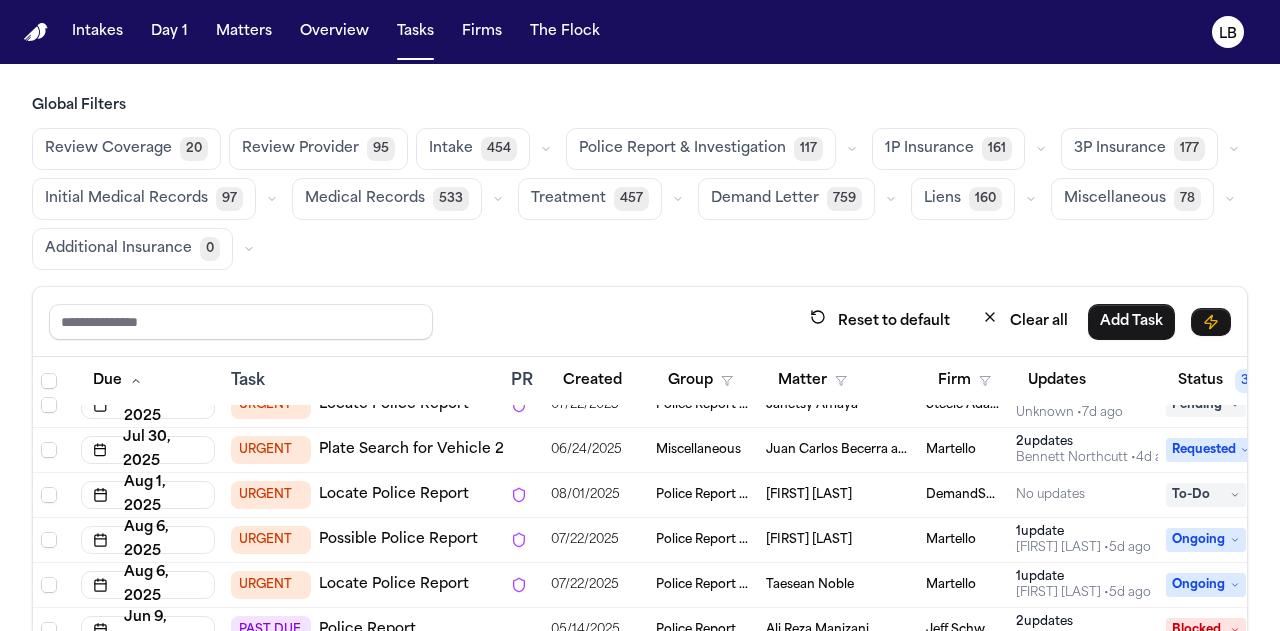 scroll, scrollTop: 23, scrollLeft: 110, axis: both 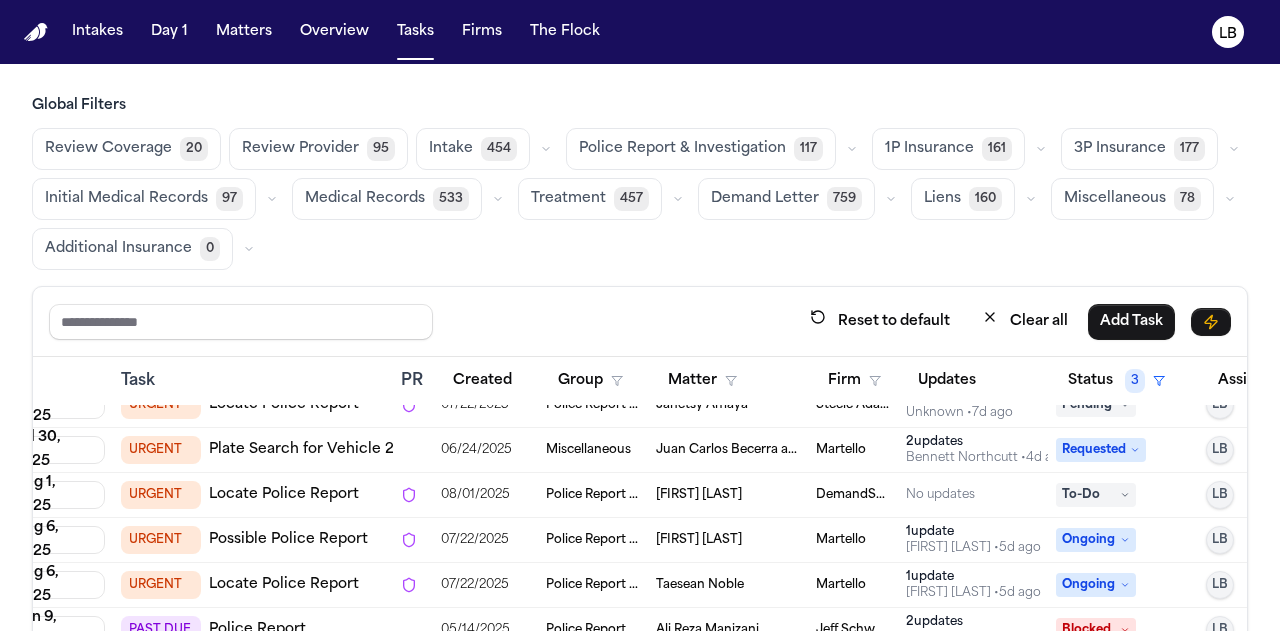 click on "[FIRST] [LAST]" at bounding box center [699, 495] 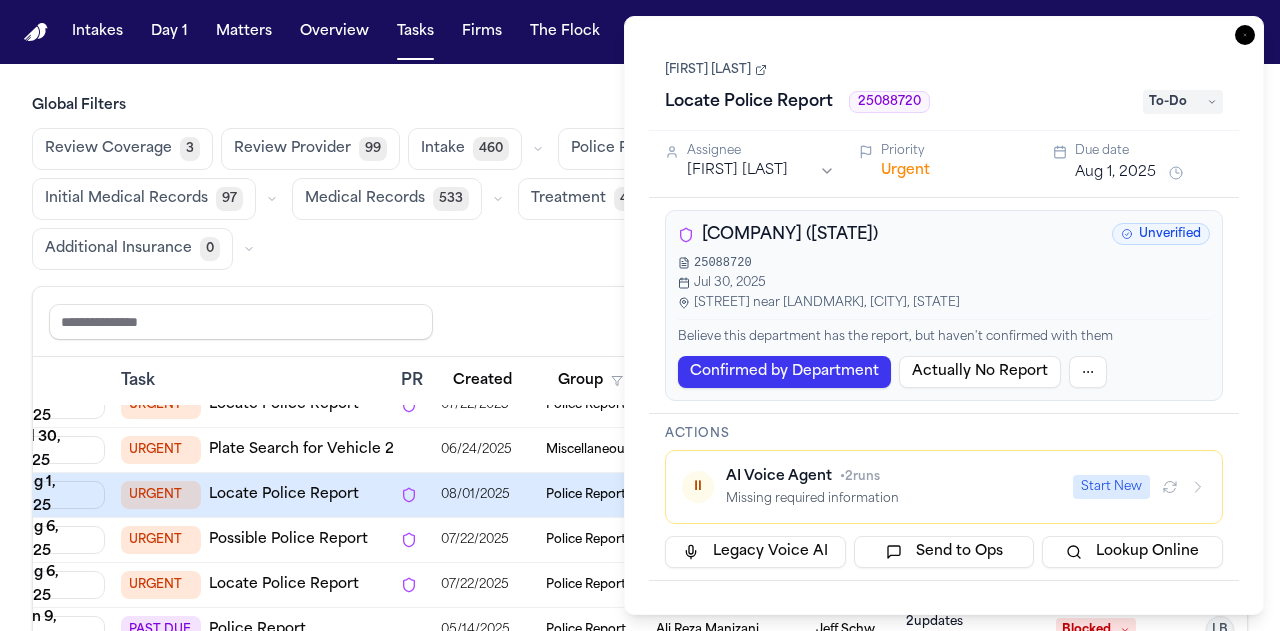 click on "[FIRST] [LAST]" at bounding box center [716, 70] 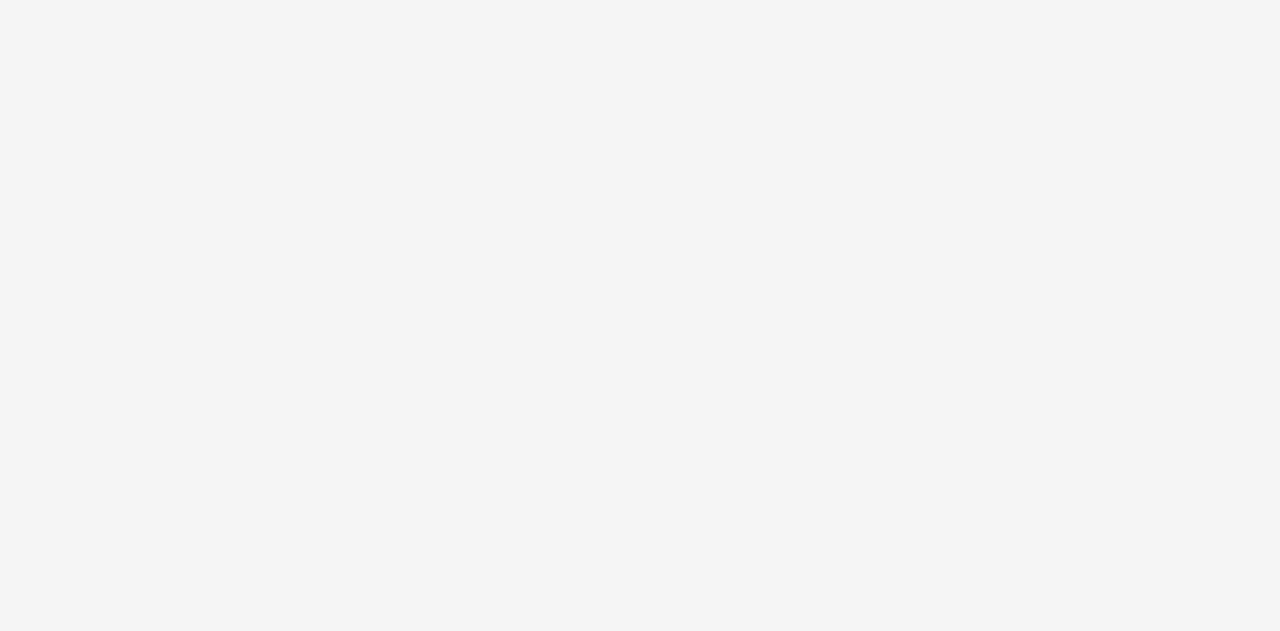scroll, scrollTop: 0, scrollLeft: 0, axis: both 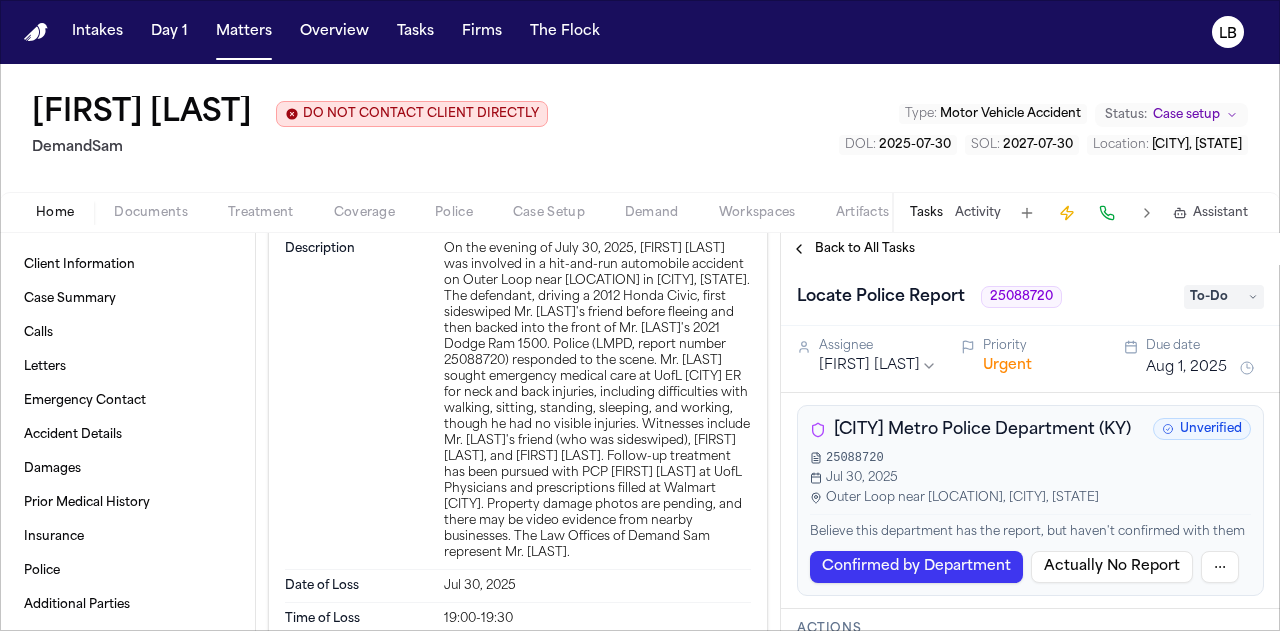 click on "25088720" at bounding box center (1021, 297) 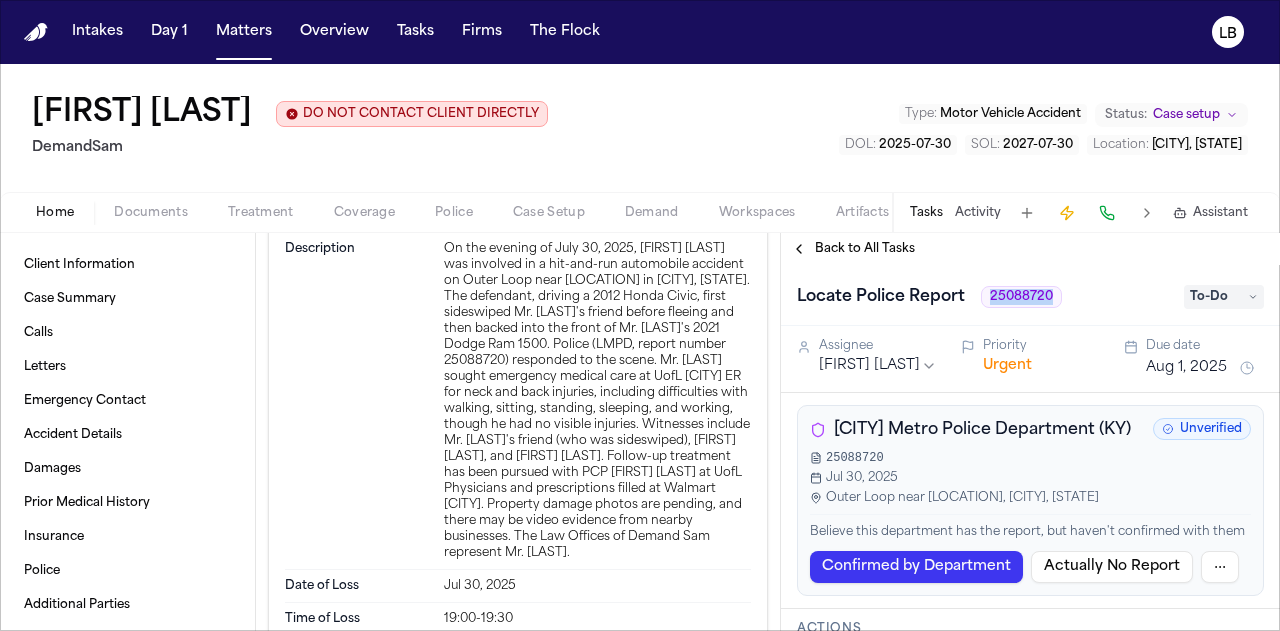 click on "25088720" at bounding box center (1021, 297) 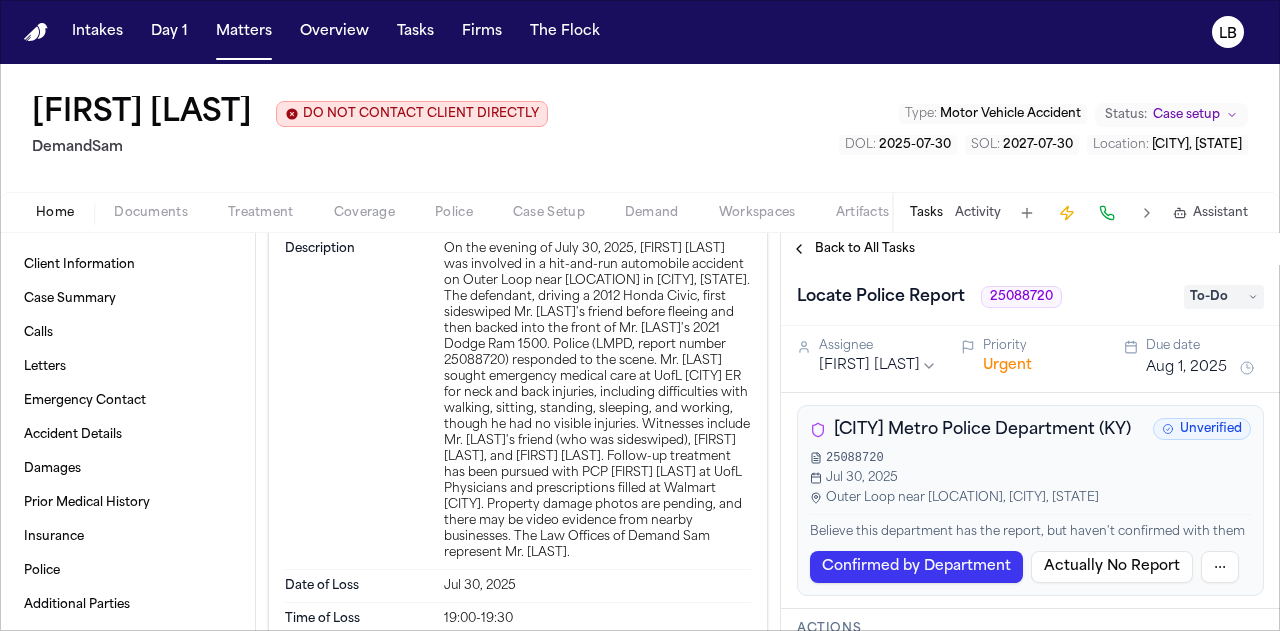 drag, startPoint x: 668, startPoint y: 407, endPoint x: 694, endPoint y: 408, distance: 26.019224 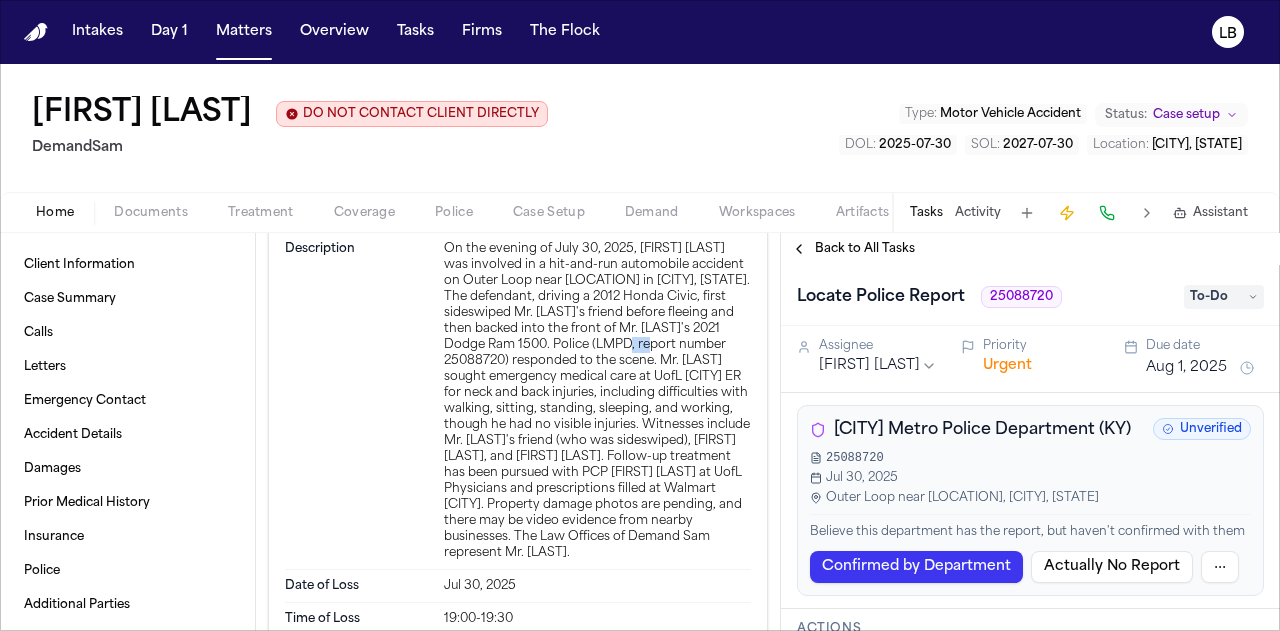 drag, startPoint x: 666, startPoint y: 408, endPoint x: 700, endPoint y: 407, distance: 34.0147 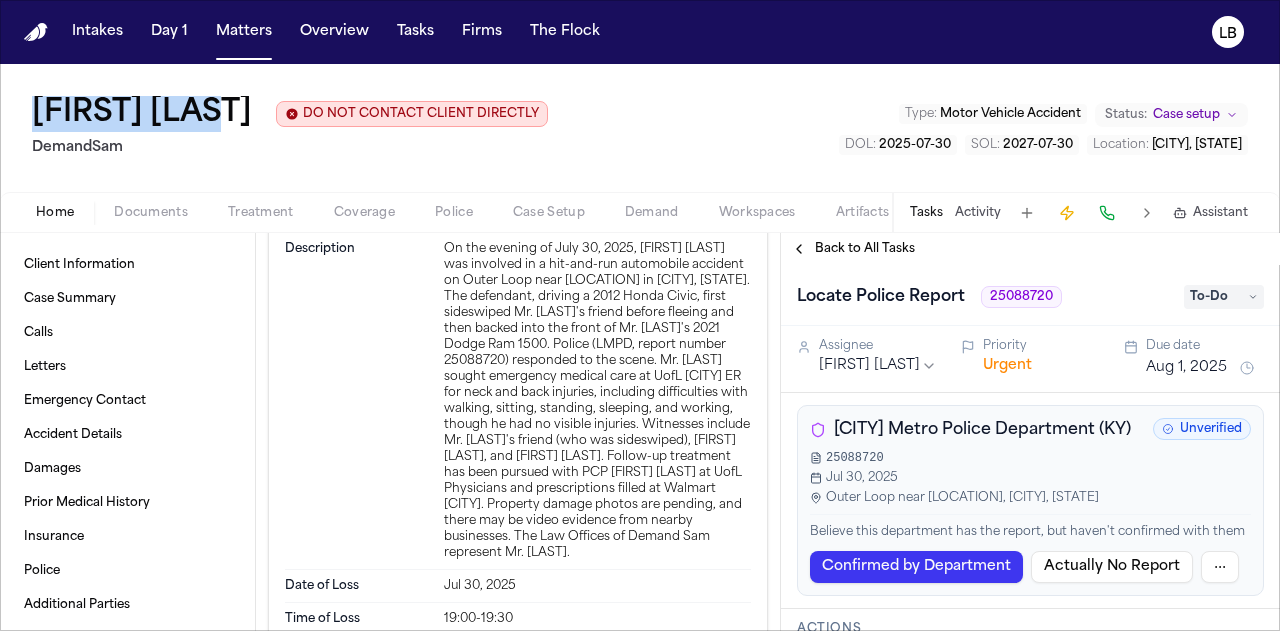 drag, startPoint x: 251, startPoint y: 103, endPoint x: 24, endPoint y: 100, distance: 227.01982 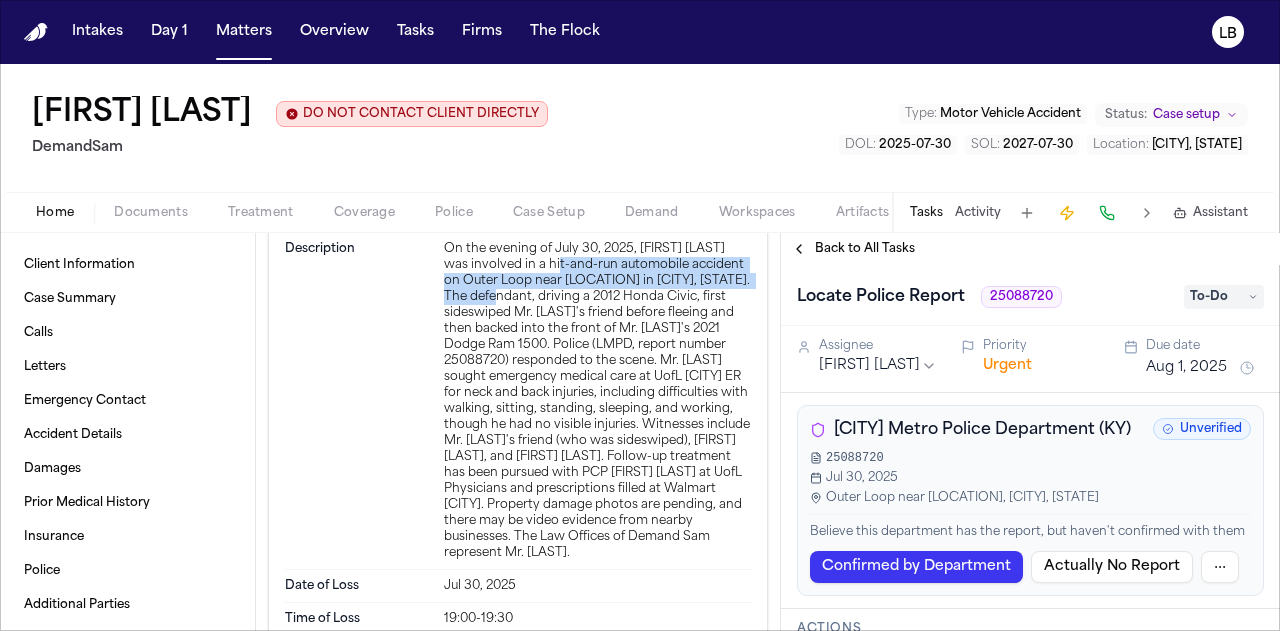 drag, startPoint x: 561, startPoint y: 333, endPoint x: 498, endPoint y: 356, distance: 67.06713 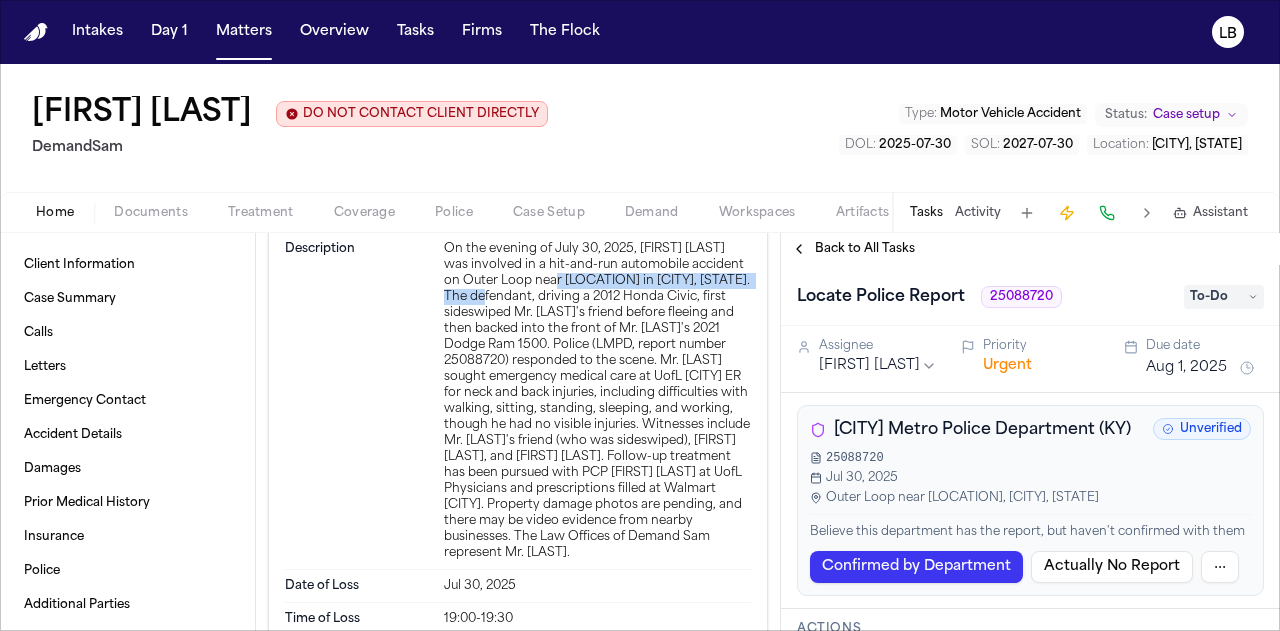 drag, startPoint x: 560, startPoint y: 341, endPoint x: 490, endPoint y: 360, distance: 72.53275 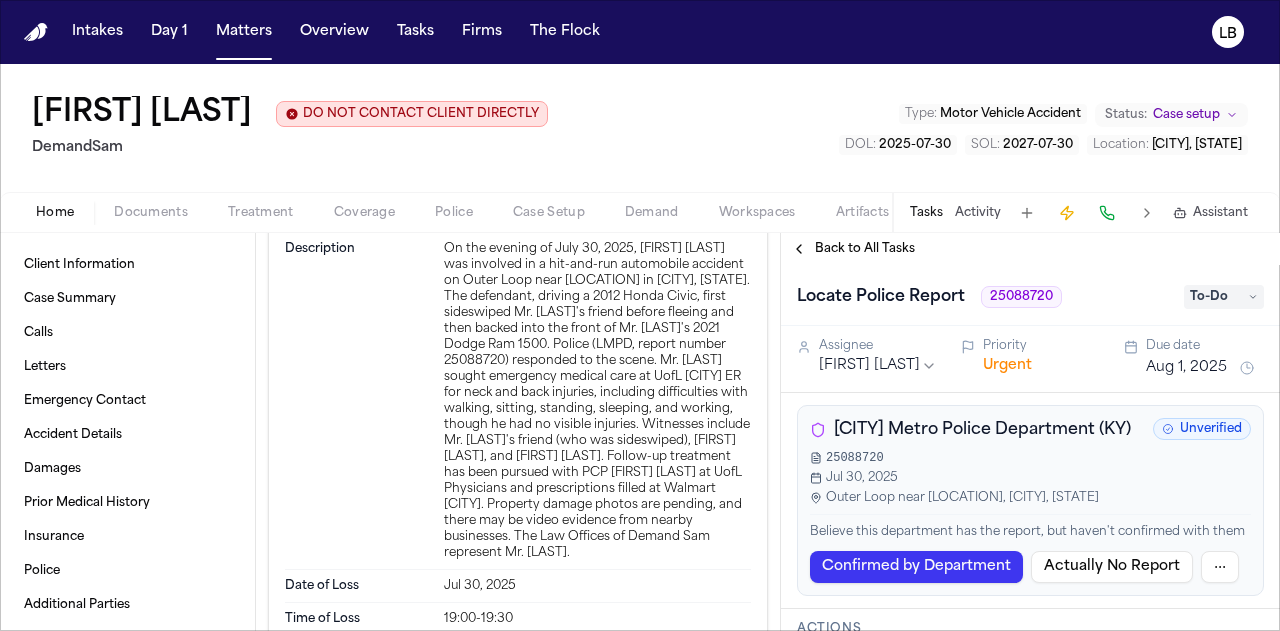 click on "25088720" at bounding box center (1021, 297) 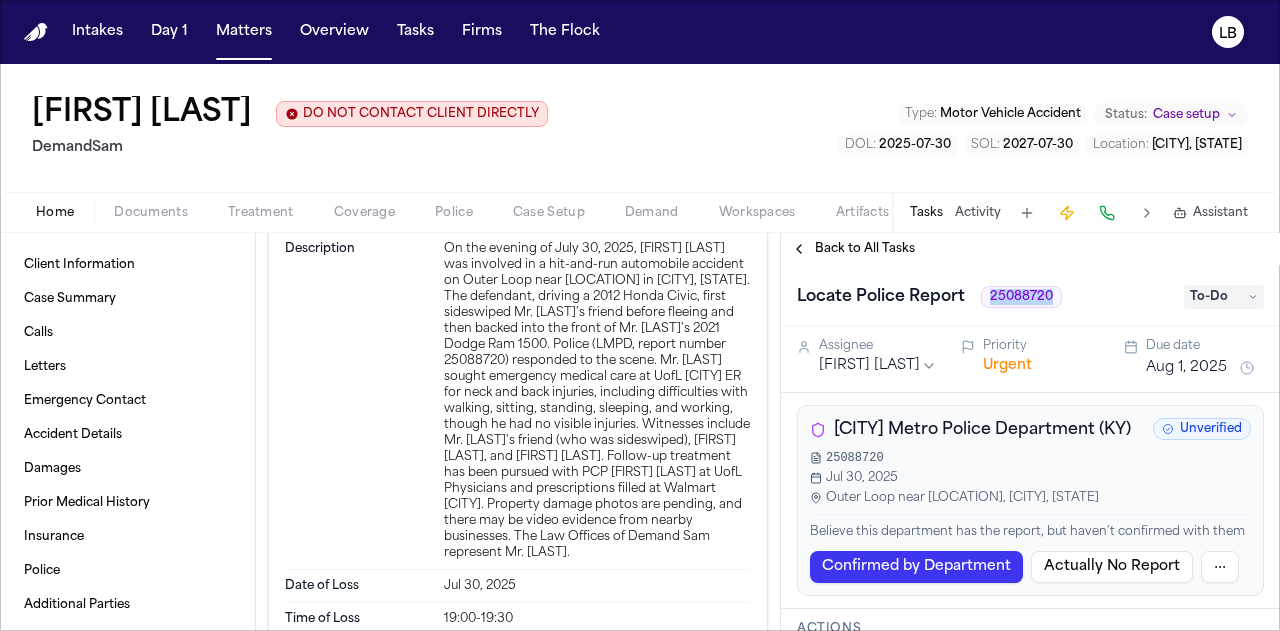 click on "25088720" at bounding box center [1021, 297] 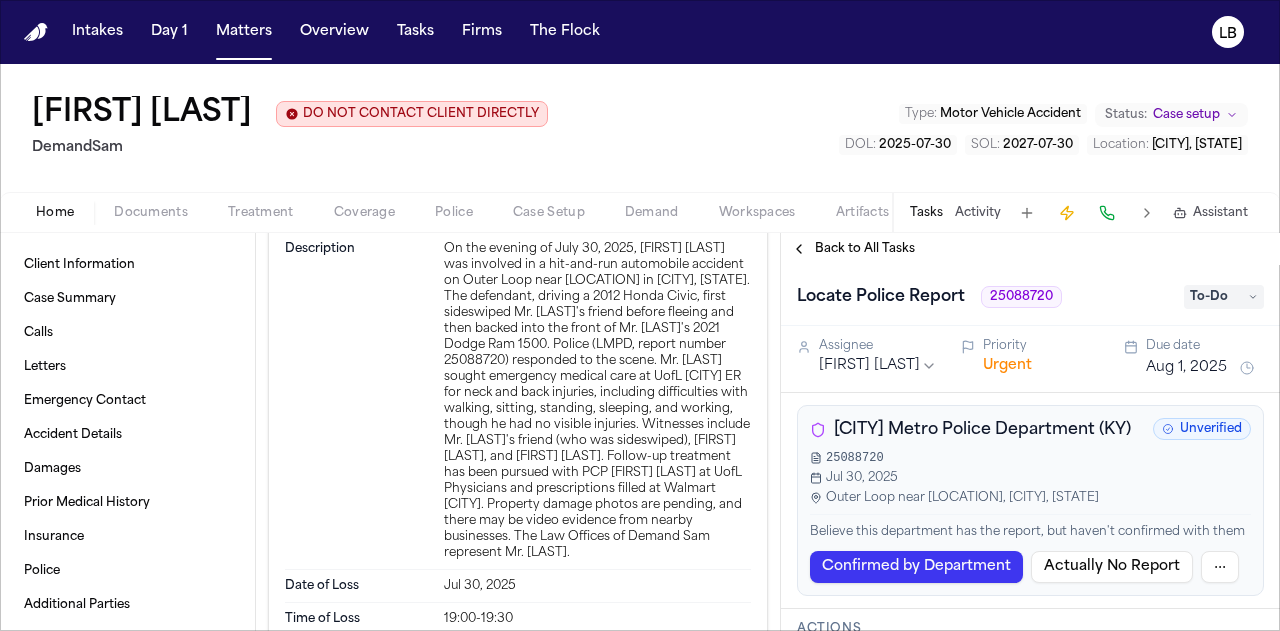 click on "Tasks Activity Assistant" at bounding box center [1078, 212] 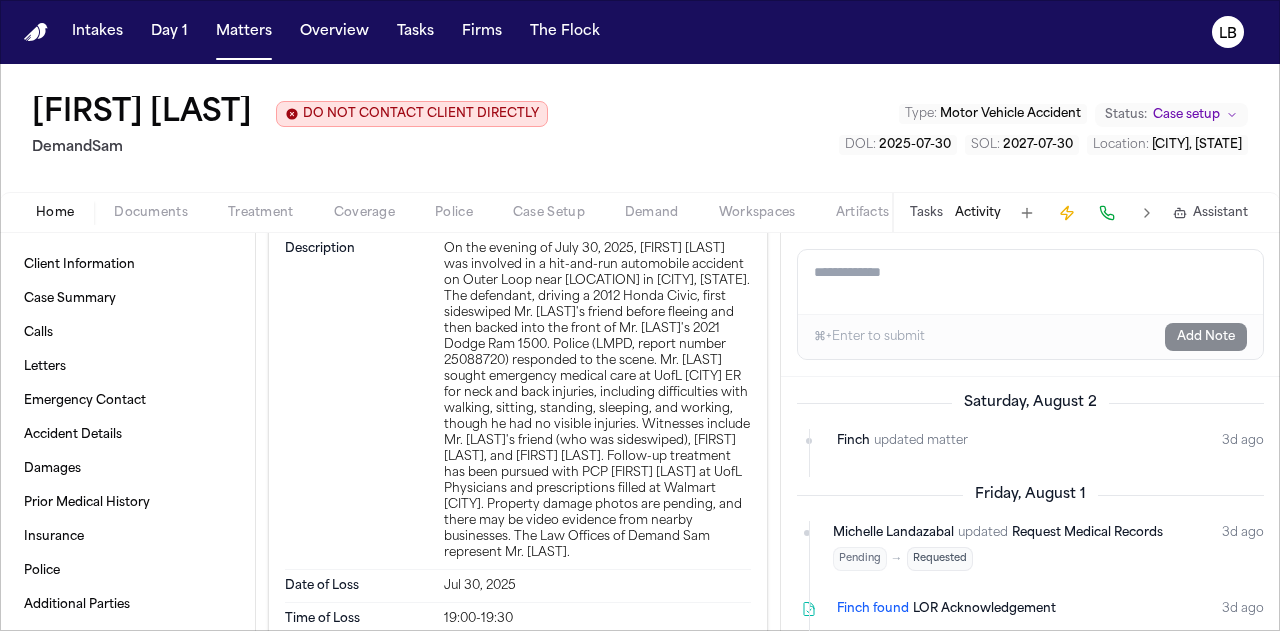 click on "Add a note to this matter" at bounding box center (1030, 282) 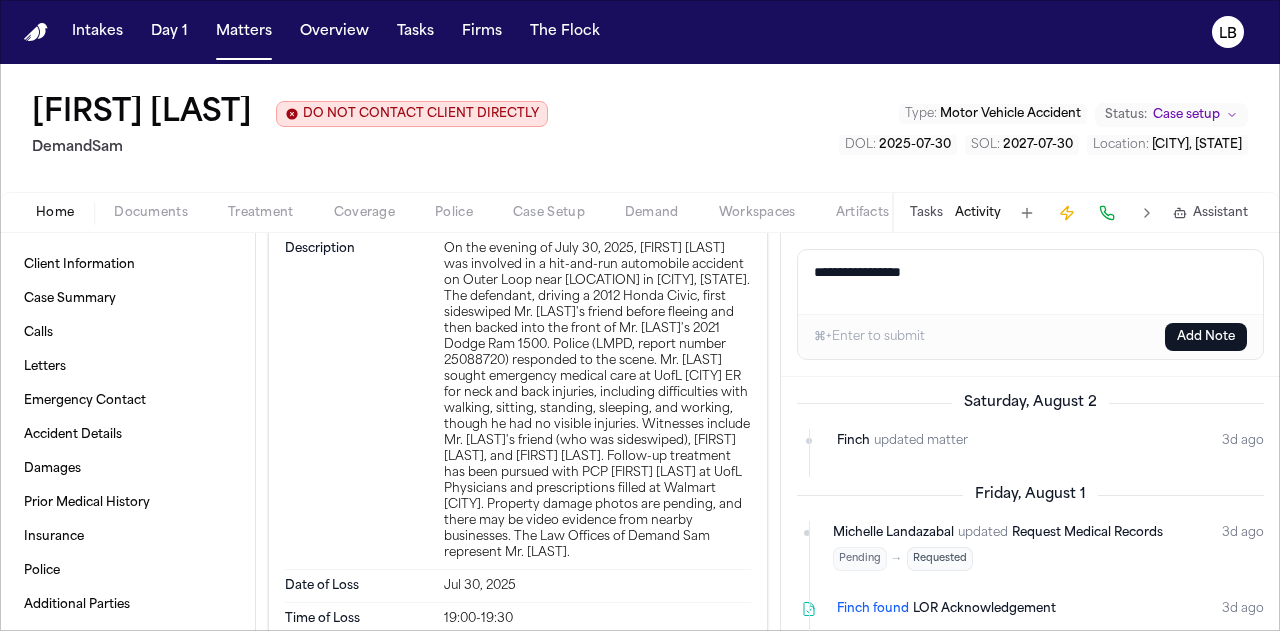 paste on "**********" 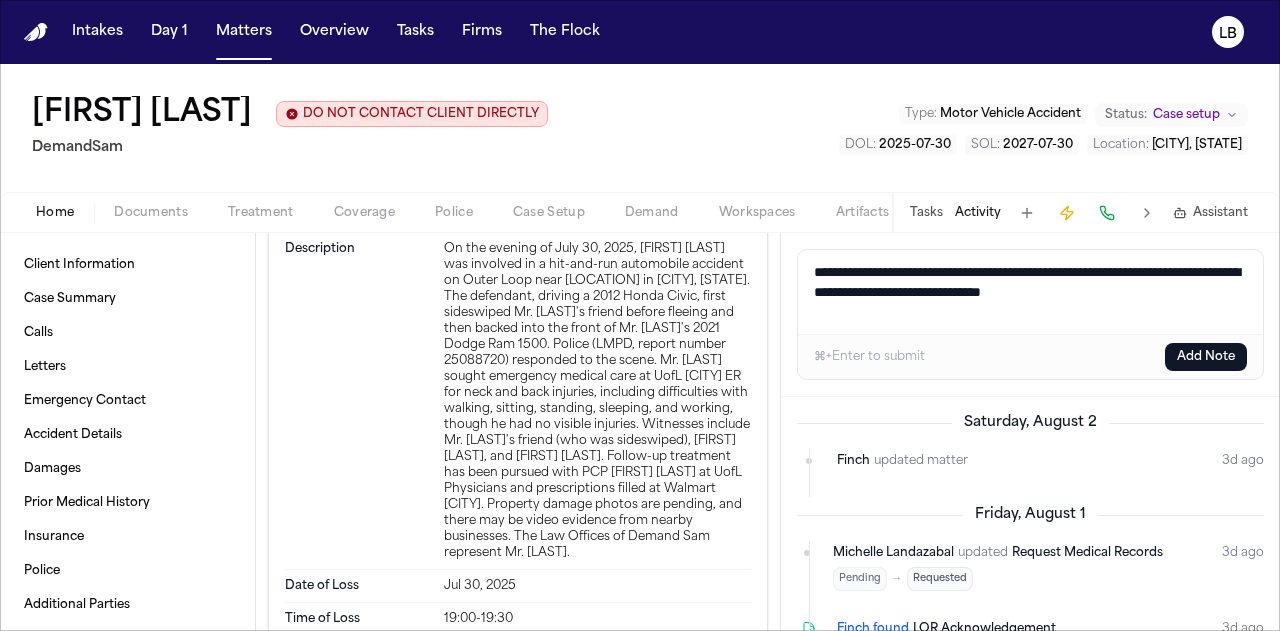 type on "**********" 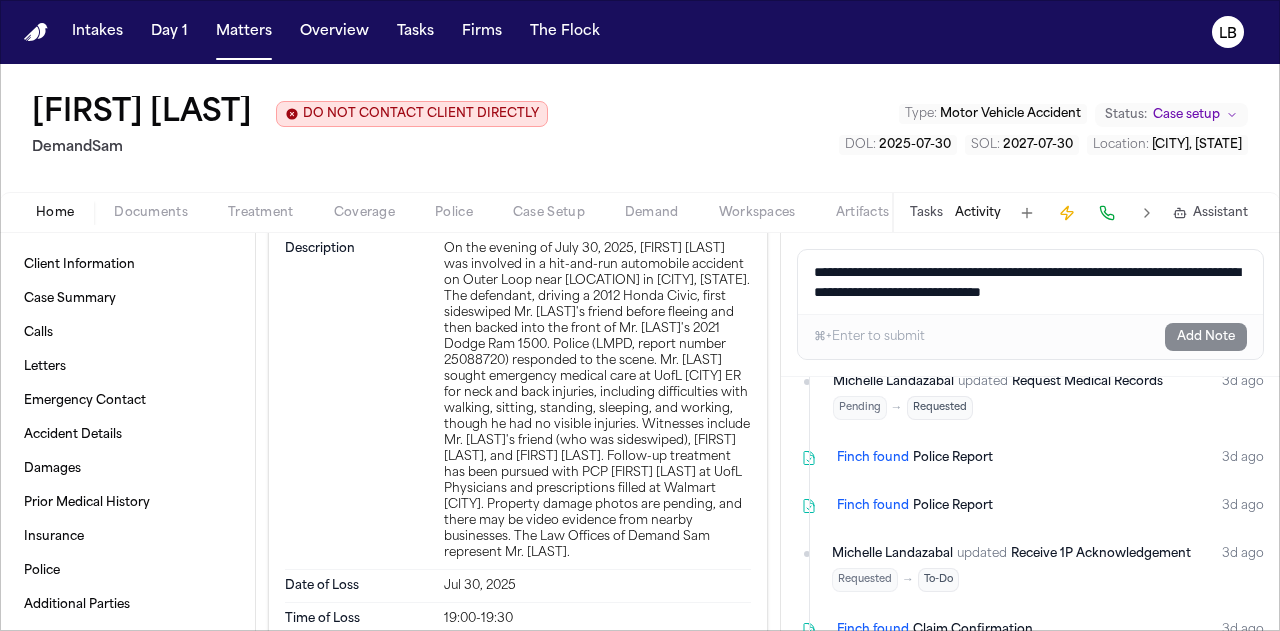 scroll, scrollTop: 456, scrollLeft: 0, axis: vertical 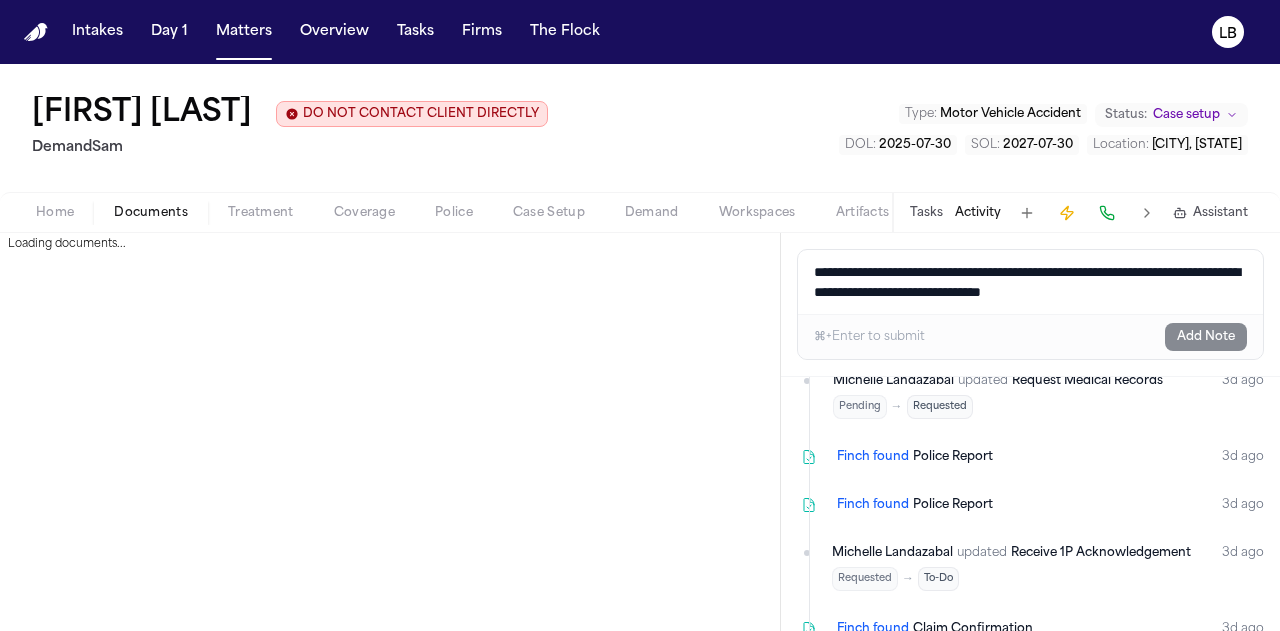 click on "Documents" at bounding box center (151, 213) 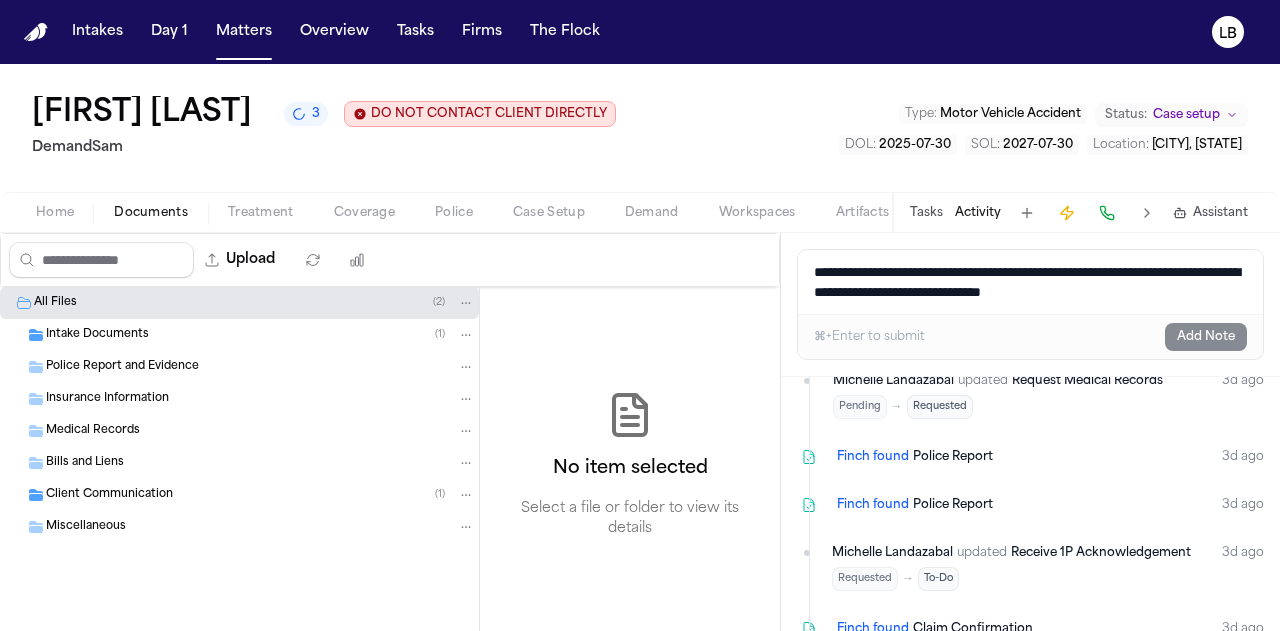 click on "Police Report and Evidence" at bounding box center [122, 367] 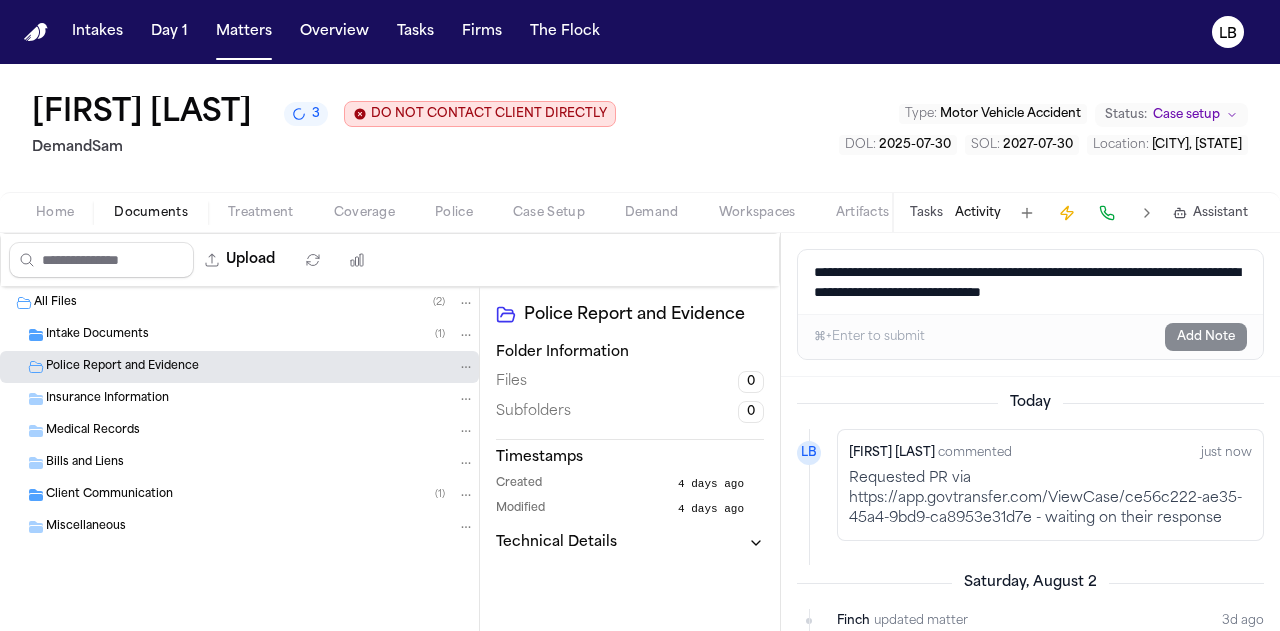 scroll, scrollTop: 46, scrollLeft: 0, axis: vertical 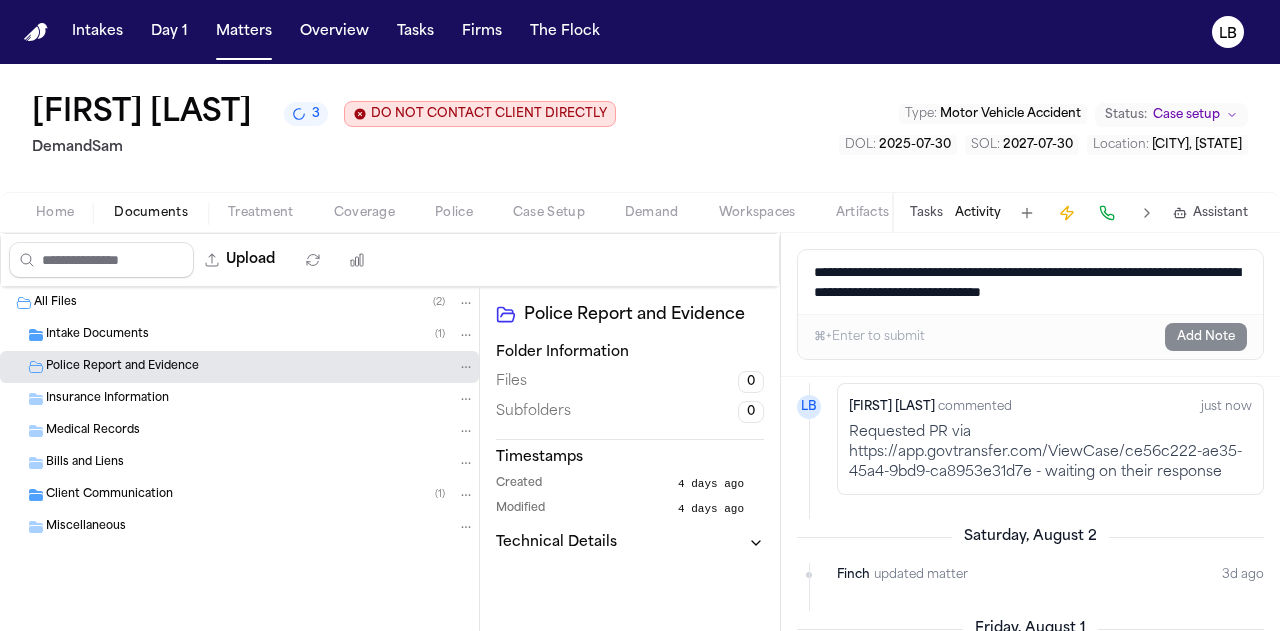 click on "Tasks" at bounding box center [926, 213] 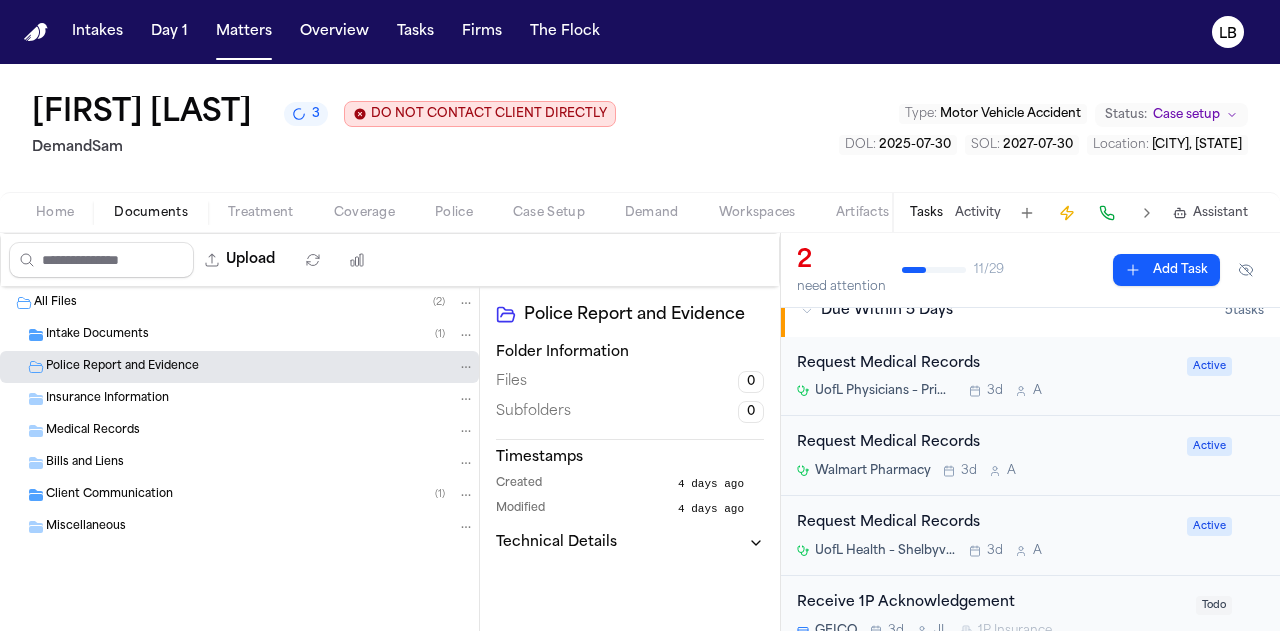 scroll, scrollTop: 312, scrollLeft: 0, axis: vertical 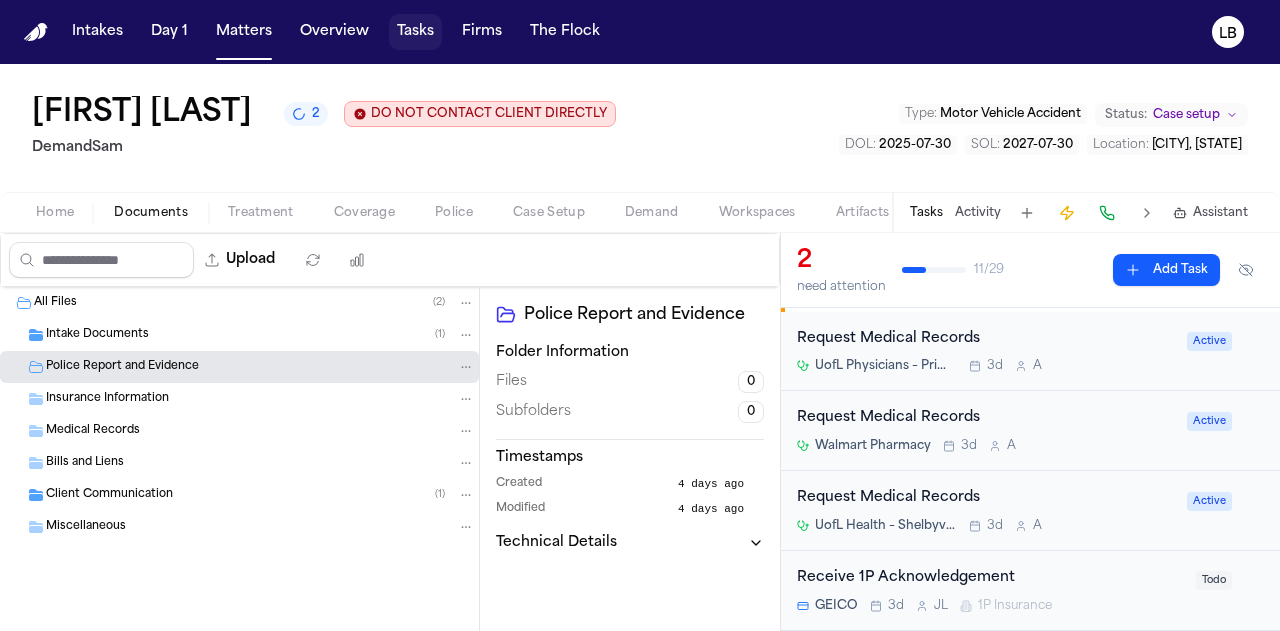 click on "Tasks" at bounding box center [415, 32] 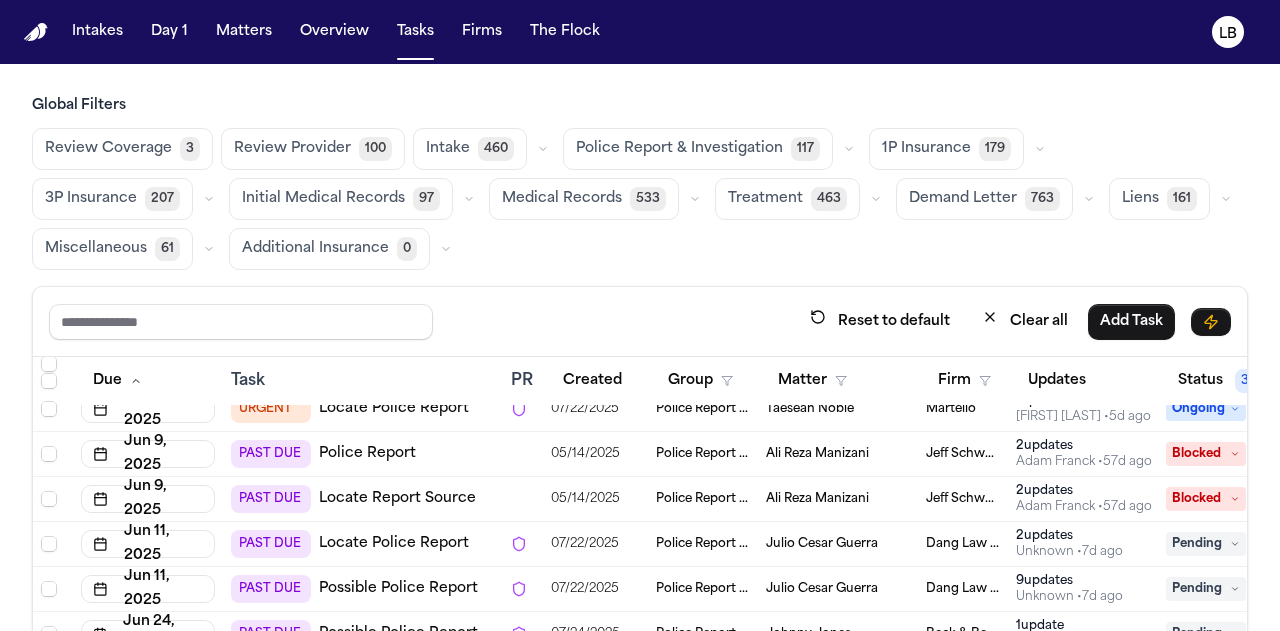 scroll, scrollTop: 202, scrollLeft: 0, axis: vertical 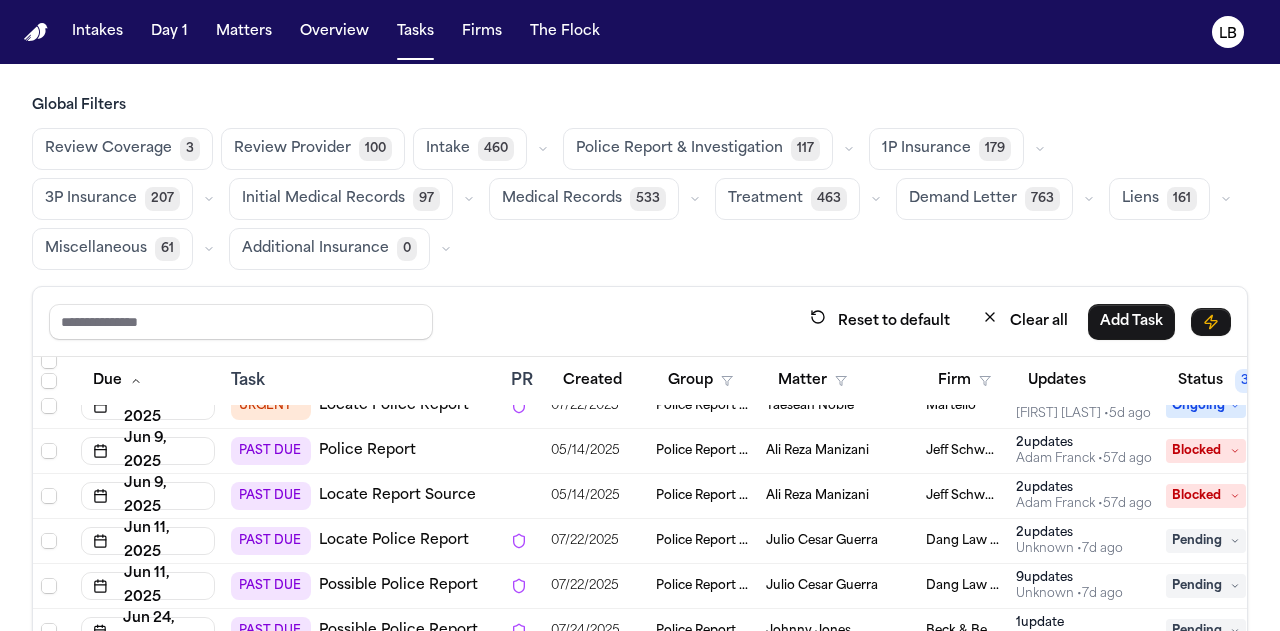 click on "Jeff Schwalbach" at bounding box center [963, 451] 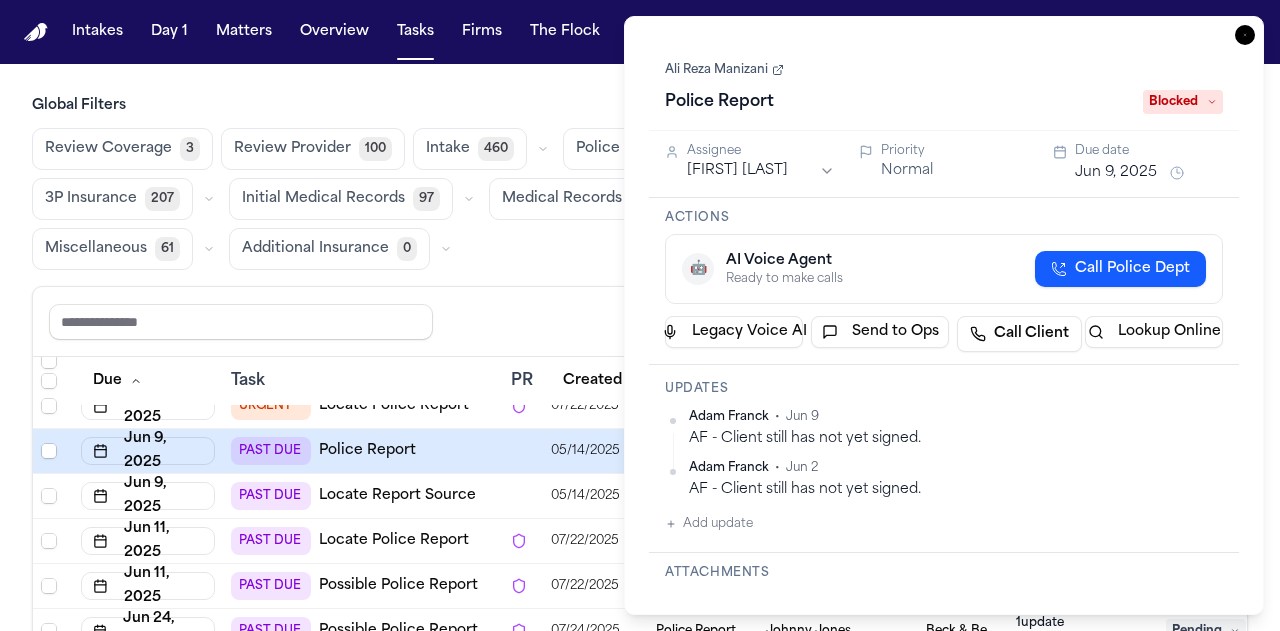 click on "Ali Reza Manizani Police Report Blocked" at bounding box center (944, 87) 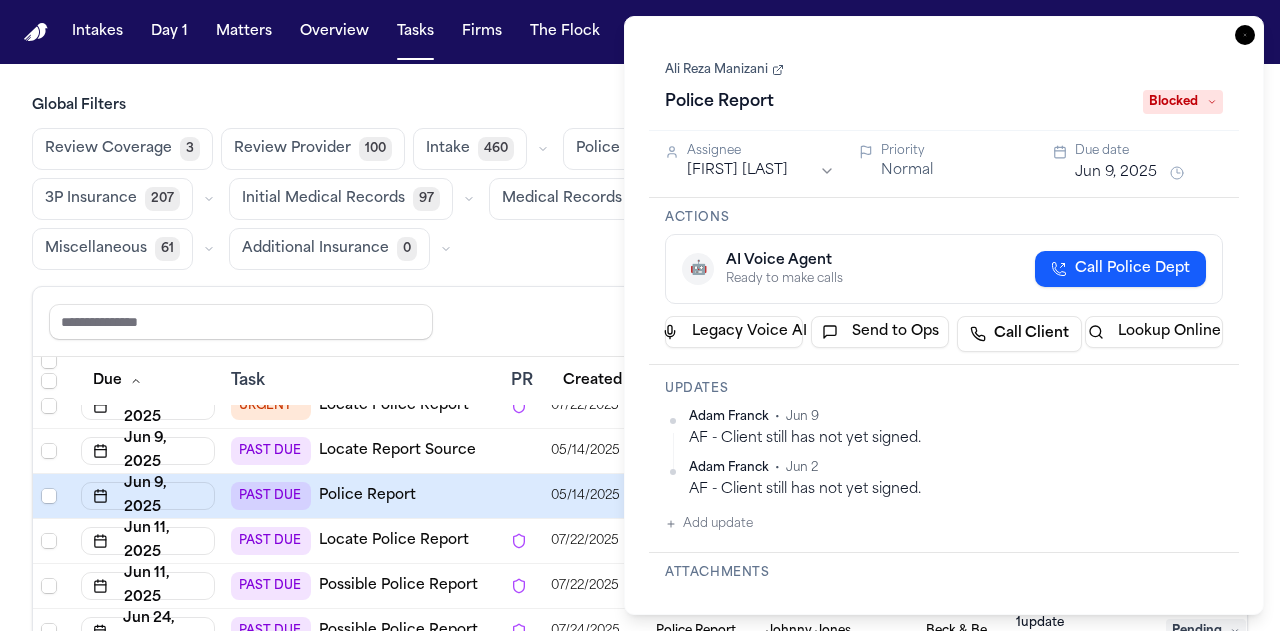 click on "Ali Reza Manizani" at bounding box center [724, 70] 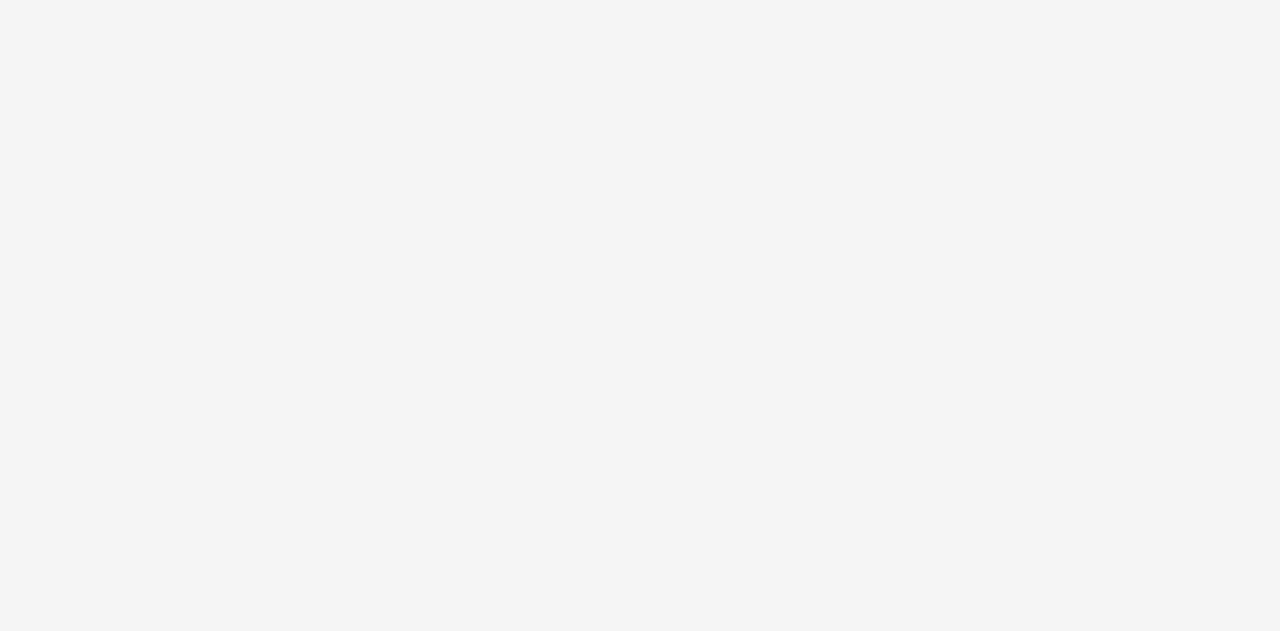 scroll, scrollTop: 0, scrollLeft: 0, axis: both 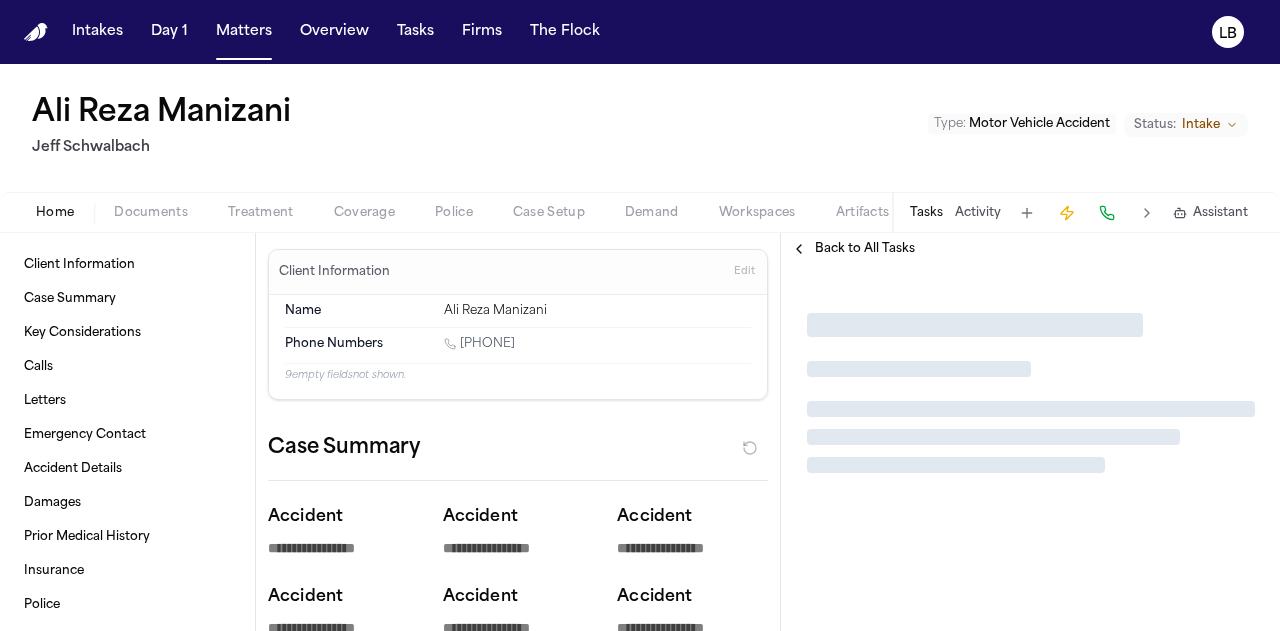 type on "*" 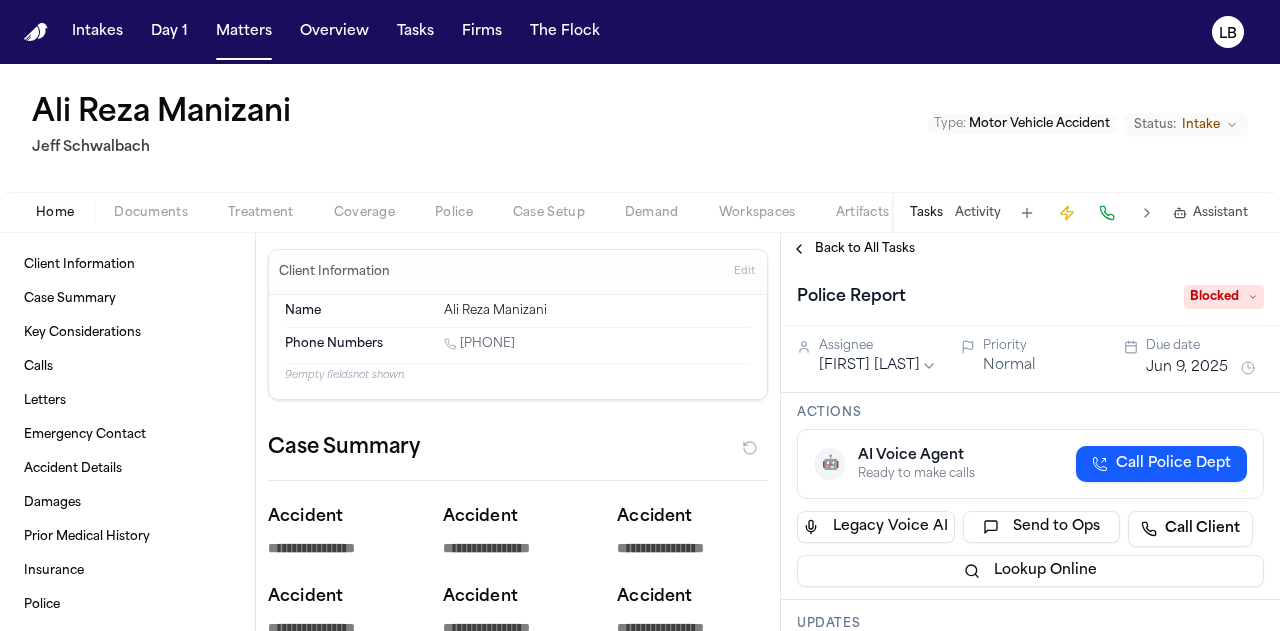 scroll, scrollTop: 132, scrollLeft: 0, axis: vertical 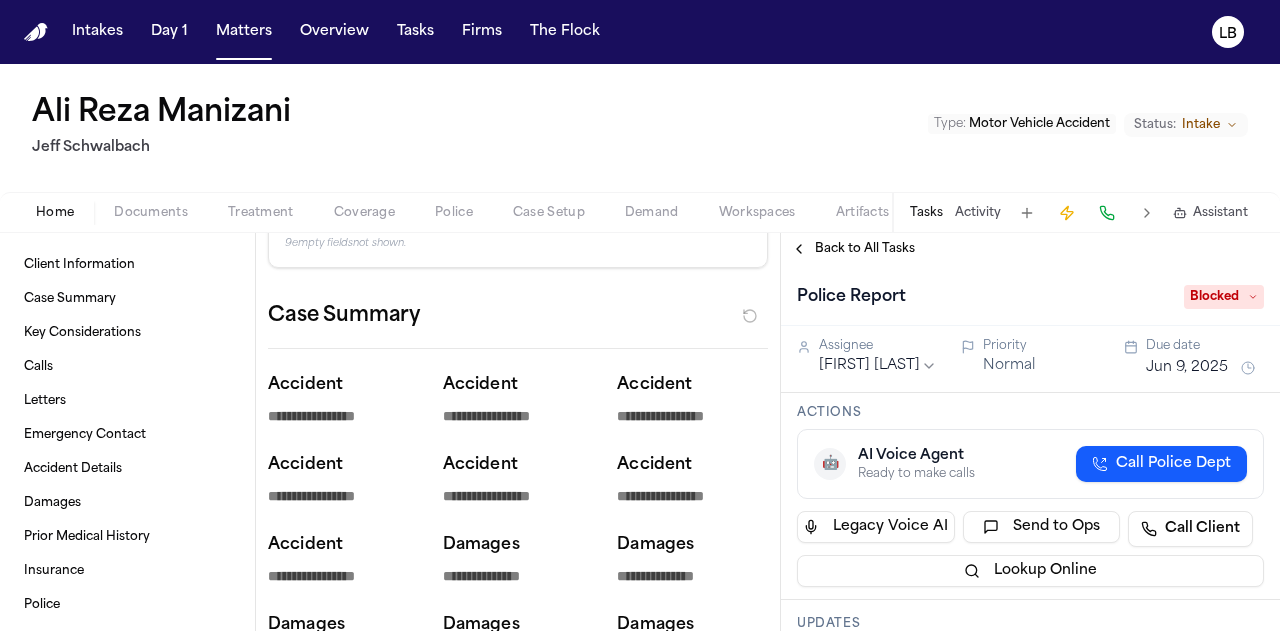 click on "Tasks" at bounding box center (926, 213) 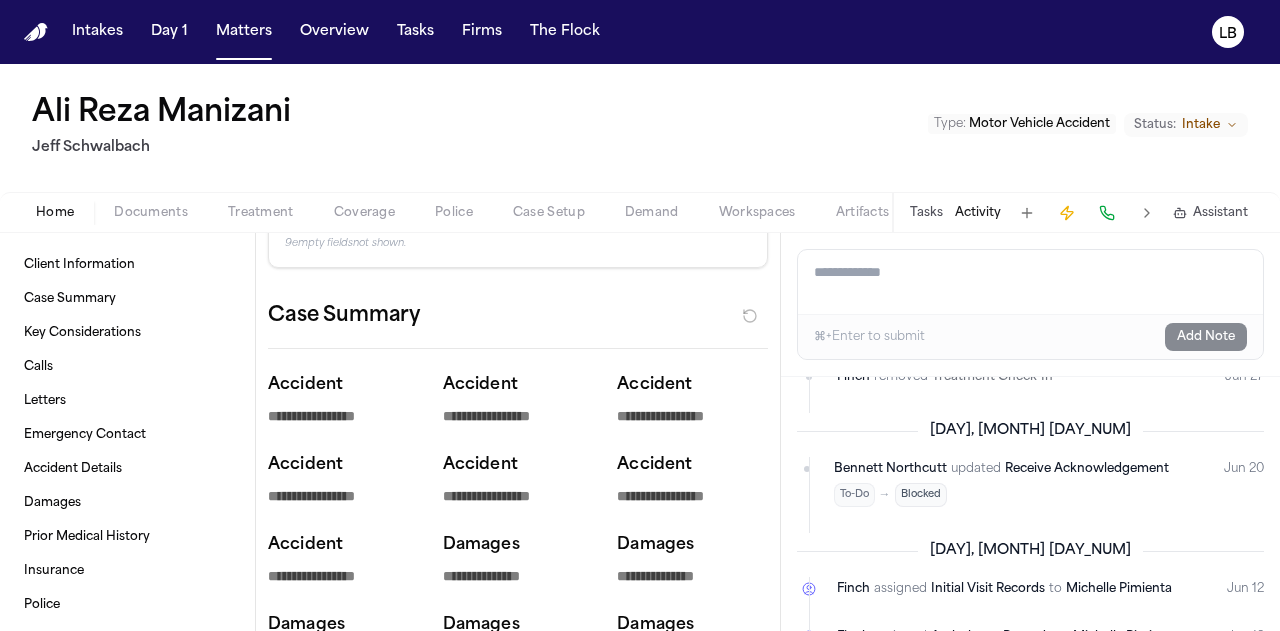 scroll, scrollTop: 713, scrollLeft: 0, axis: vertical 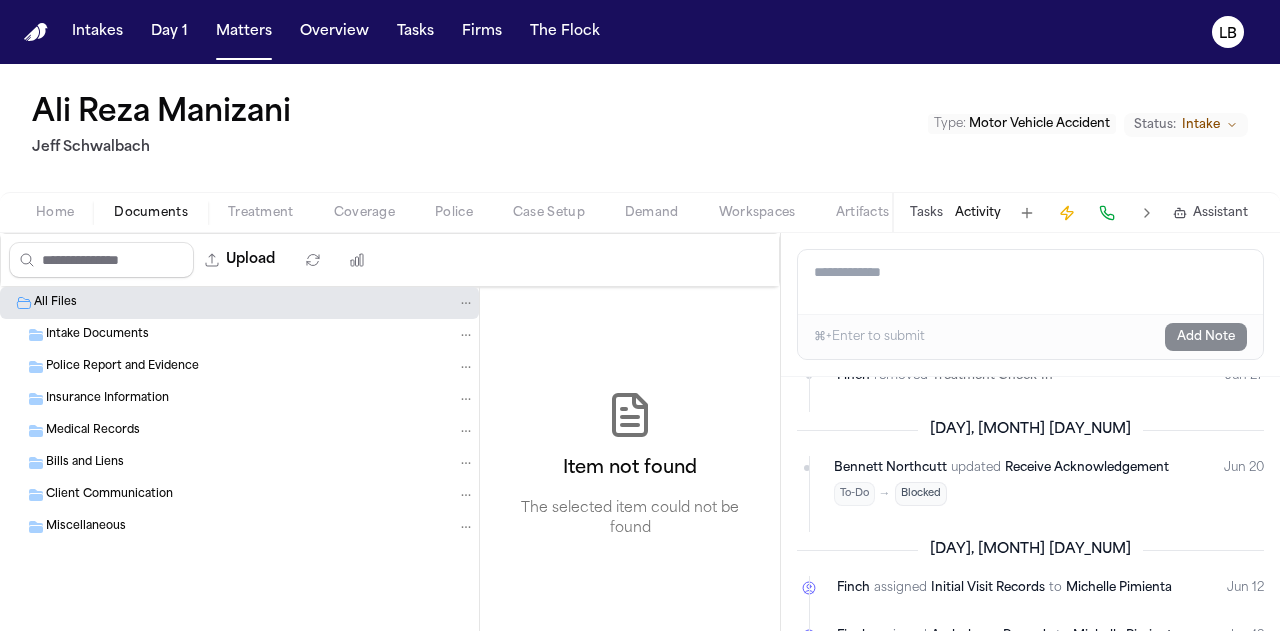 click on "Documents" at bounding box center (151, 213) 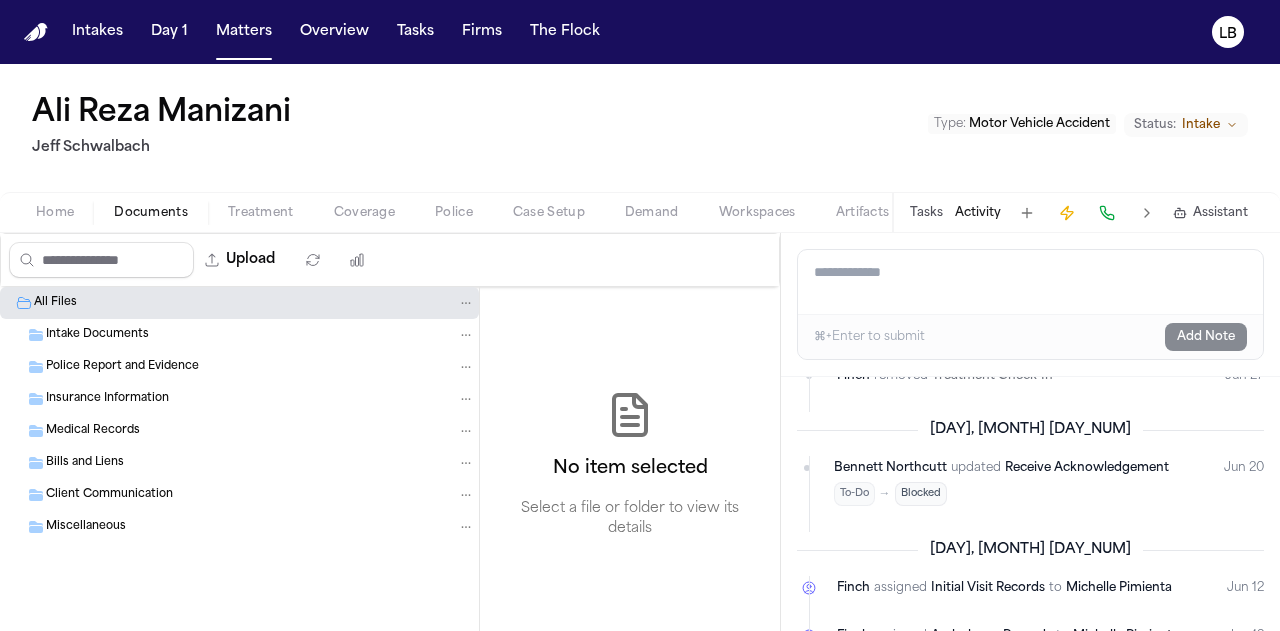 click on "Intake Documents" at bounding box center (260, 335) 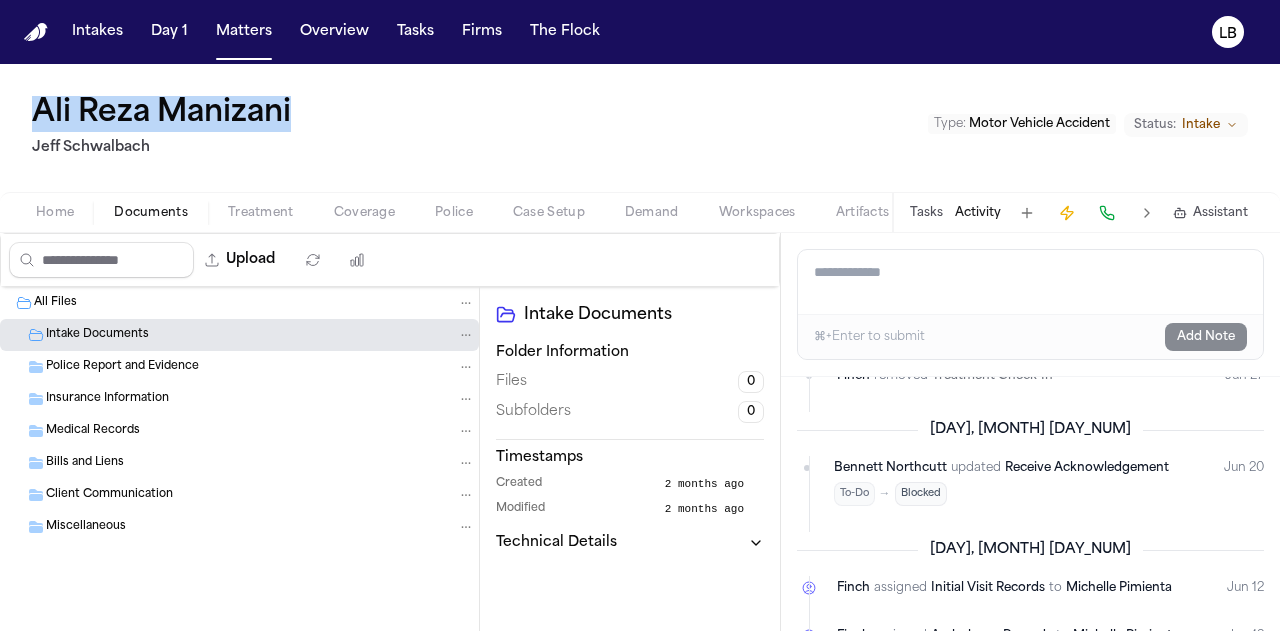drag, startPoint x: 333, startPoint y: 127, endPoint x: 3, endPoint y: 100, distance: 331.1027 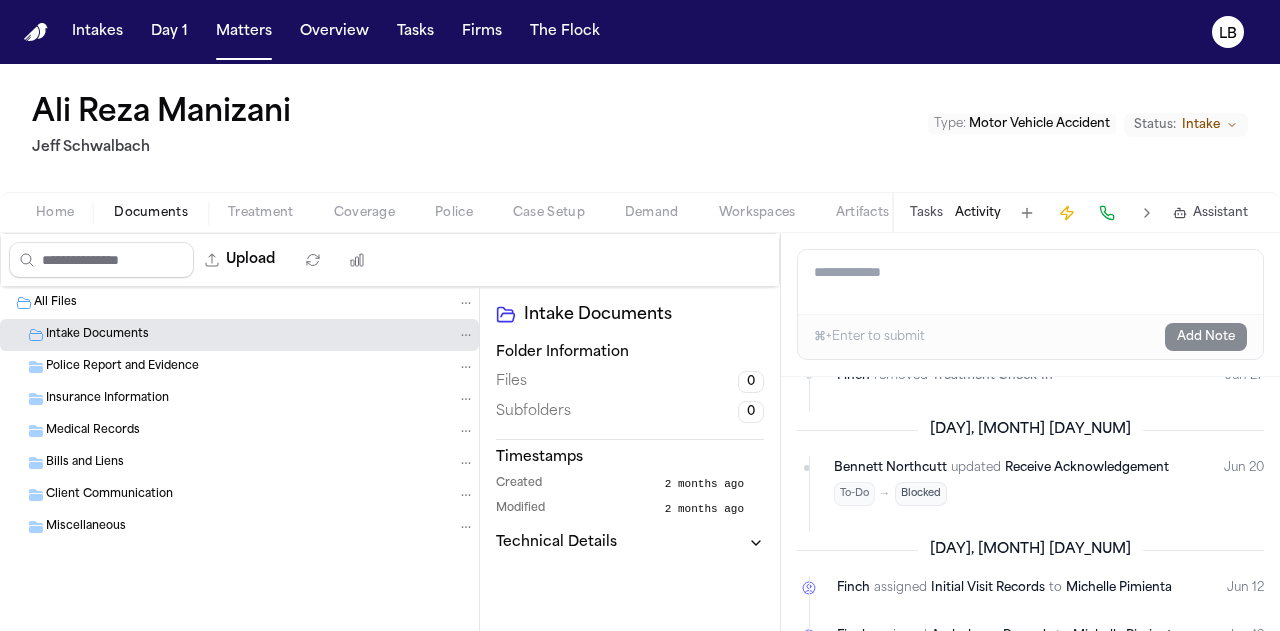 click on "Ali Reza Manizani Jeff Schwalbach Type :   Motor Vehicle Accident Status: Intake" at bounding box center [640, 128] 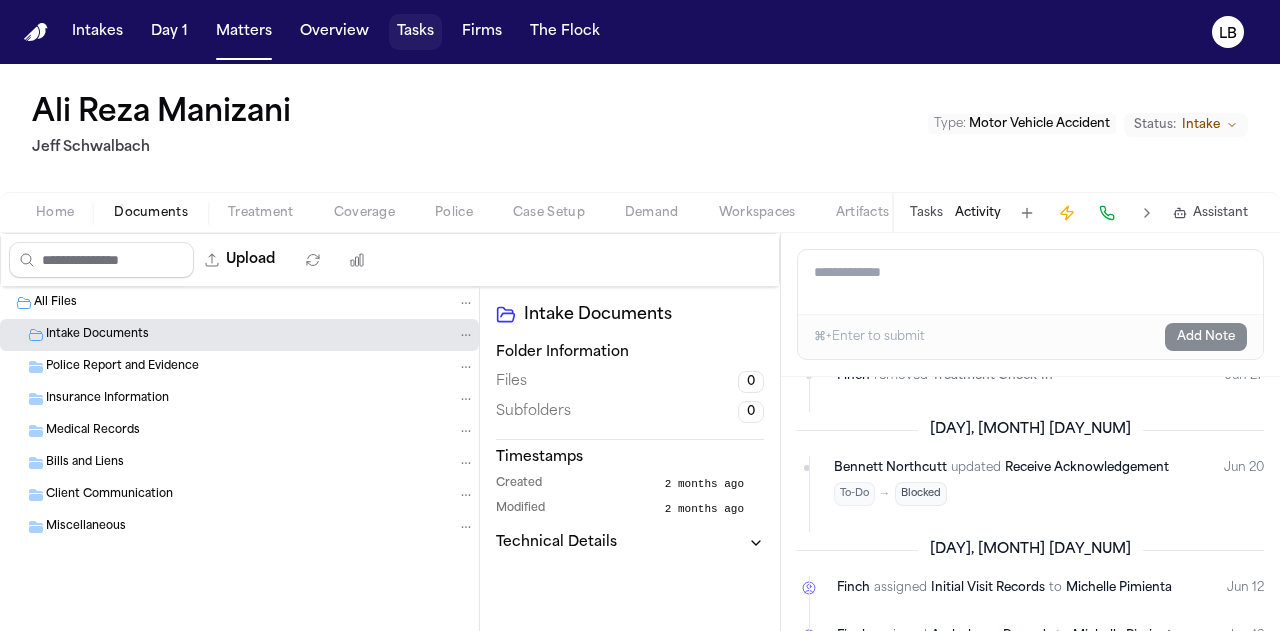 click on "Tasks" at bounding box center [415, 32] 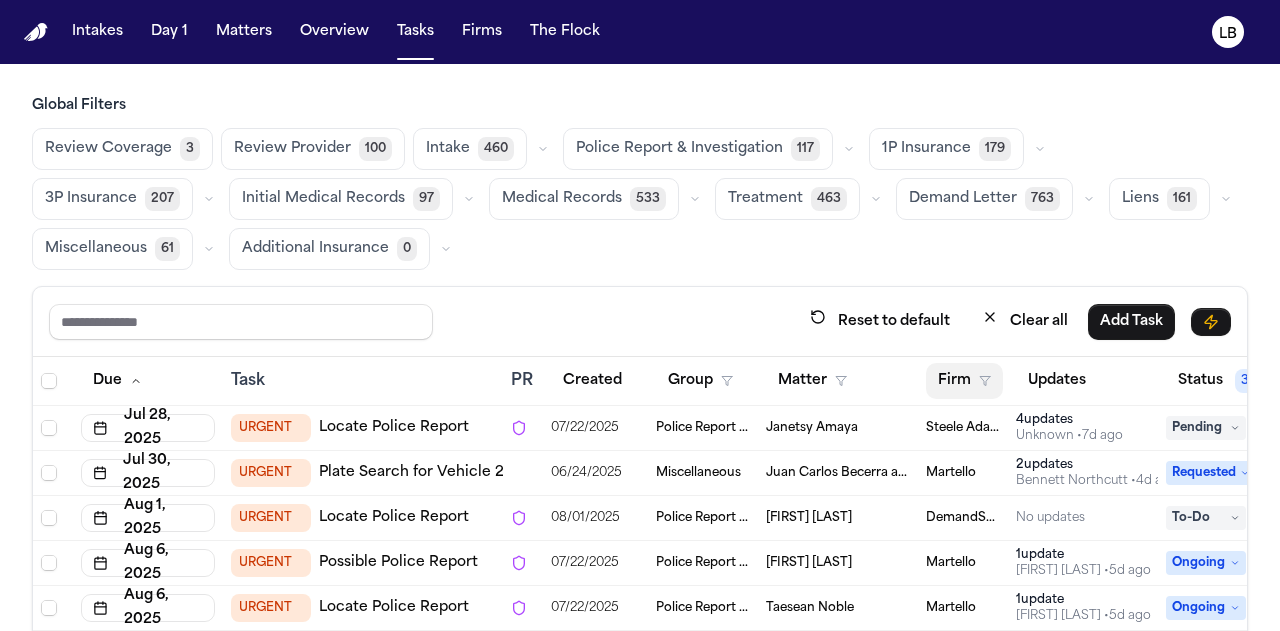 click on "Firm" at bounding box center (964, 381) 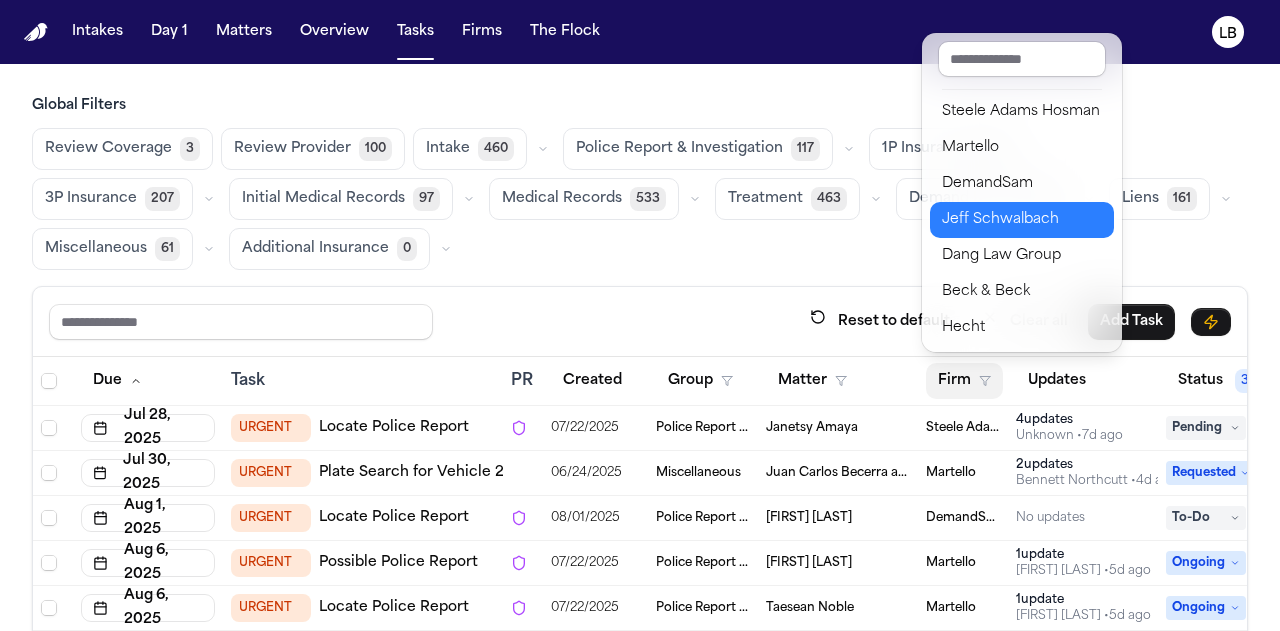click on "Jeff Schwalbach" at bounding box center (1022, 220) 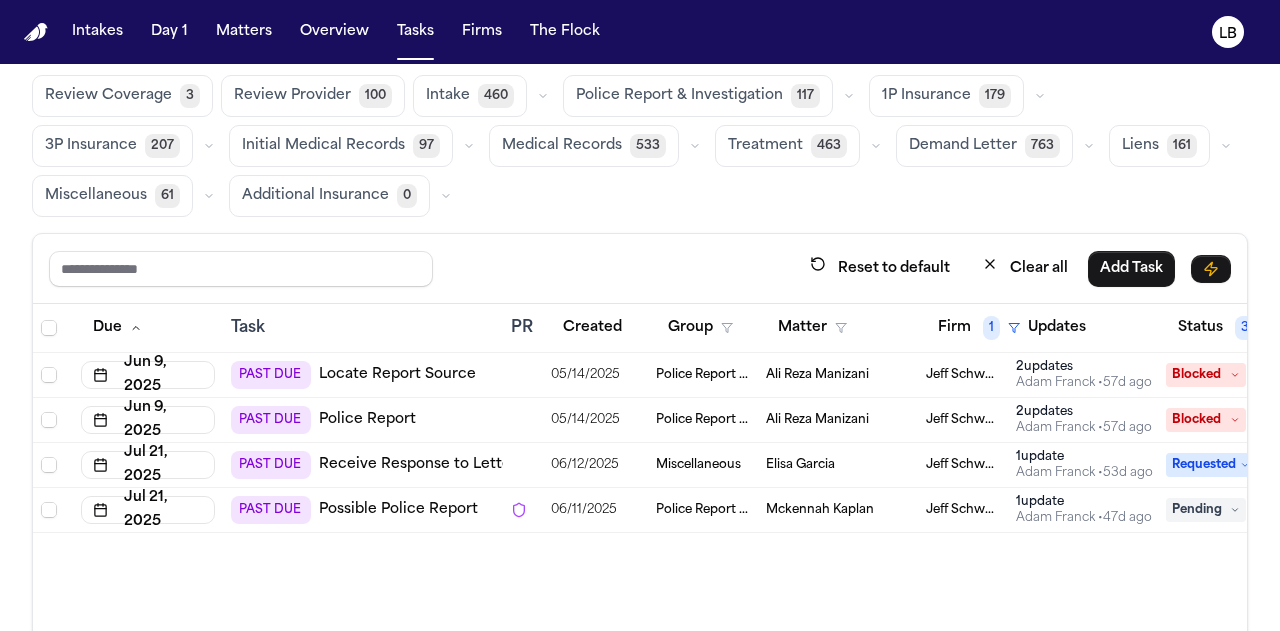 scroll, scrollTop: 55, scrollLeft: 0, axis: vertical 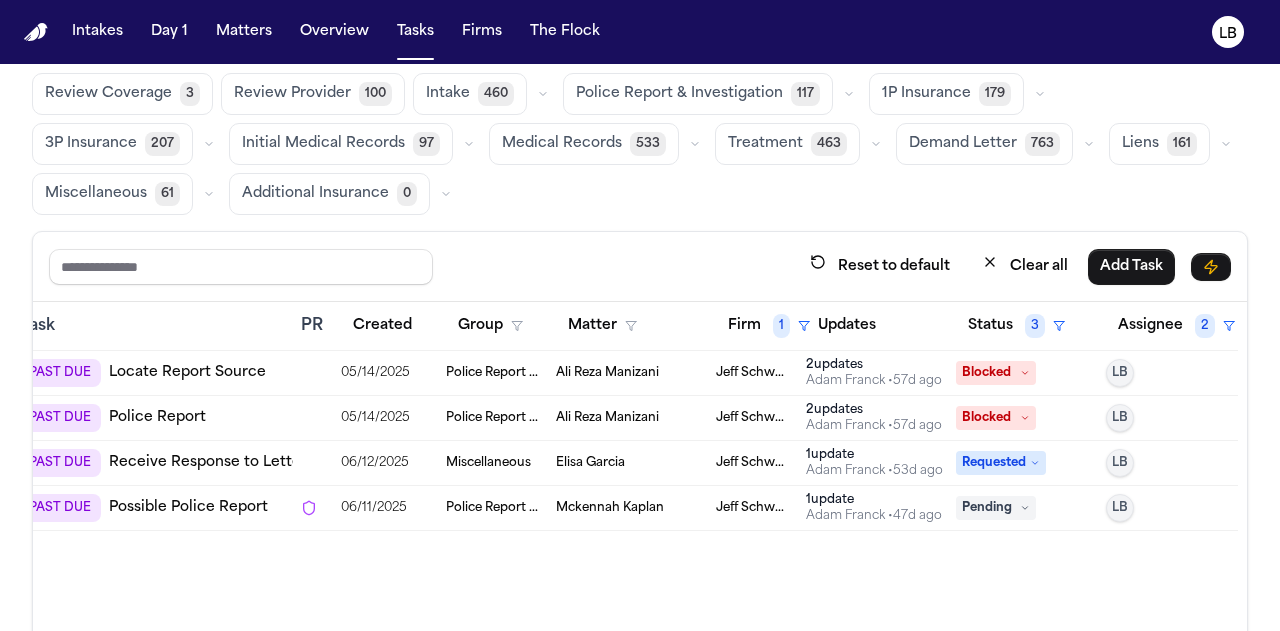 click on "Global Filters Review Coverage 3 Review Provider 100 Intake 460 Police Report & Investigation 117 1P Insurance 179 3P Insurance 207 Initial Medical Records 97 Medical Records 533 Treatment 463 Demand Letter 763 Liens 161 Miscellaneous 61 Additional Insurance 0 Reset to default Clear all Add Task Due Task PR Created Group Matter Firm 1 Updates Status 3 Assignee 2 Jun 9, 2025 PAST DUE Locate Report Source 05/14/2025 Police Report & Investigation Ali Reza Manizani Jeff Schwalbach 2  update s Adam Franck   •  57d ago Blocked LB Jun 9, 2025 PAST DUE Police Report 05/14/2025 Police Report & Investigation Ali Reza Manizani Jeff Schwalbach 2  update s Adam Franck   •  57d ago Blocked LB Jul 21, 2025 PAST DUE Receive Response to Letter Demanding Auto Insurance To Three Drivers on Police Report 06/12/2025 Miscellaneous Elisa Garcia Jeff Schwalbach 1  update Adam Franck   •  53d ago Requested LB Jul 21, 2025 PAST DUE Possible Police Report 06/11/2025 Police Report & Investigation Mckennah Kaplan Jeff Schwalbach 1" at bounding box center (640, 377) 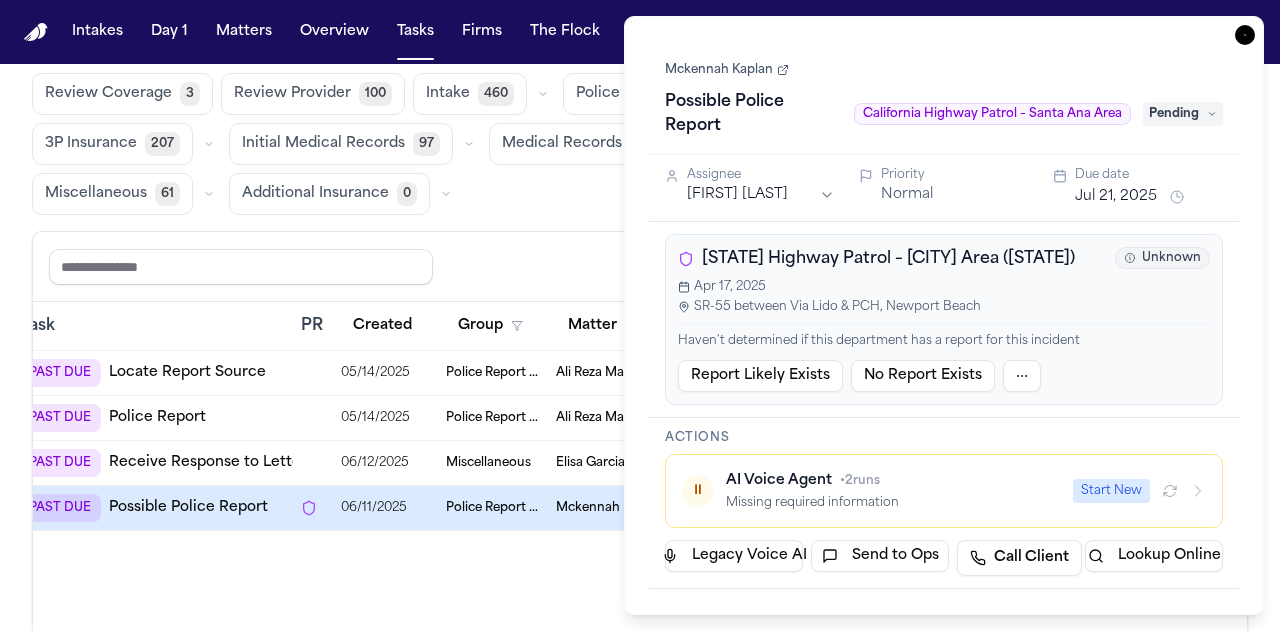 click on "Mckennah Kaplan Possible Police Report California Highway Patrol – Santa Ana Area Pending" at bounding box center (944, 99) 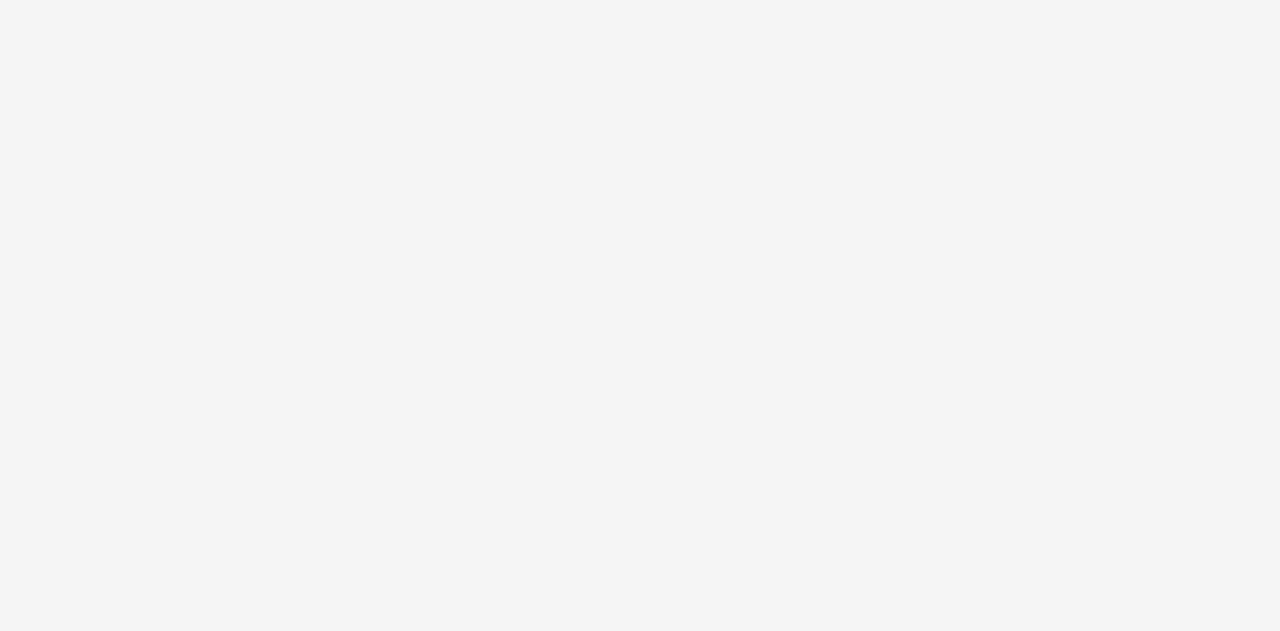 scroll, scrollTop: 0, scrollLeft: 0, axis: both 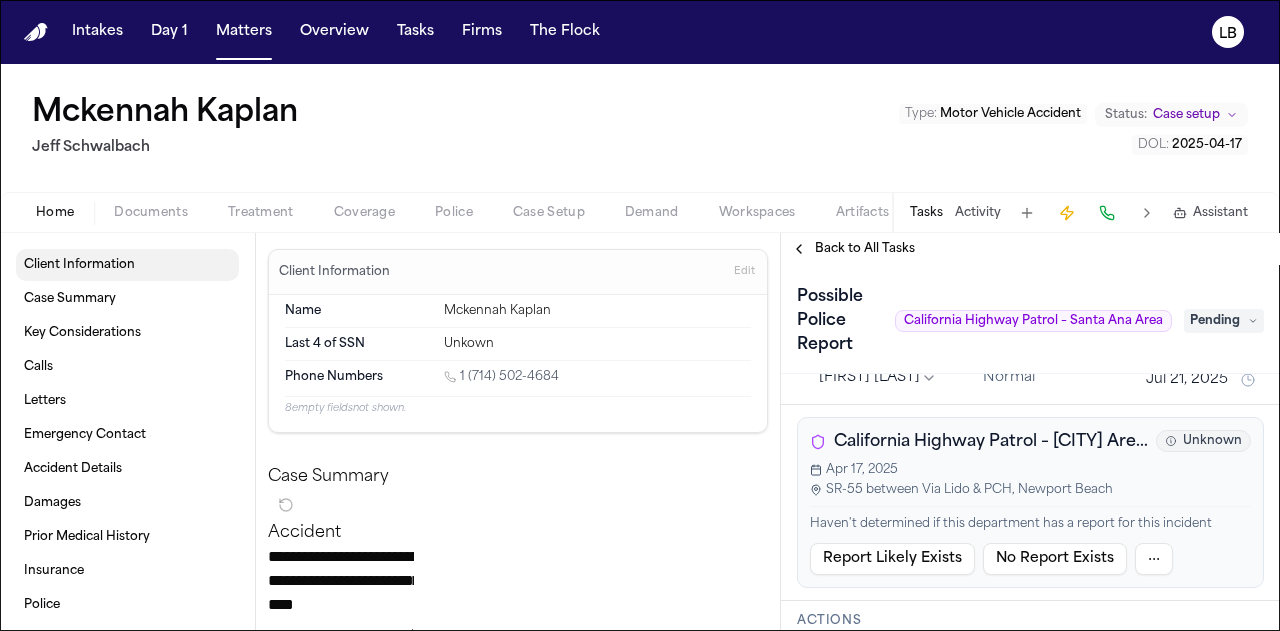 click on "Client Information" at bounding box center (79, 265) 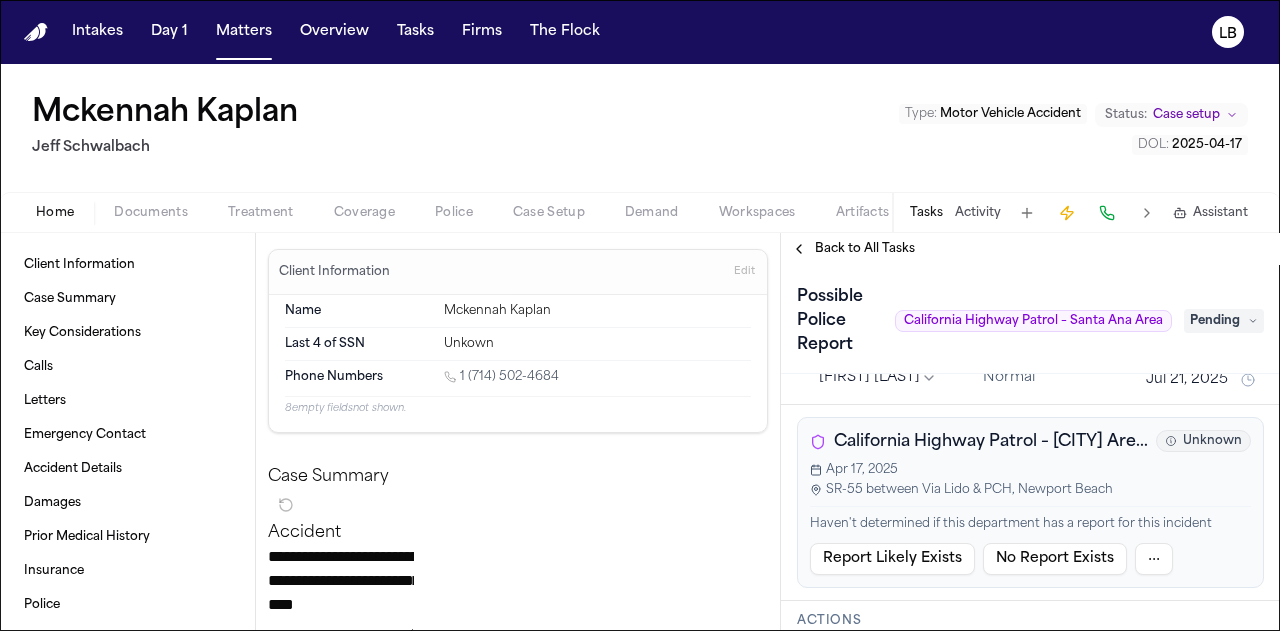 click on "Documents" at bounding box center [151, 213] 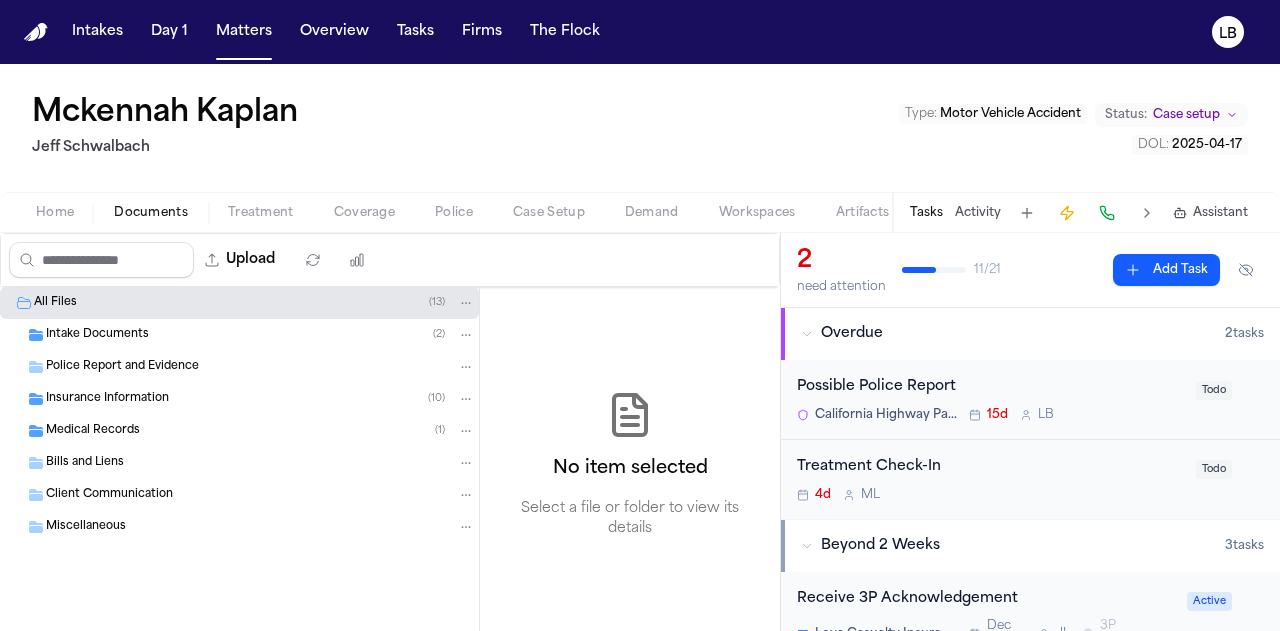 click on "Intake Documents" at bounding box center [97, 335] 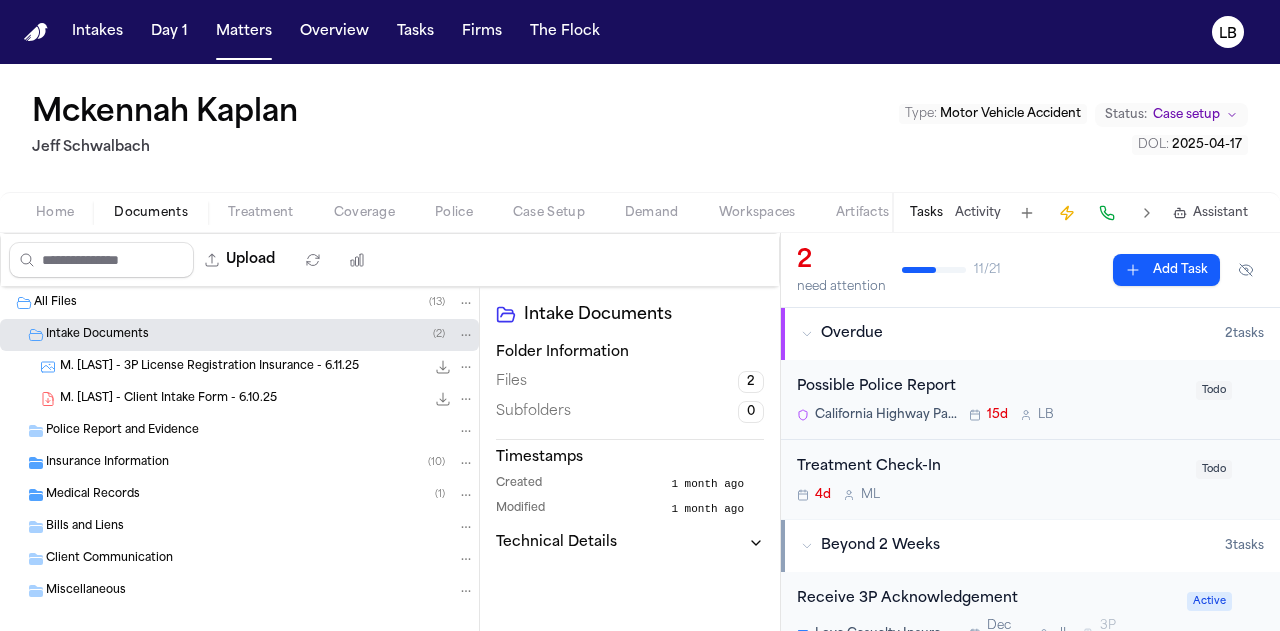click on "M. Kaplan - Client Intake Form - 6.10.25" at bounding box center [168, 399] 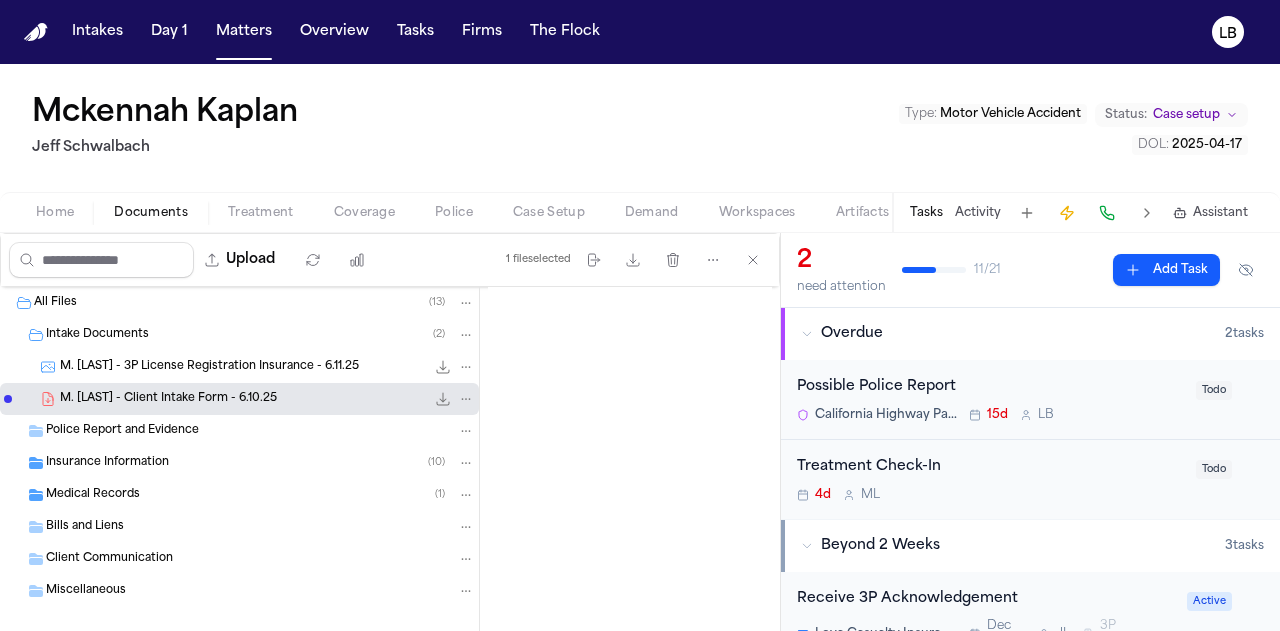 scroll, scrollTop: 272, scrollLeft: 0, axis: vertical 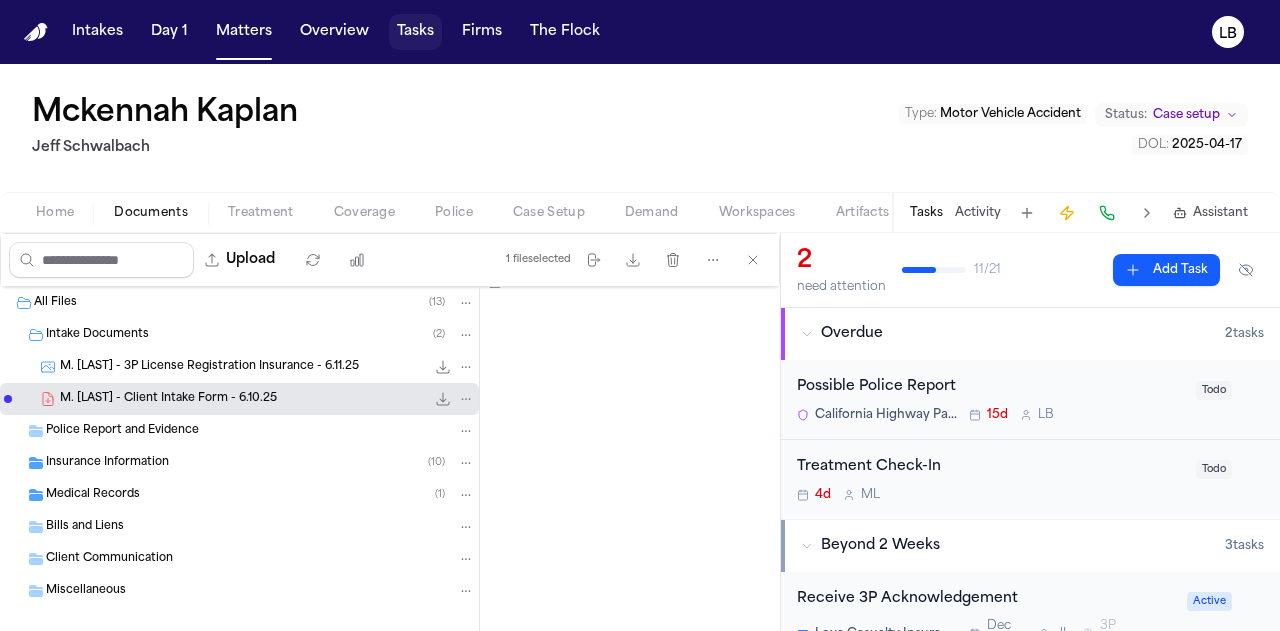 click on "Tasks" at bounding box center [415, 32] 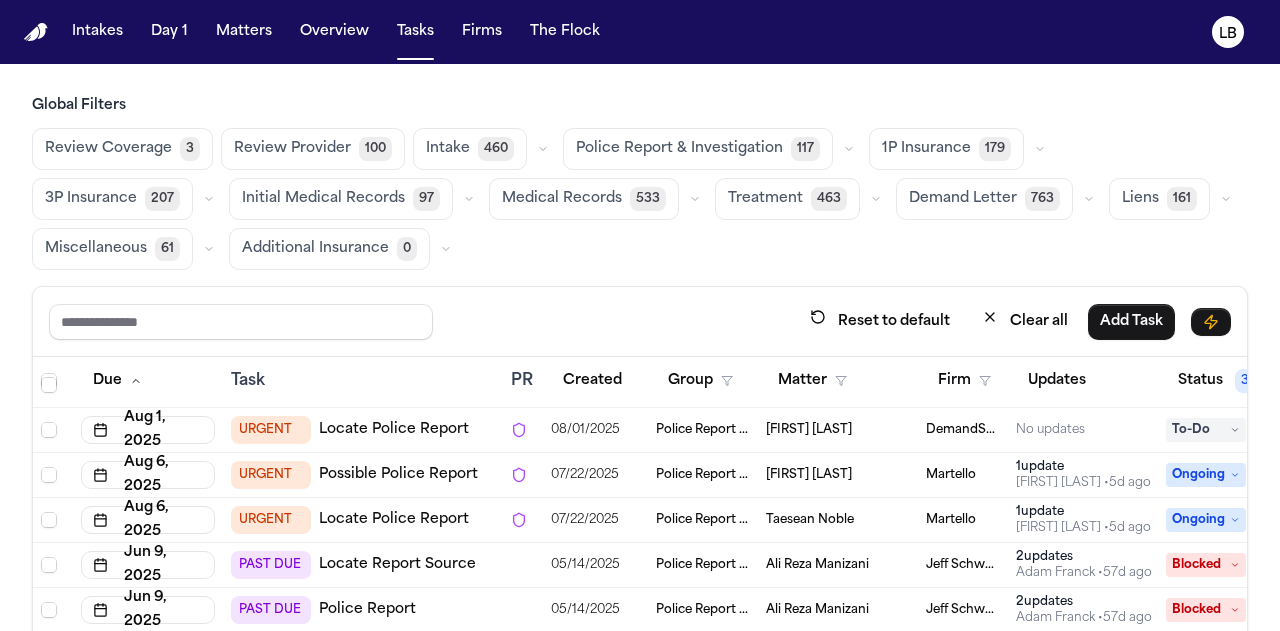 scroll, scrollTop: 80, scrollLeft: 0, axis: vertical 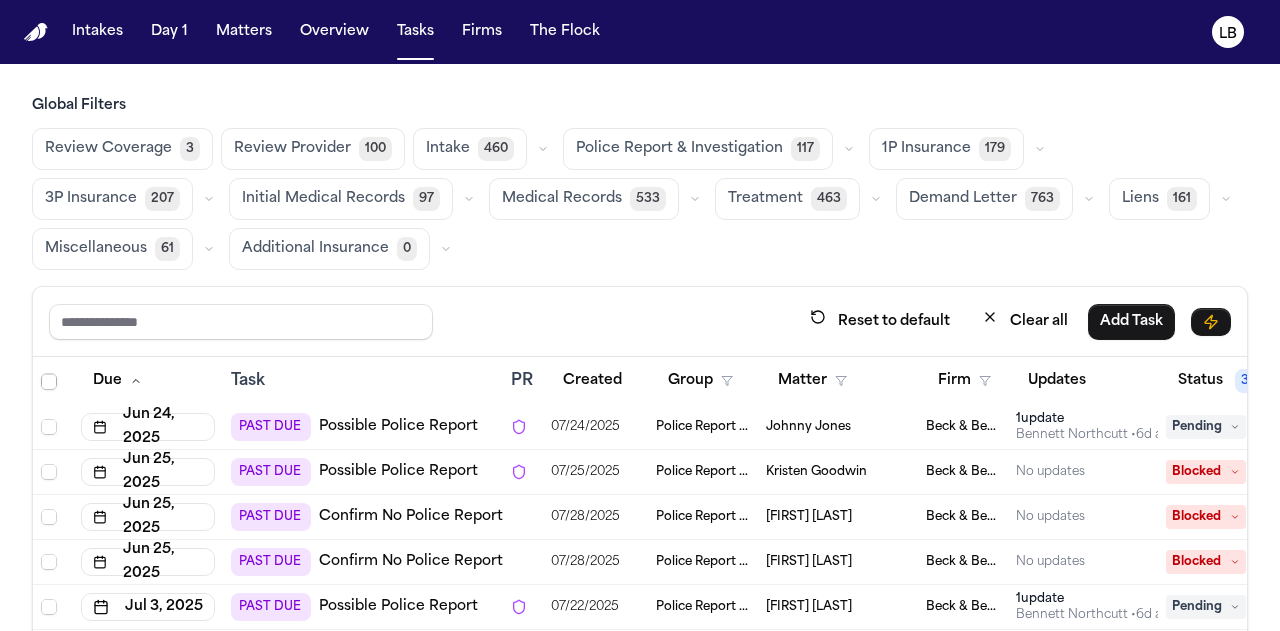 click on "Beck & Beck" at bounding box center [963, 517] 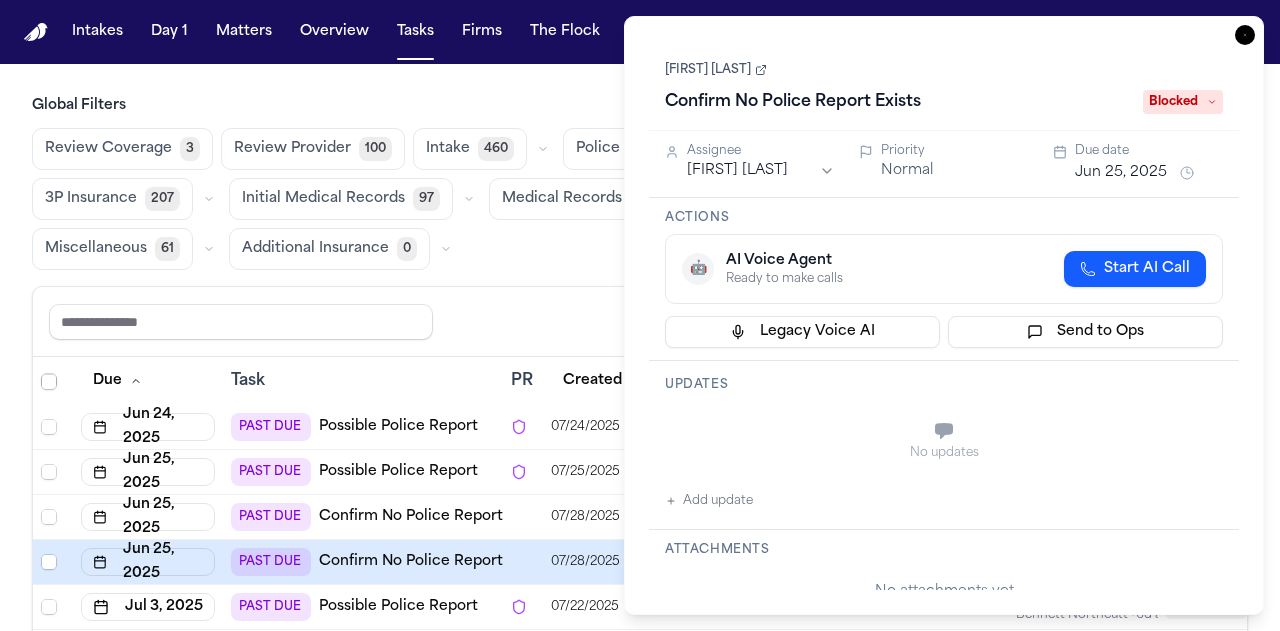 click on "[FIRST] [LAST]" at bounding box center [716, 70] 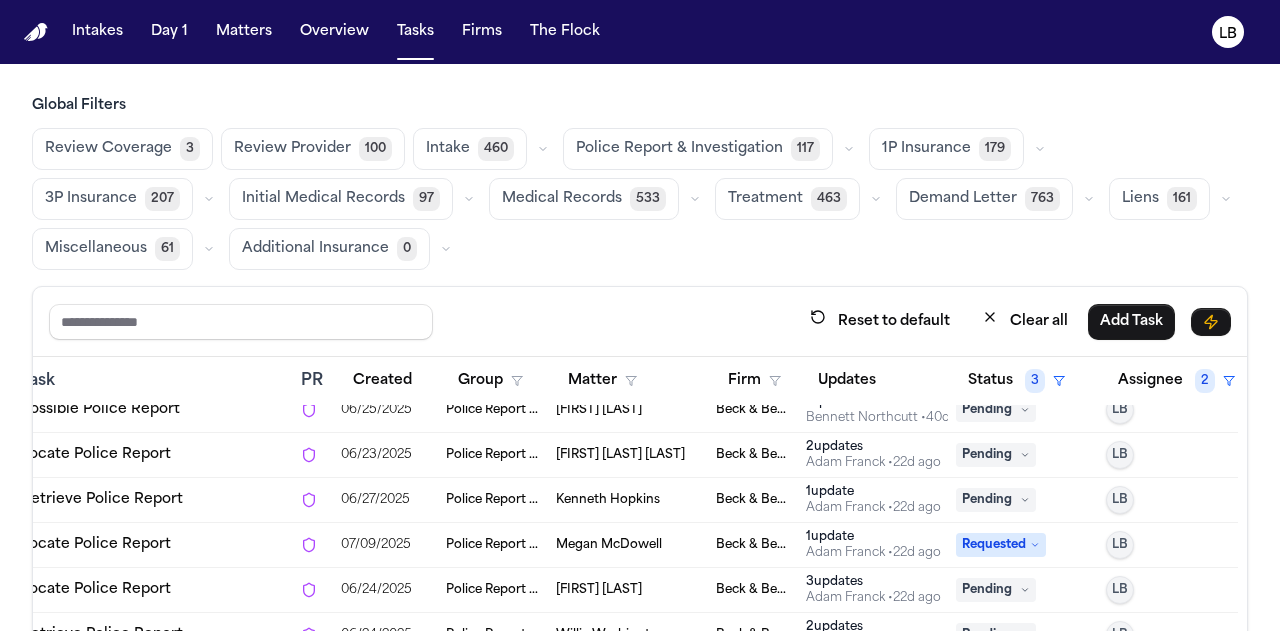scroll, scrollTop: 4872, scrollLeft: 227, axis: both 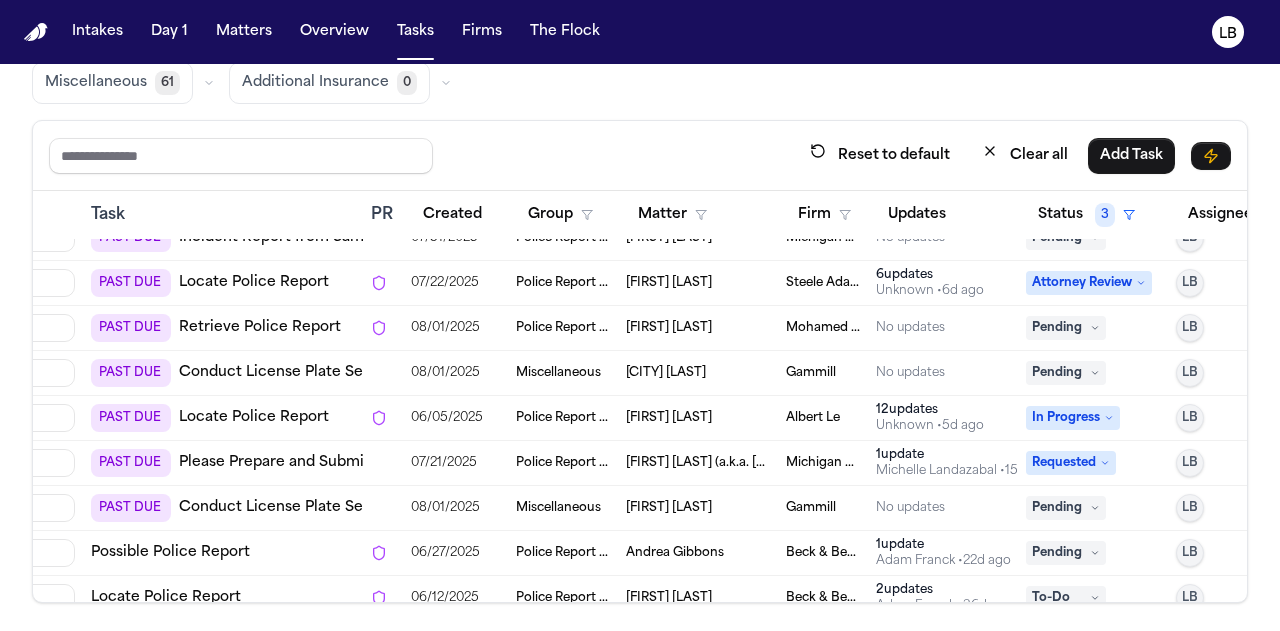 click on "Armed Barkley" at bounding box center (669, 328) 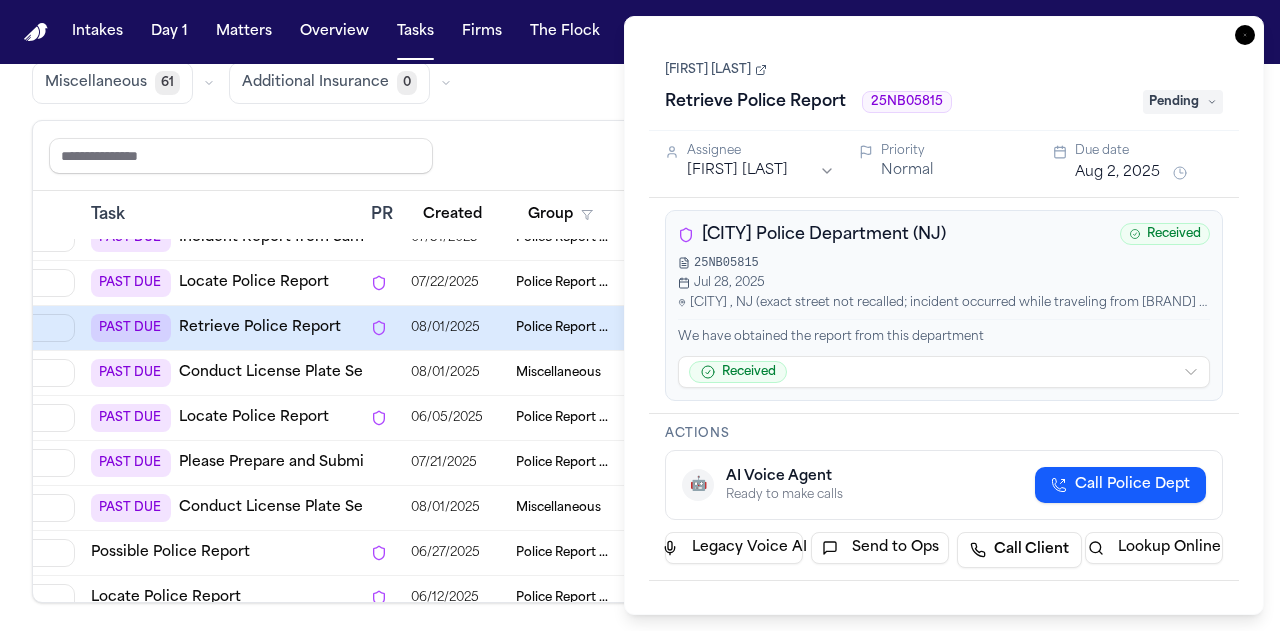 click on "Armed Barkley" at bounding box center [716, 70] 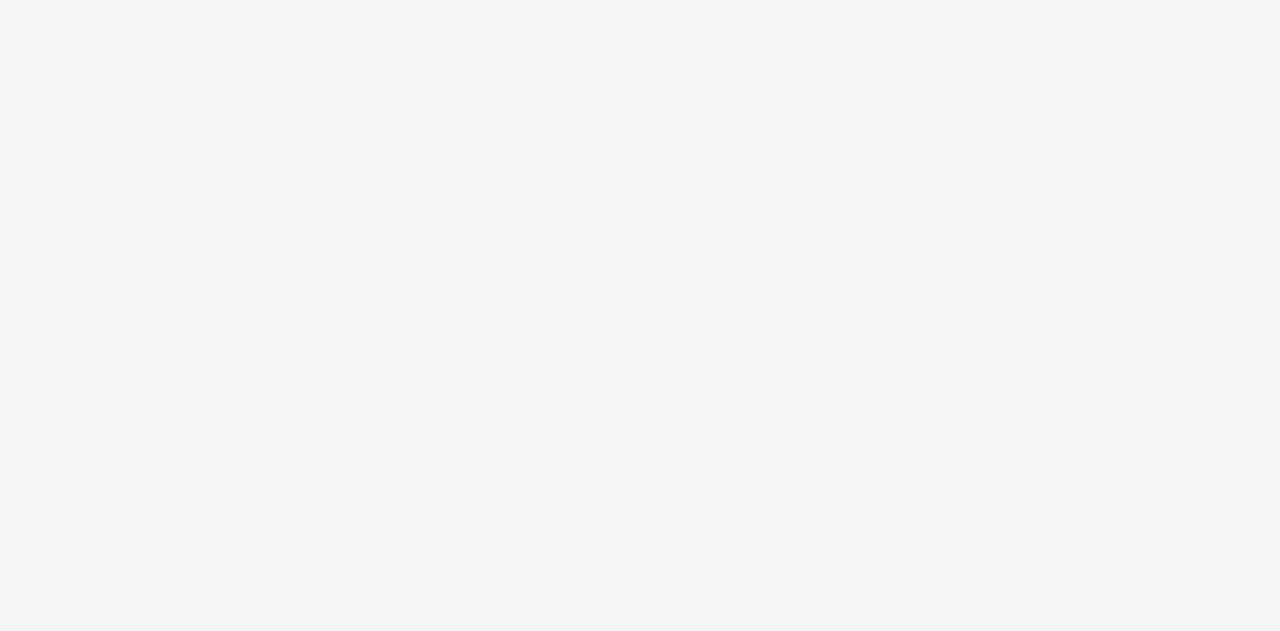 scroll, scrollTop: 0, scrollLeft: 0, axis: both 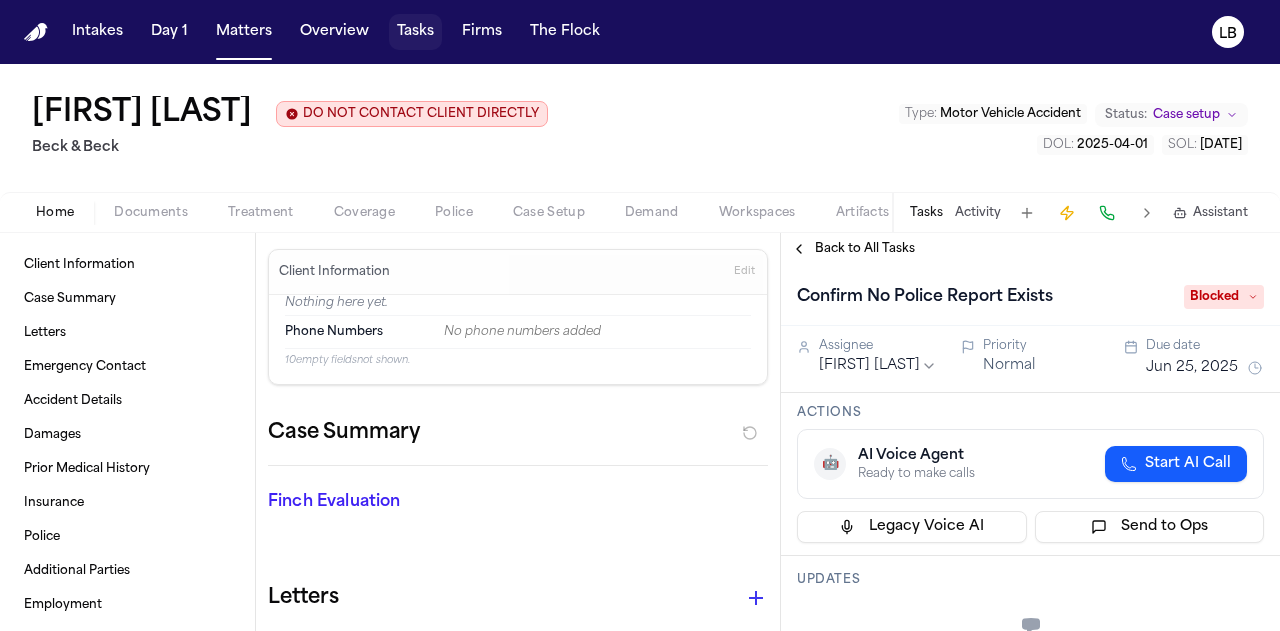 click on "Tasks" at bounding box center [415, 32] 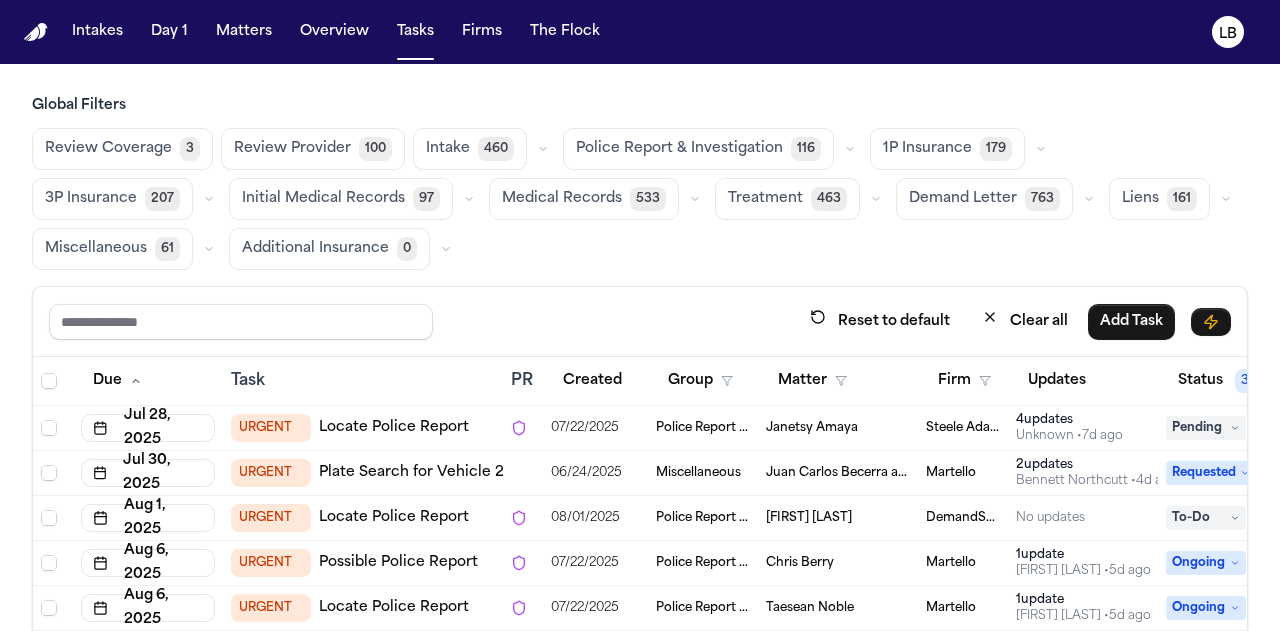 scroll, scrollTop: 166, scrollLeft: 0, axis: vertical 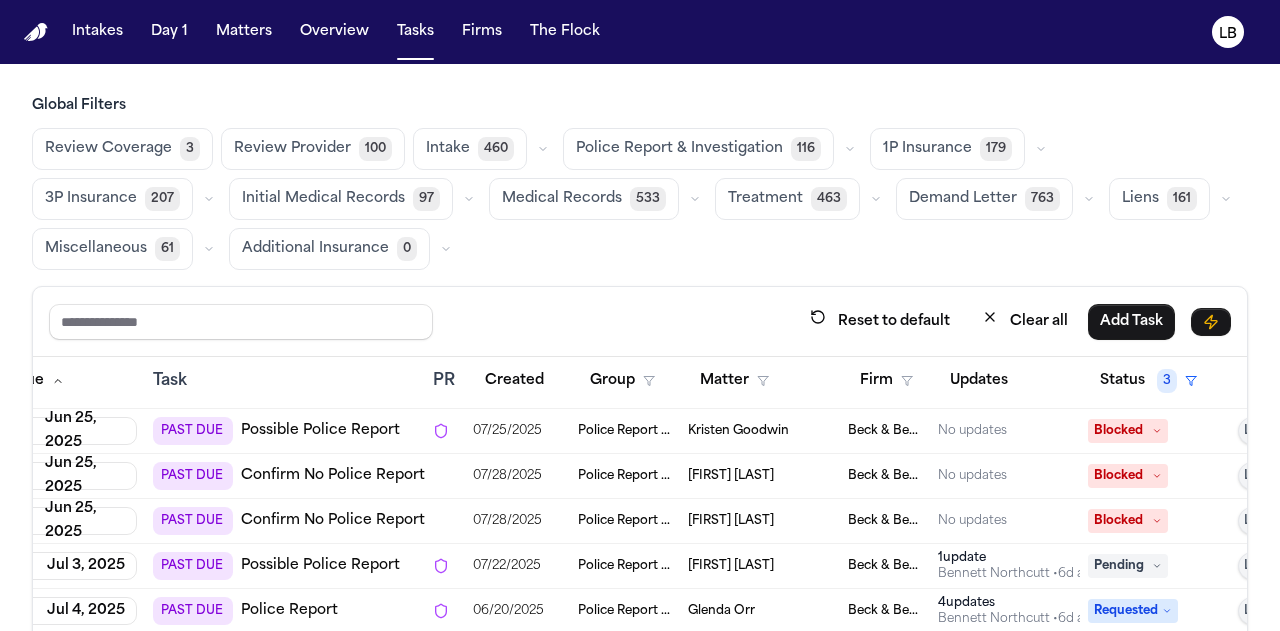 click on "[FIRST] [LAST]" at bounding box center (760, 566) 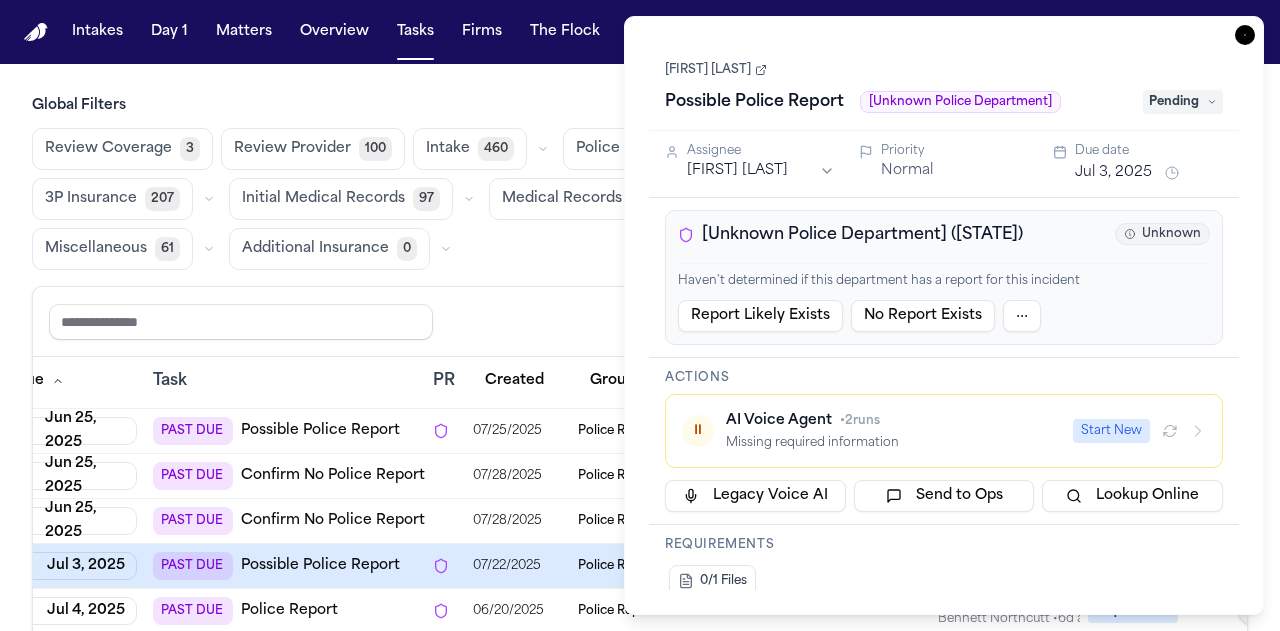 click on "[FIRST] [LAST] Possible Police Report [Unknown Police Department] Pending" at bounding box center [944, 87] 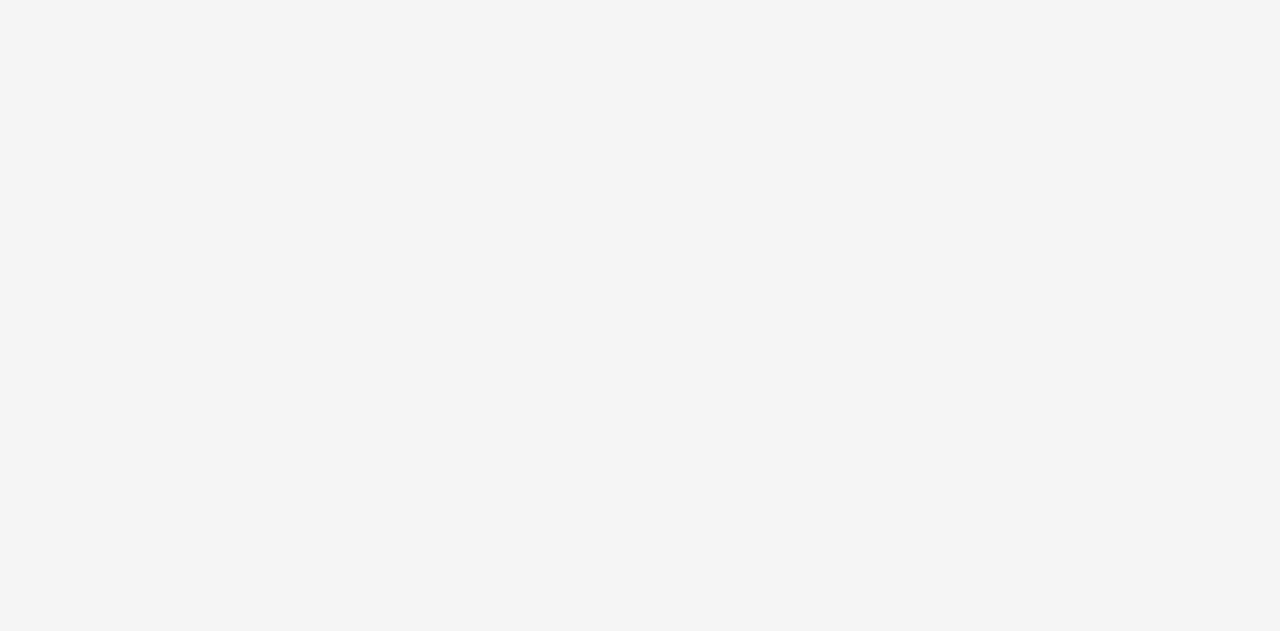 scroll, scrollTop: 0, scrollLeft: 0, axis: both 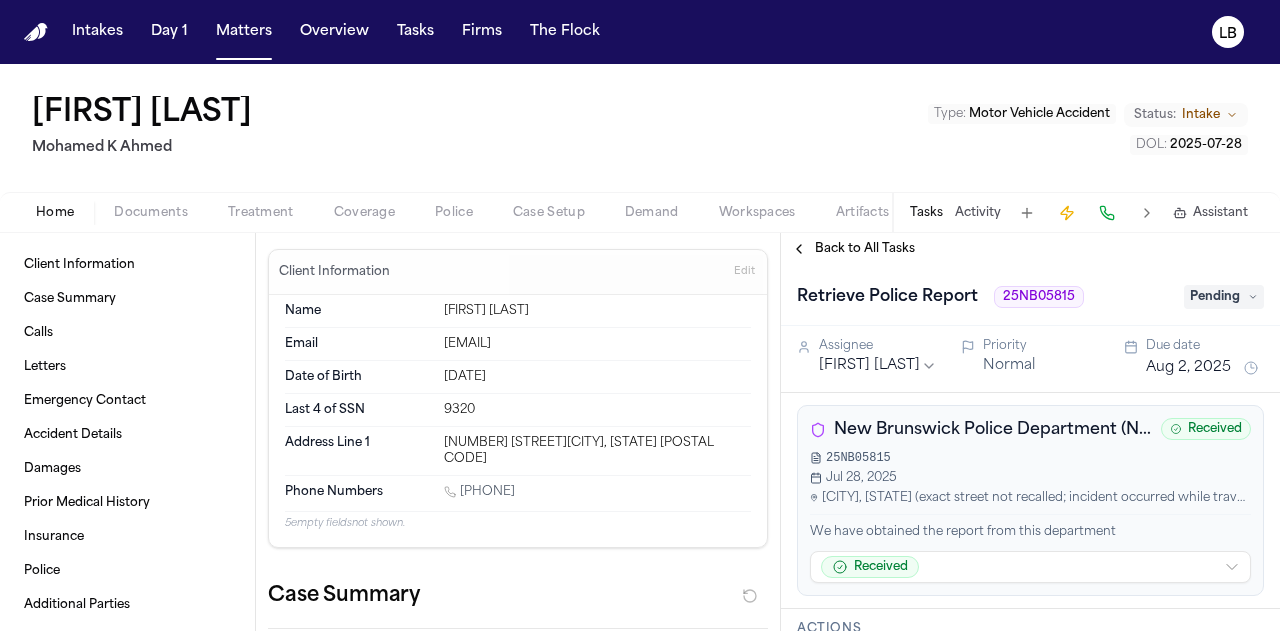click on "New Brunswick Police Department (NJ)" at bounding box center (993, 430) 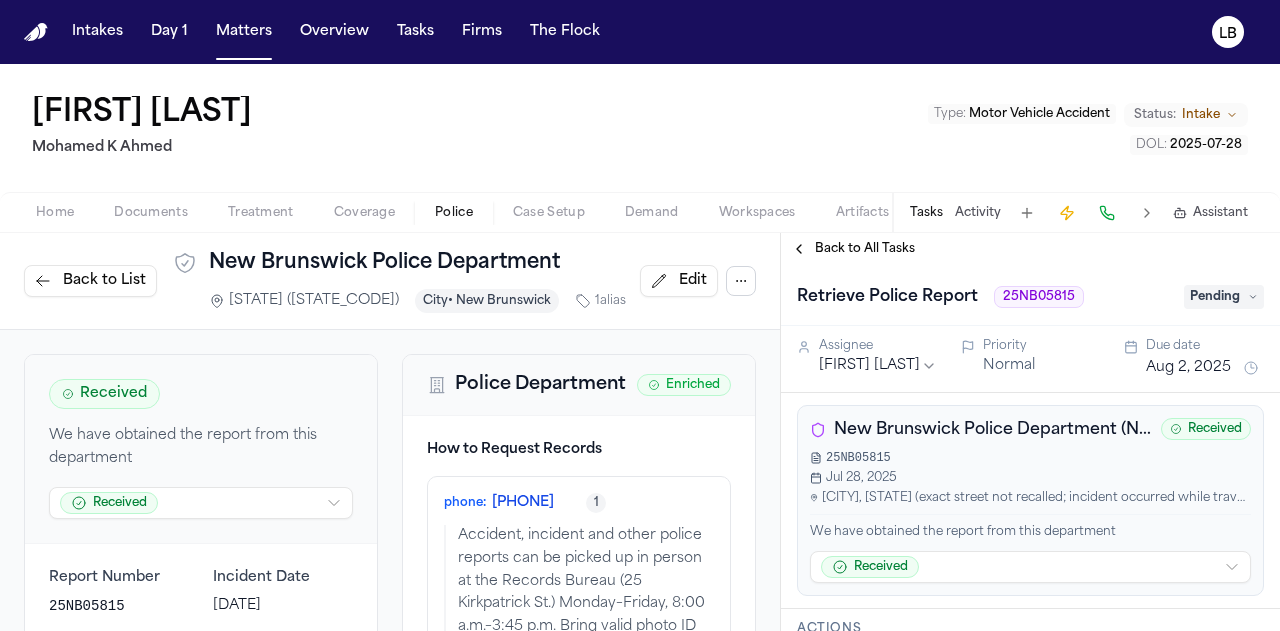 click on "25NB05815" at bounding box center [1039, 297] 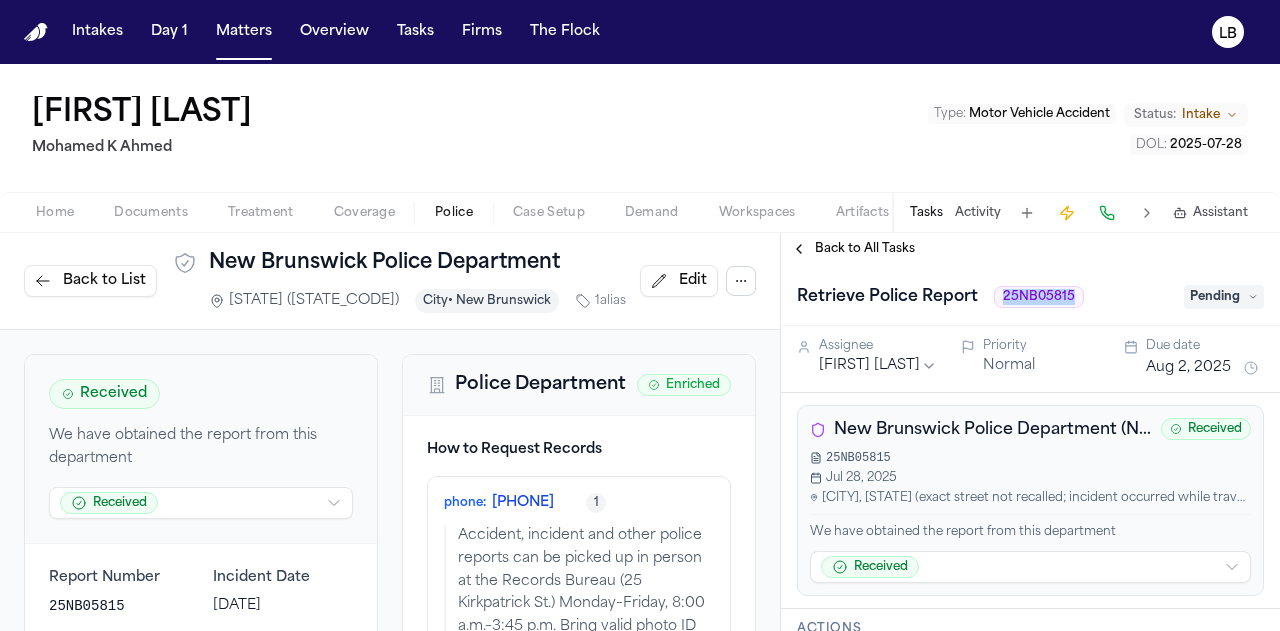 click on "25NB05815" at bounding box center (1039, 297) 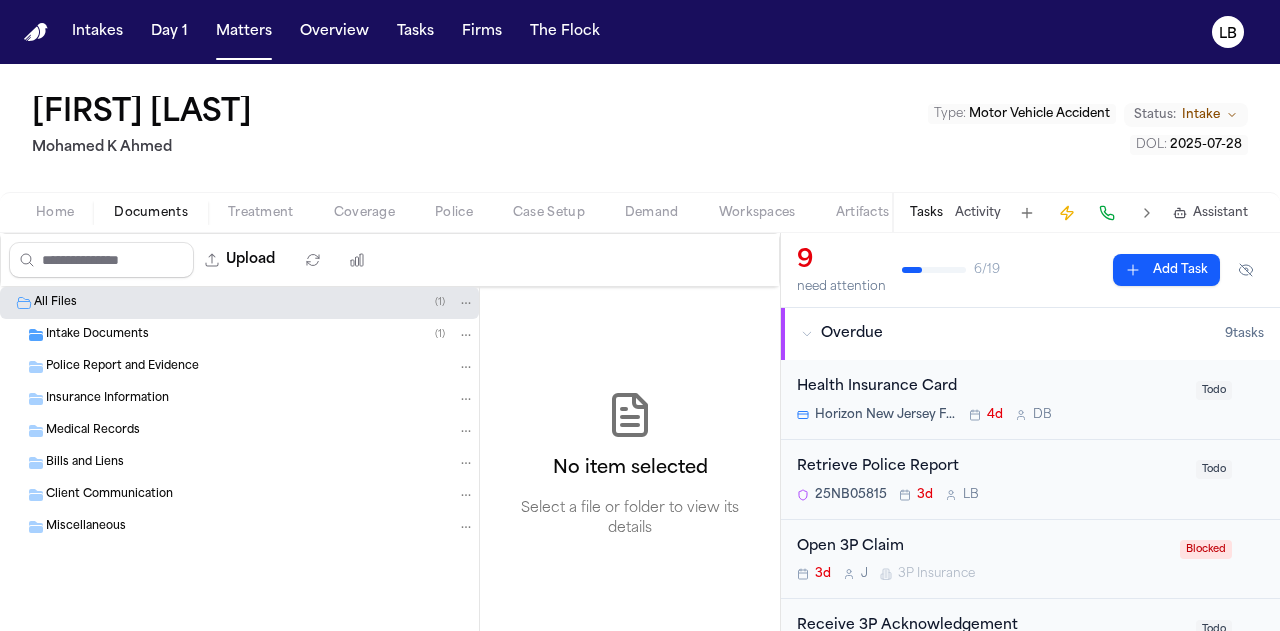 click on "Police Report and Evidence" at bounding box center (239, 367) 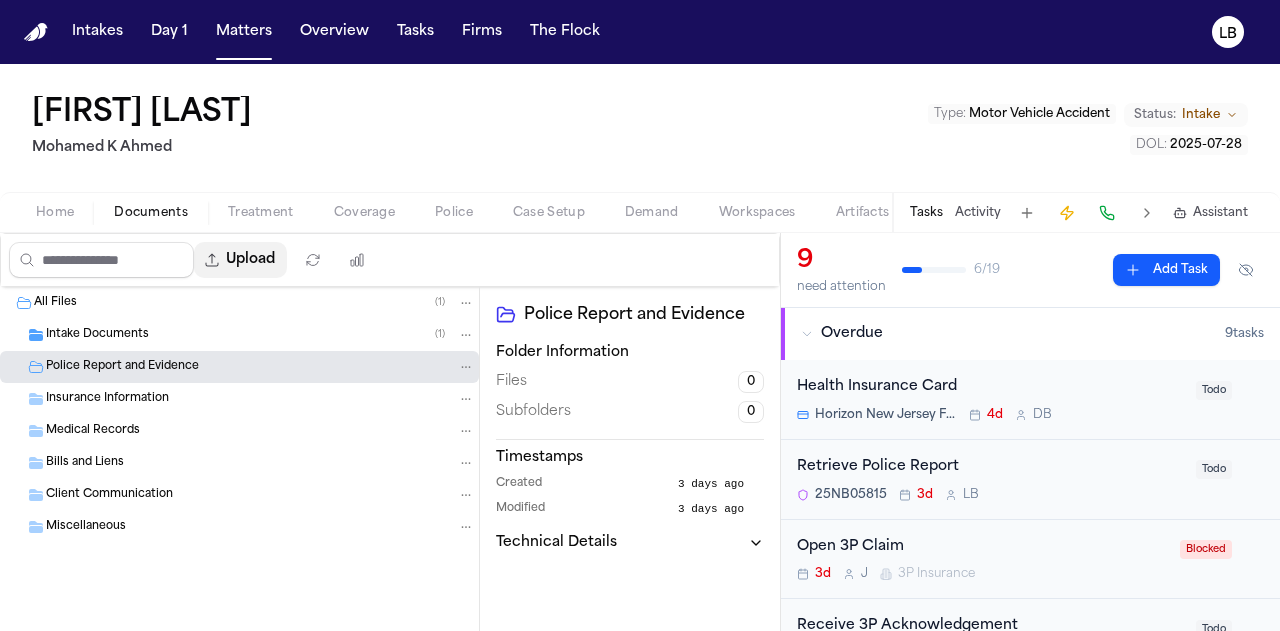 click on "Upload" at bounding box center (240, 260) 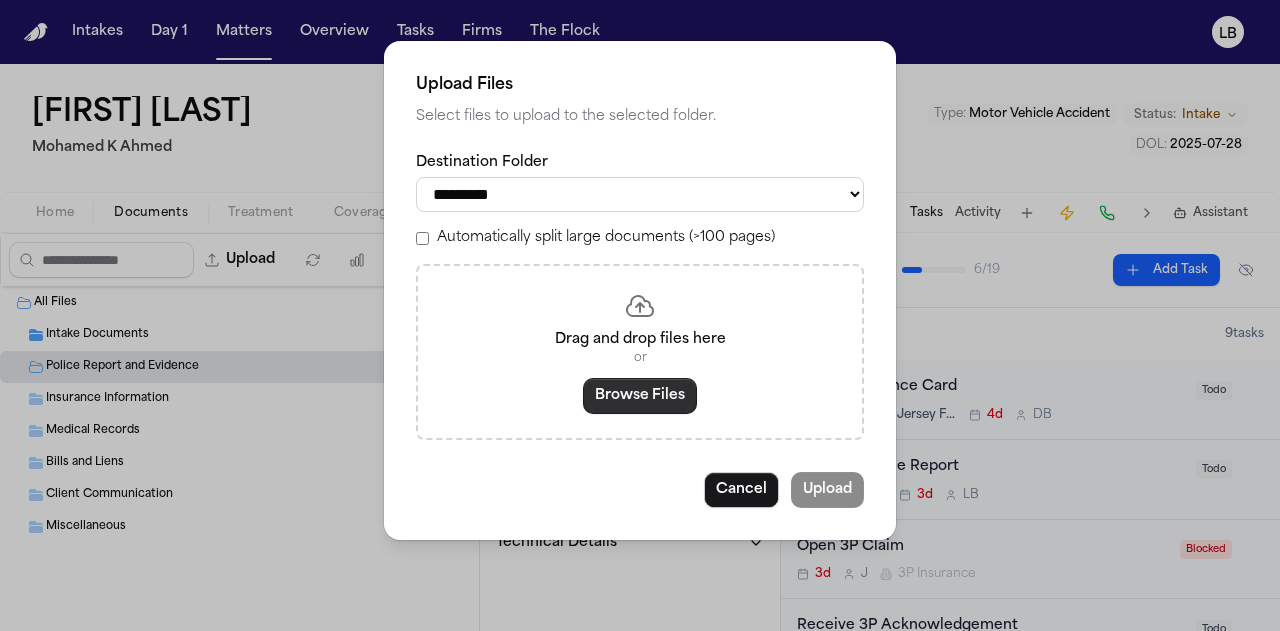 click on "Browse Files" at bounding box center (640, 396) 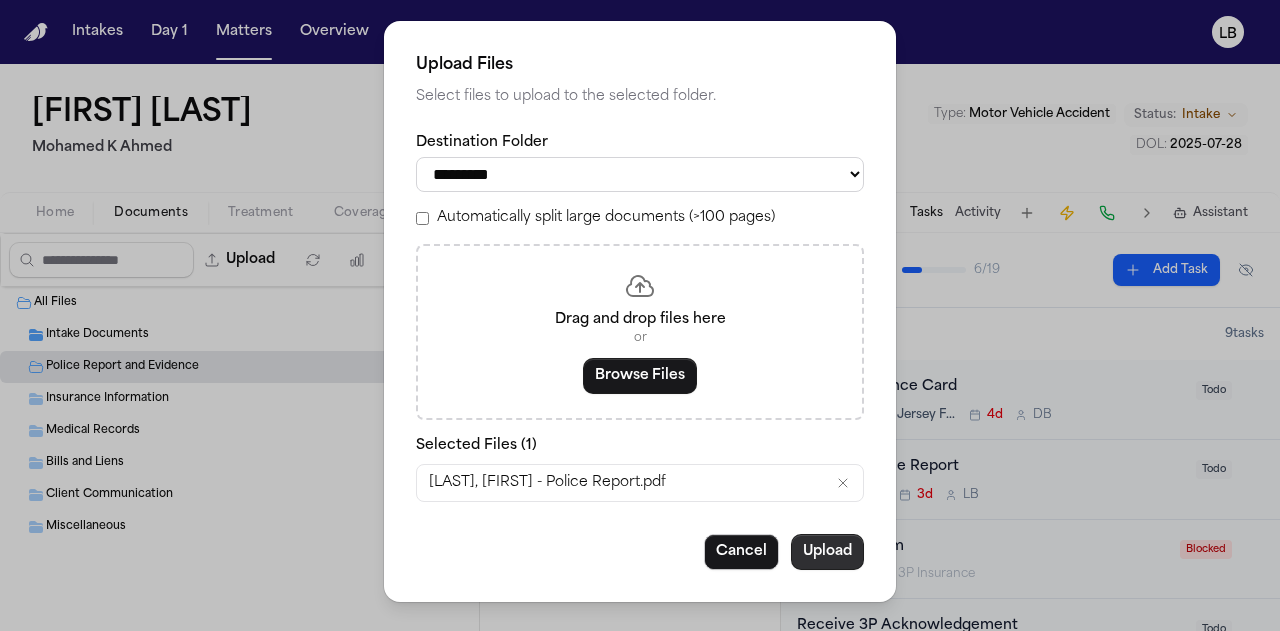 click on "Upload" at bounding box center [827, 552] 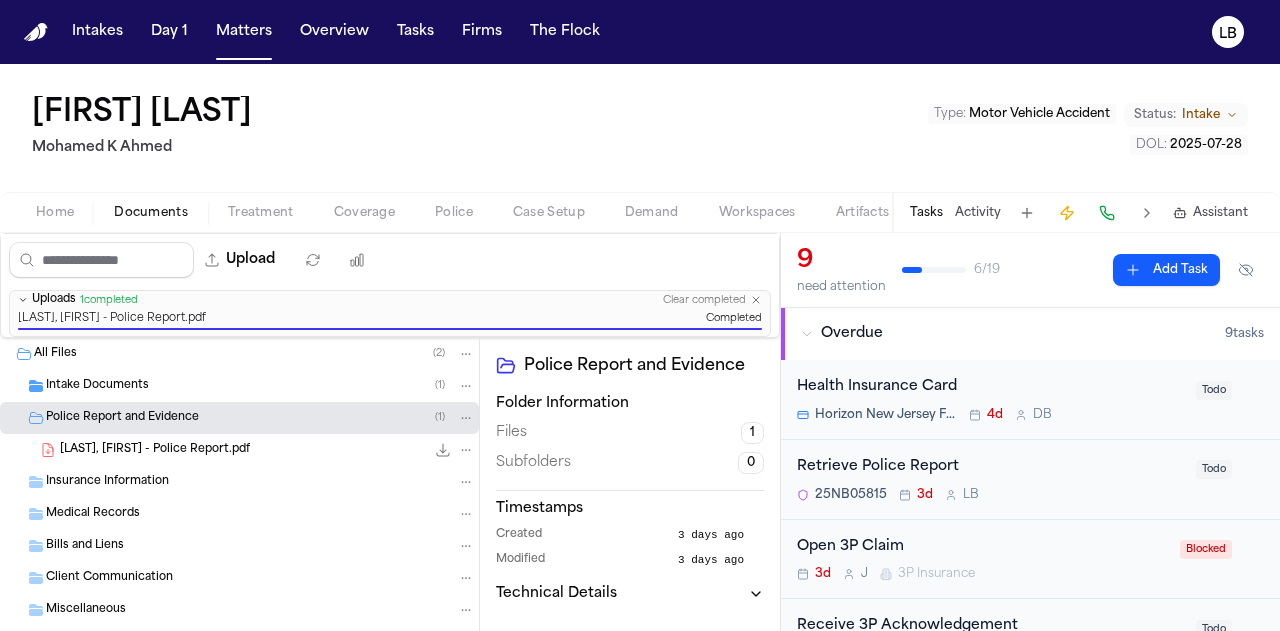 click on "Tasks Activity Assistant" at bounding box center [1078, 212] 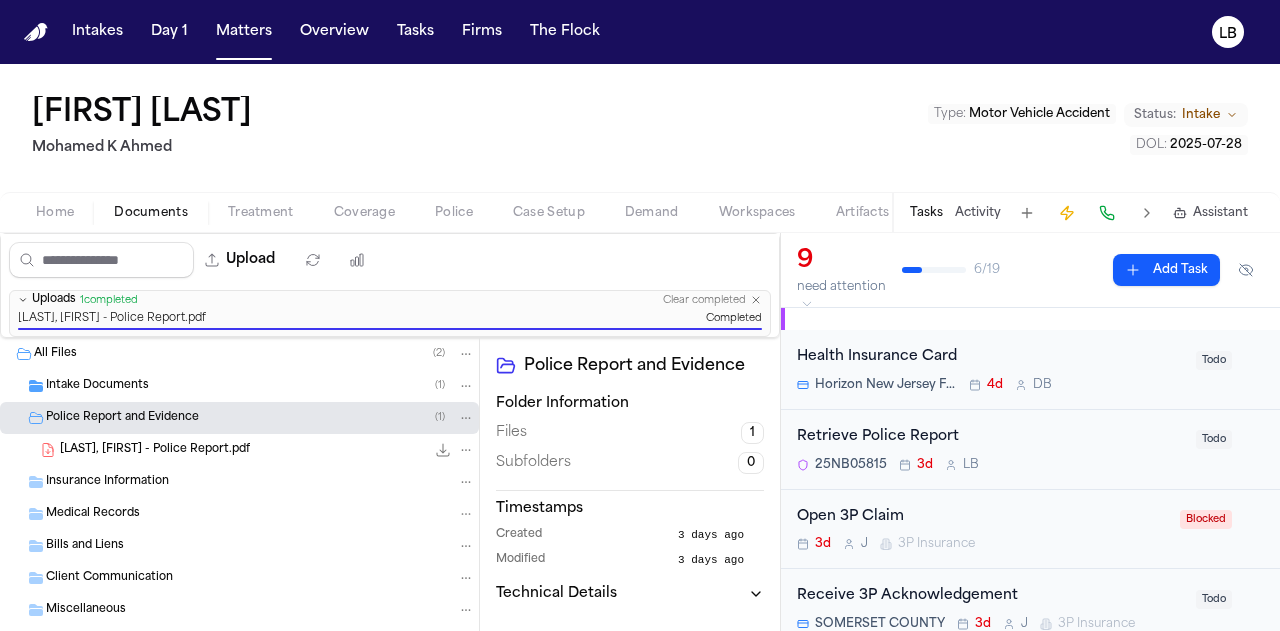 scroll, scrollTop: 31, scrollLeft: 0, axis: vertical 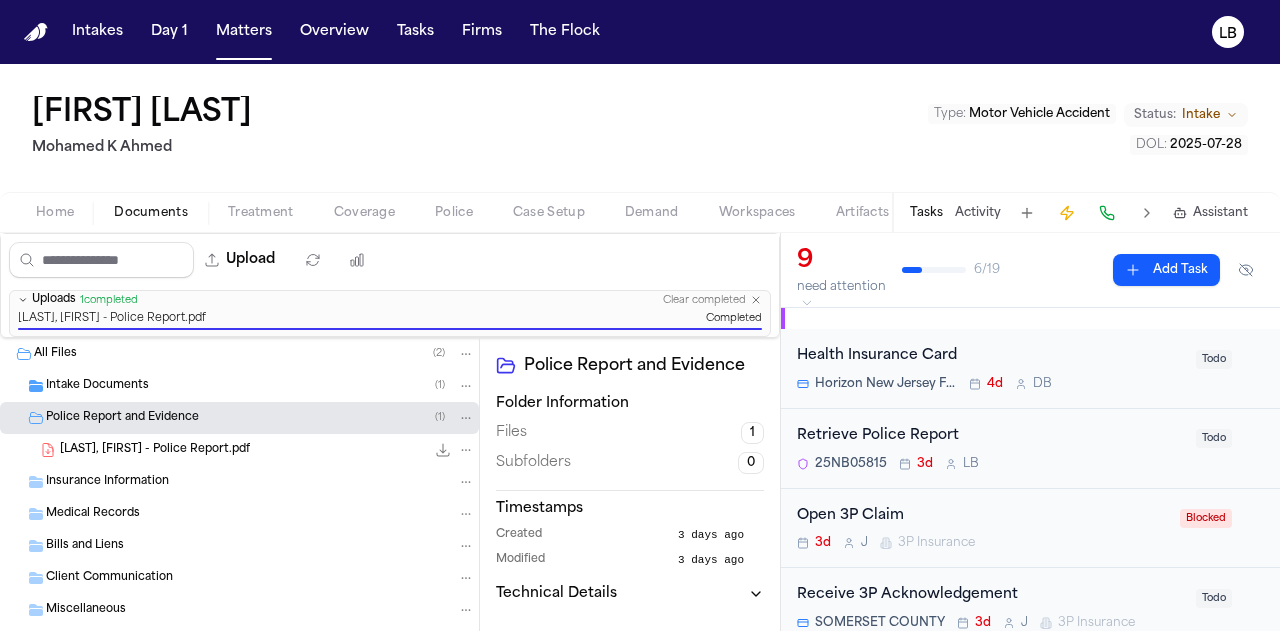 click on "Retrieve Police Report" at bounding box center (990, 436) 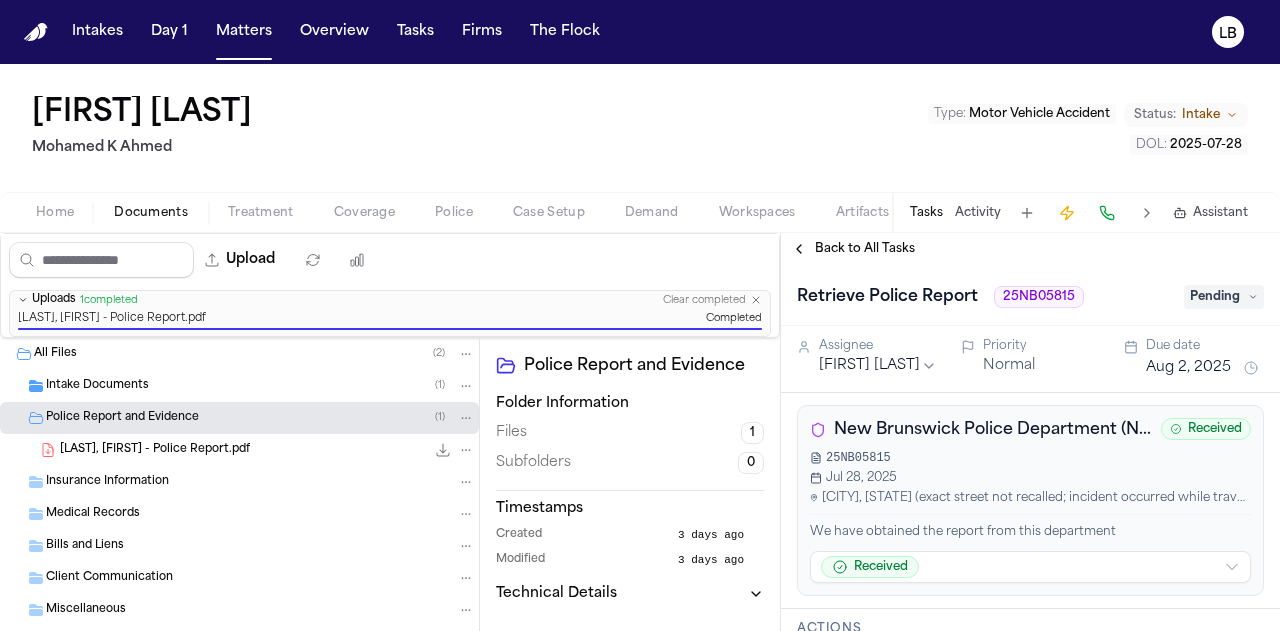 click on "Pending" at bounding box center [1224, 297] 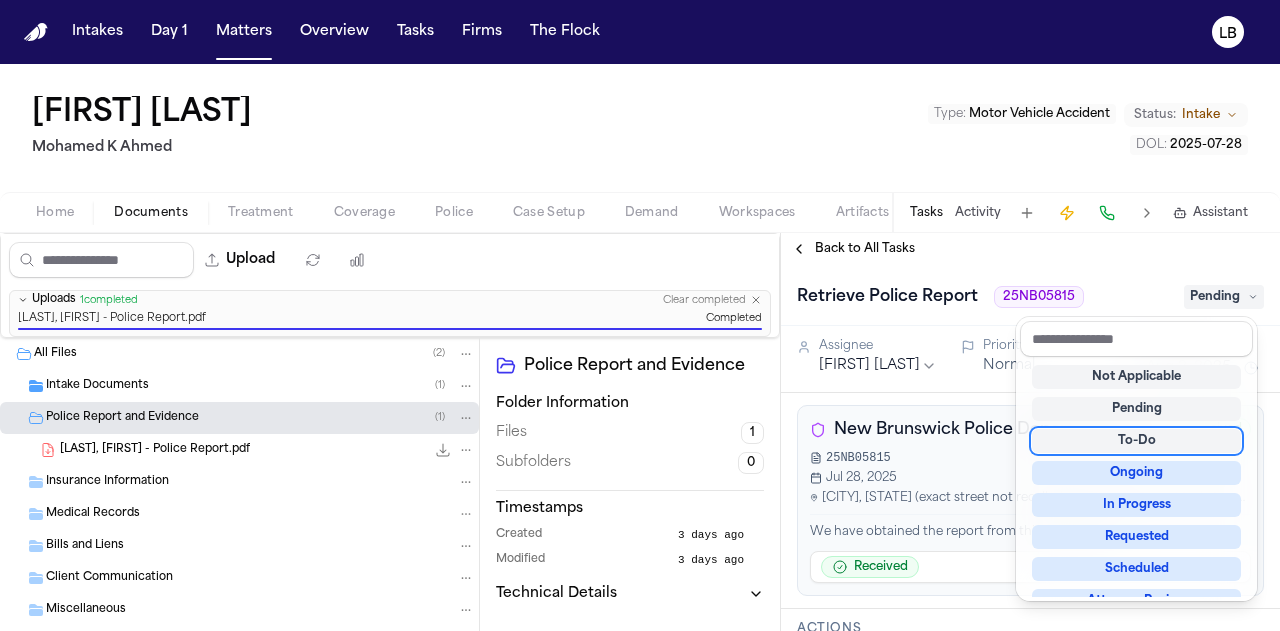 scroll, scrollTop: 312, scrollLeft: 0, axis: vertical 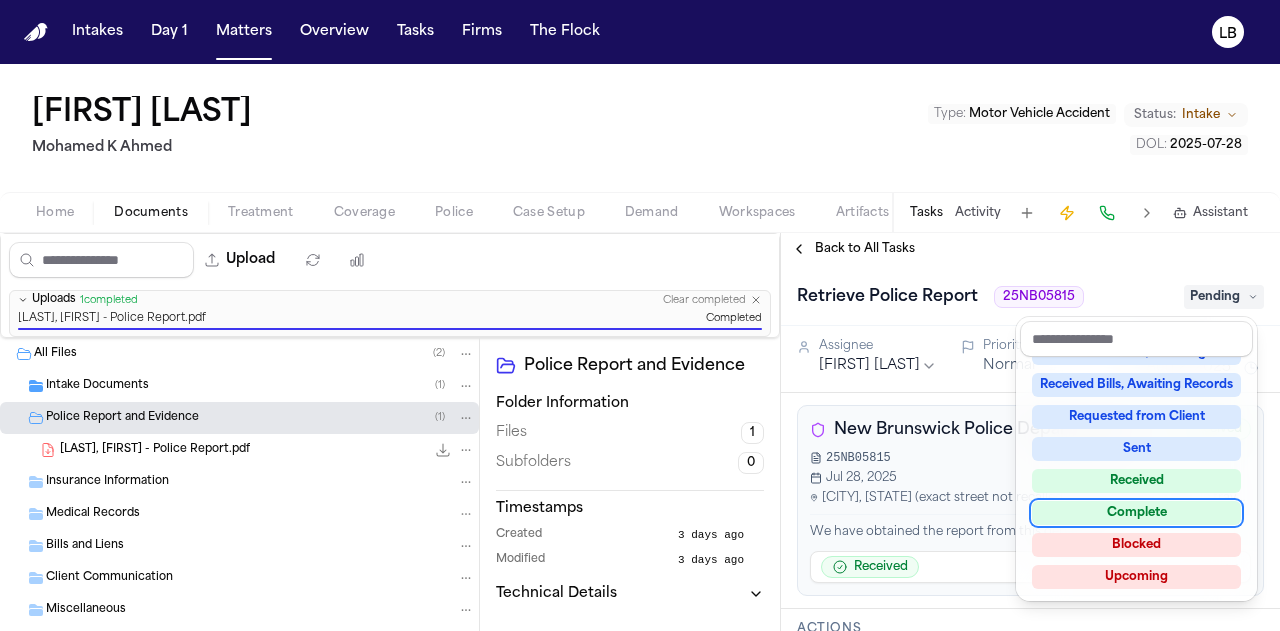 click on "Complete" at bounding box center [1136, 513] 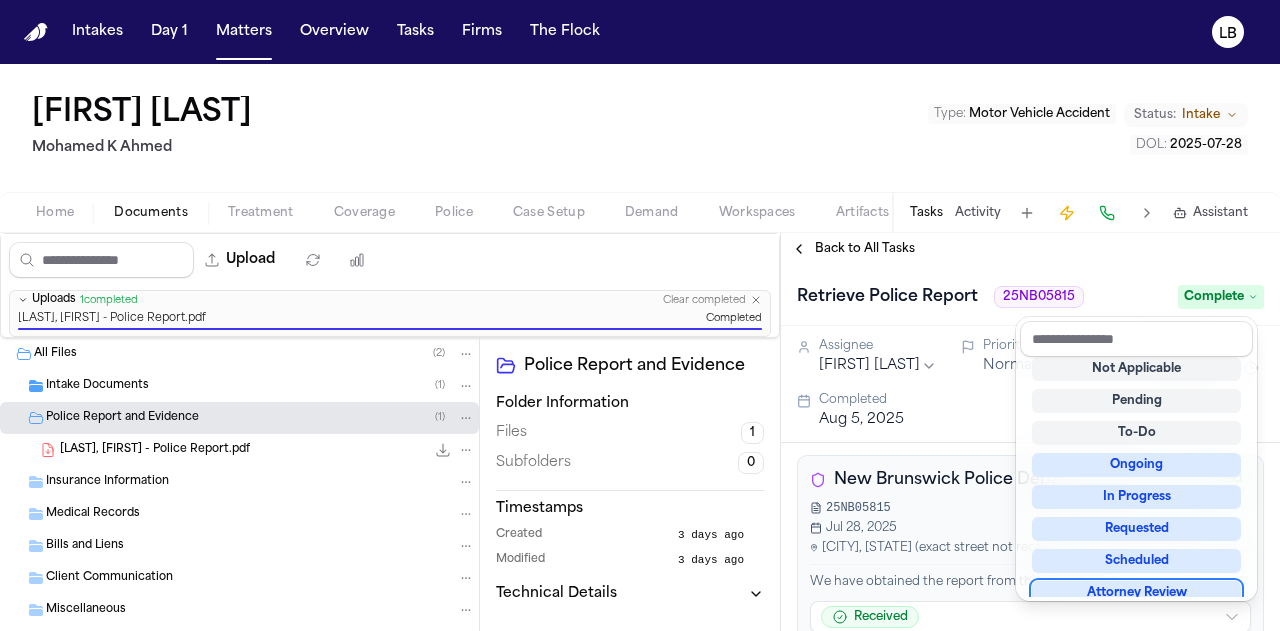 scroll, scrollTop: 16, scrollLeft: 0, axis: vertical 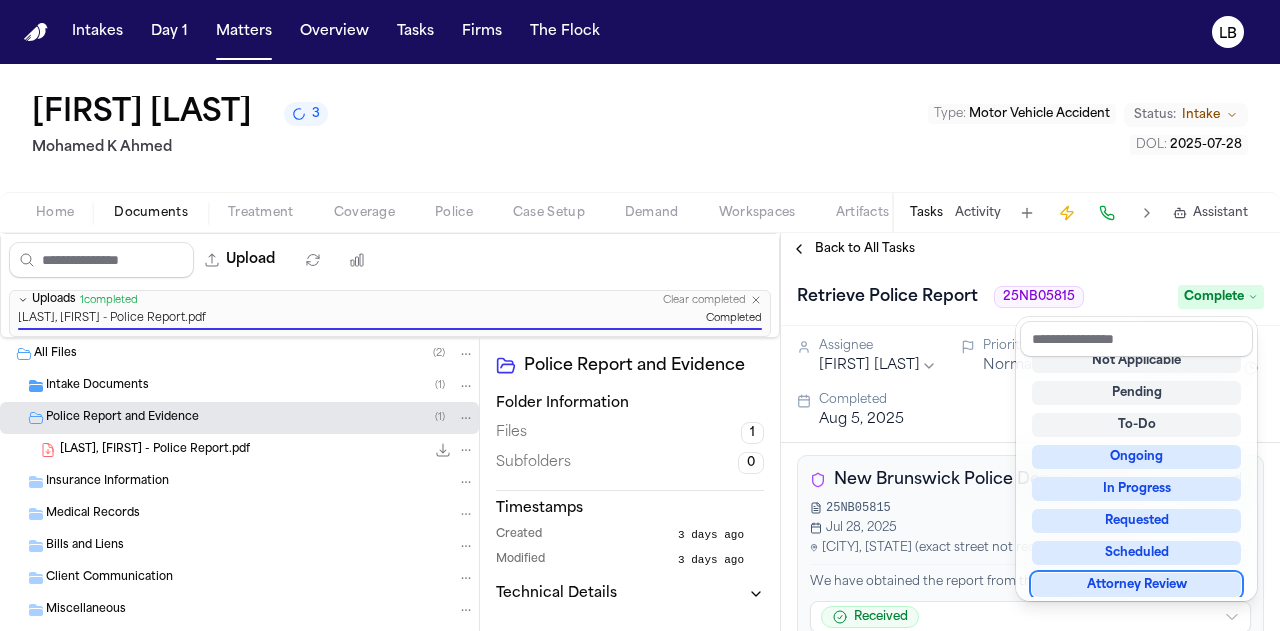click on "Intakes Day 1 Matters Overview Tasks Firms The Flock LB Armed Barkley 3 Mohamed K Ahmed Type :   Motor Vehicle Accident Status: Intake DOL :   2025-07-28 Home Documents Treatment Coverage Police Case Setup Demand Workspaces Artifacts Tasks Activity Assistant Upload 0   files  selected Move files Download files Delete files More actions Clear selection Uploads 1  completed Clear completed Barkley, Armed - Police Report.pdf Completed All Files ( 2 ) Intake Documents ( 1 ) Police Report and Evidence ( 1 ) Barkley, Armed - Police Report.pdf 114.9 KB  • PDF Insurance Information Medical Records Bills and Liens Client Communication Miscellaneous Police Report and Evidence Folder Information Files 1 Subfolders 0 Timestamps Created 3 days ago Modified 3 days ago Technical Details Back to All Tasks Retrieve Police Report 25NB05815 Complete Assignee Lina Becerra Priority Normal Due date Aug 2, 2025 Completed Aug 5, 2025 New Brunswick Police Department (NJ) Received 25NB05815 Jul 28, 2025 Received Actions 🤖 Updates" at bounding box center (640, 315) 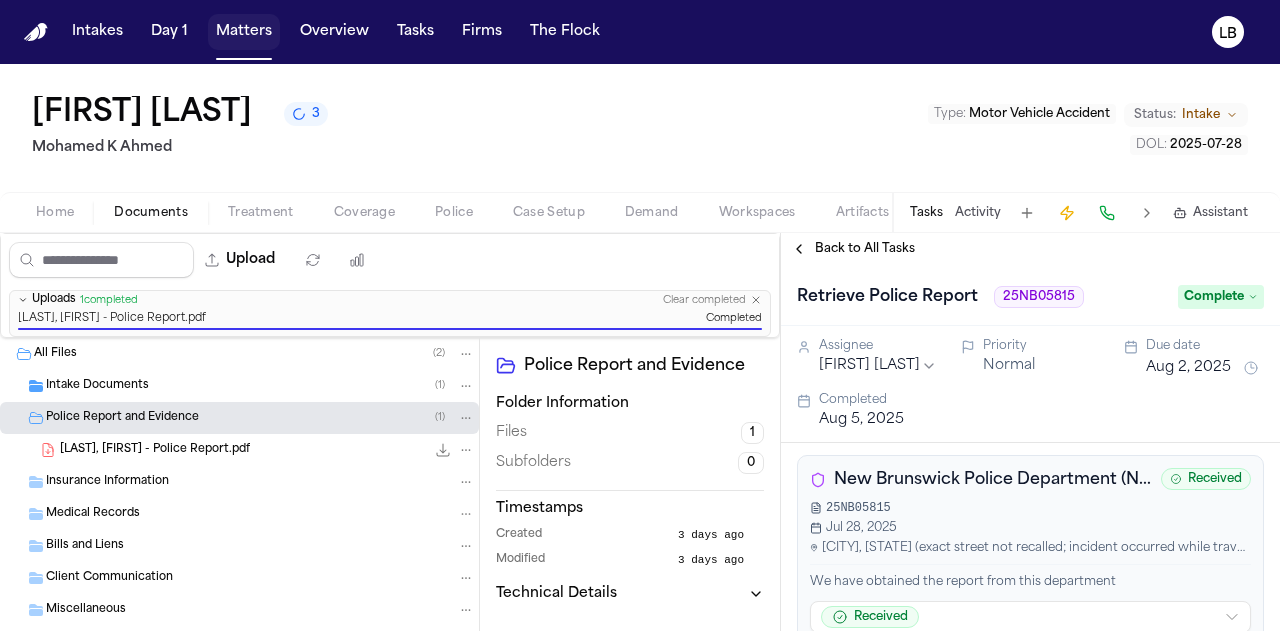 click on "Matters" at bounding box center (244, 32) 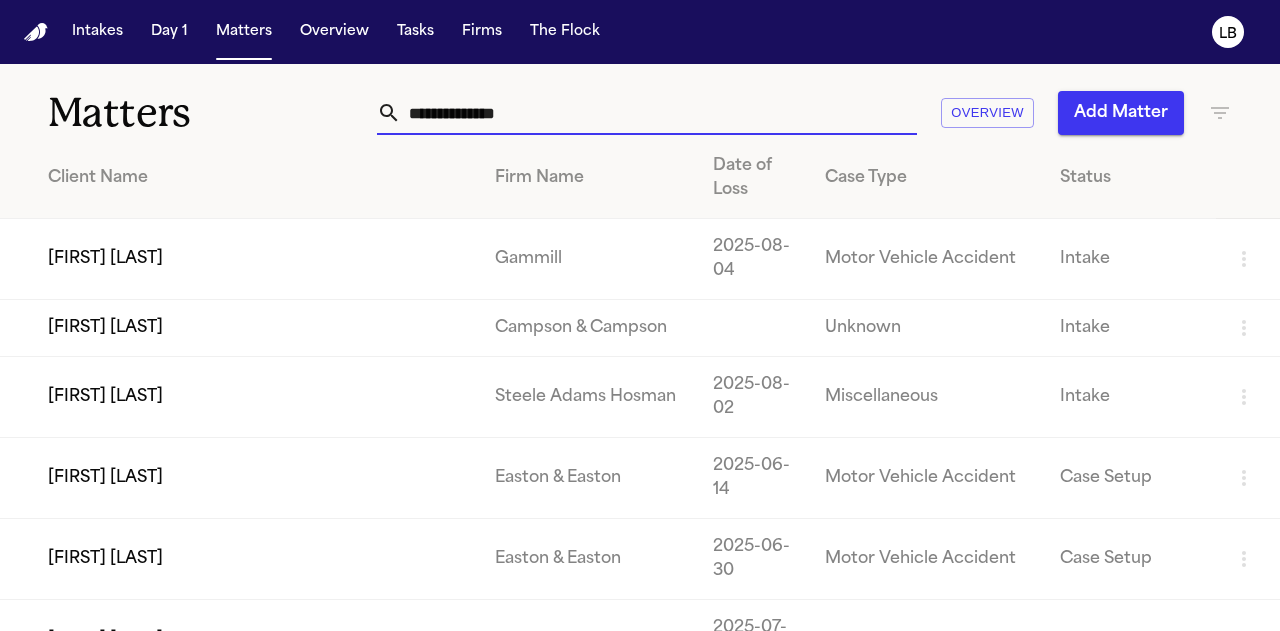 click at bounding box center (659, 113) 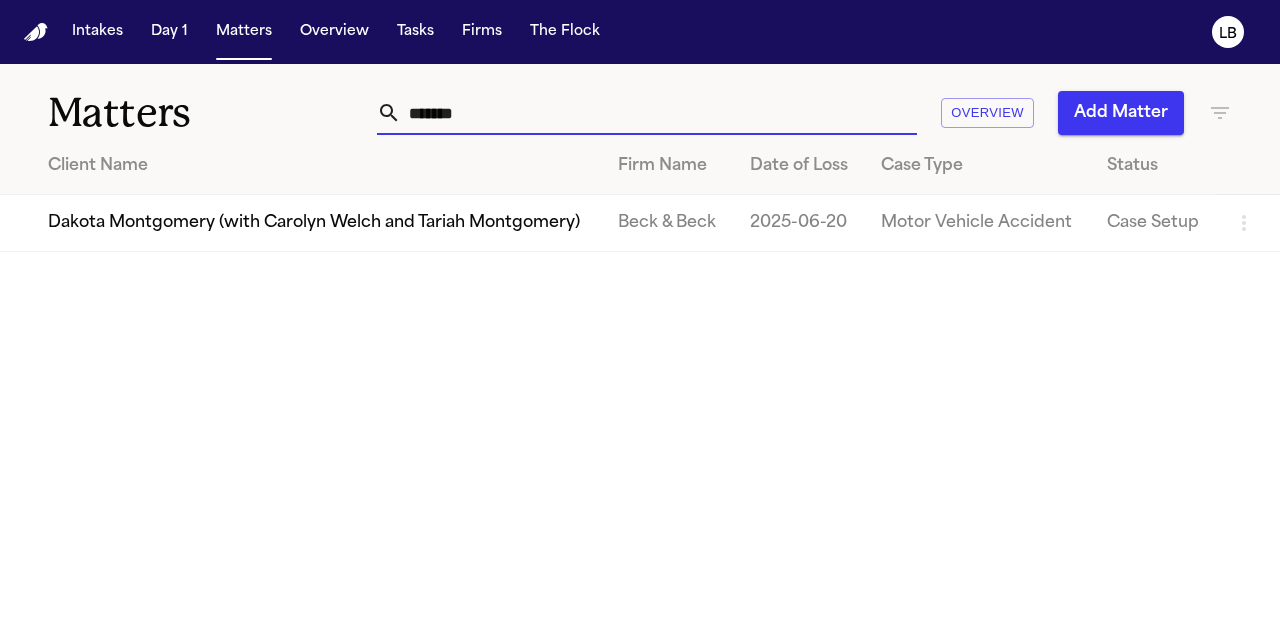 click on "*******" at bounding box center (659, 113) 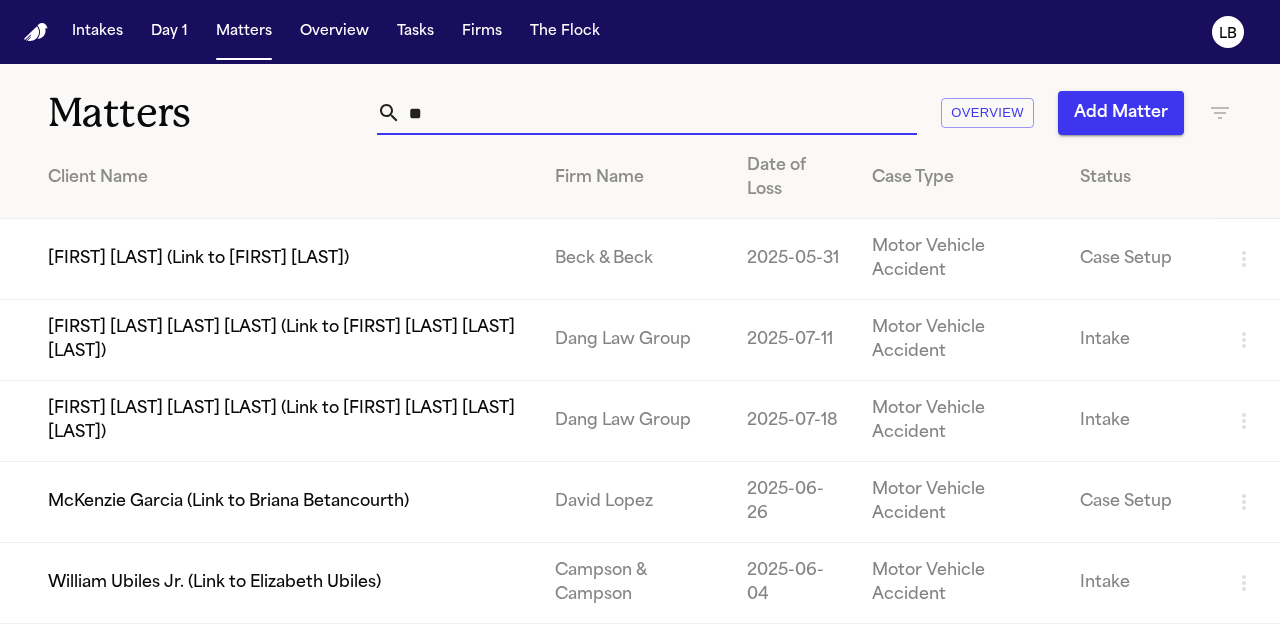 type on "*" 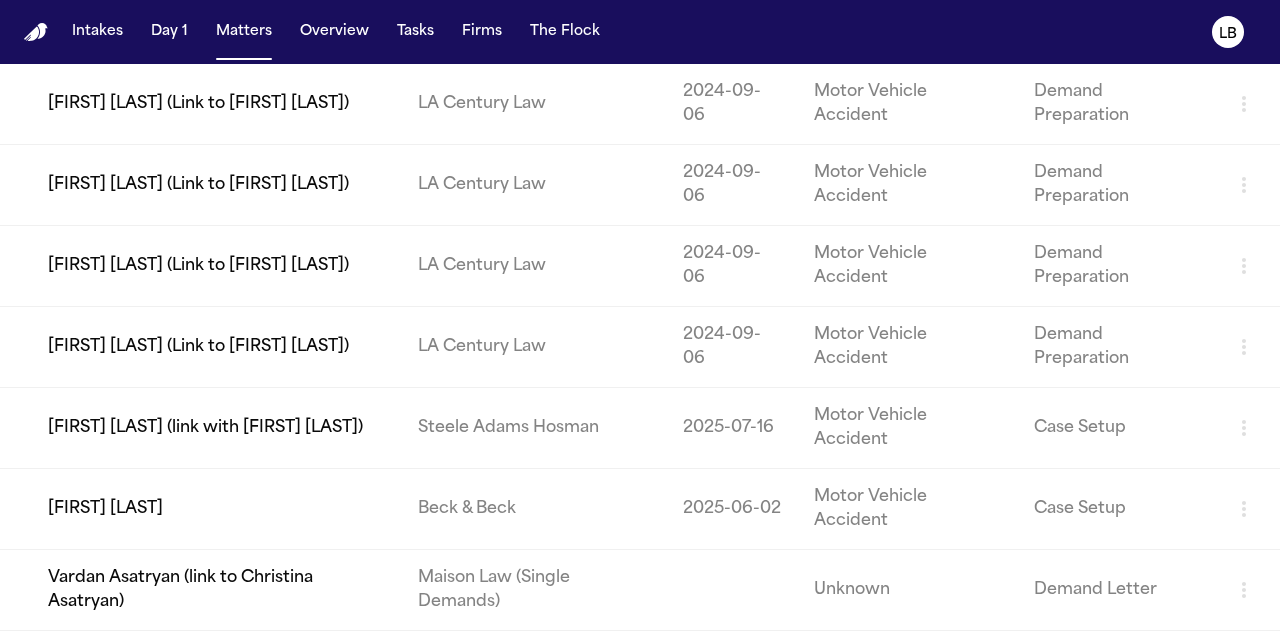 scroll, scrollTop: 144, scrollLeft: 0, axis: vertical 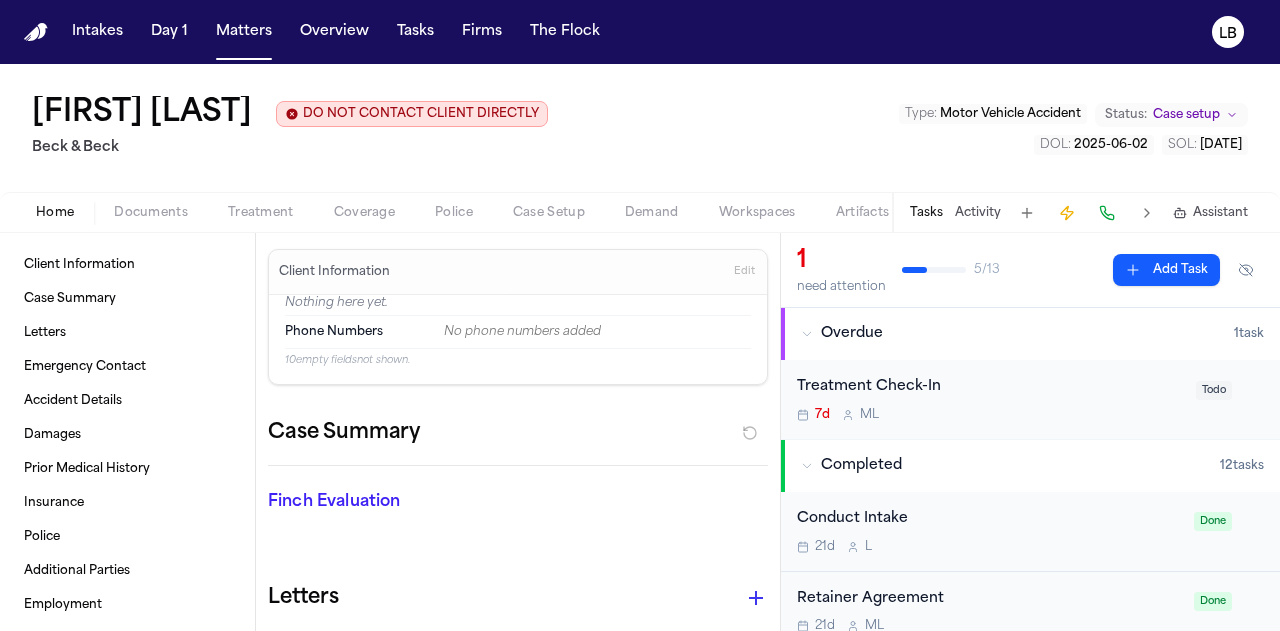 click on "Documents" at bounding box center (151, 213) 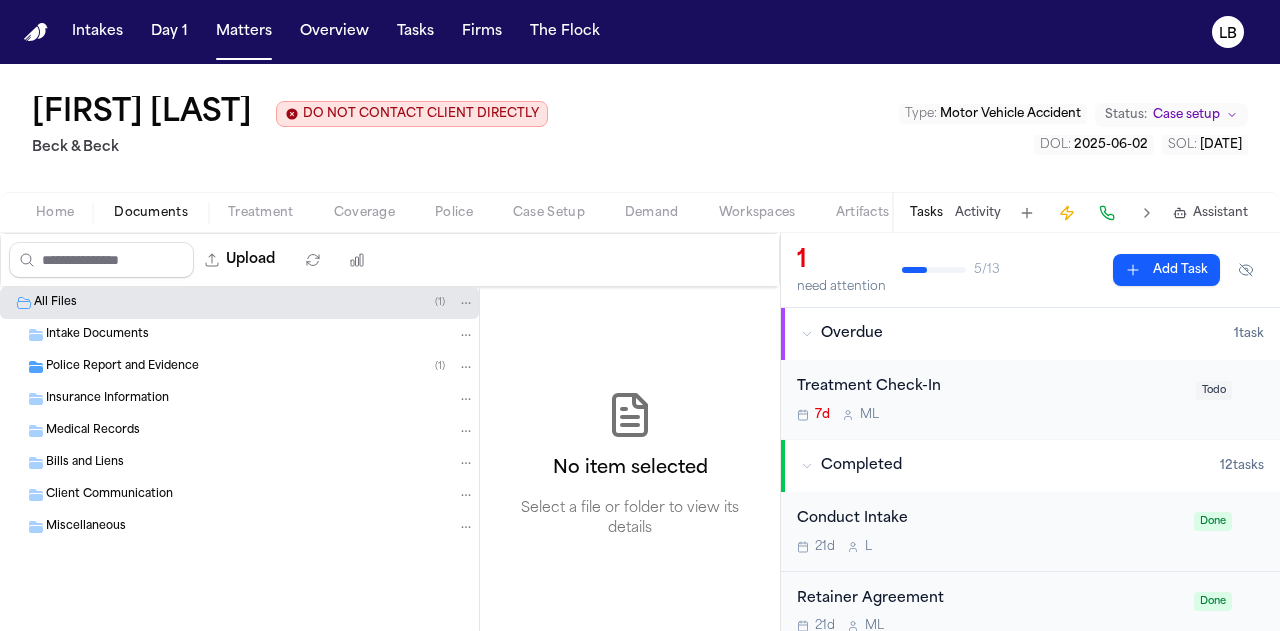 click on "Police Report and Evidence" at bounding box center (122, 367) 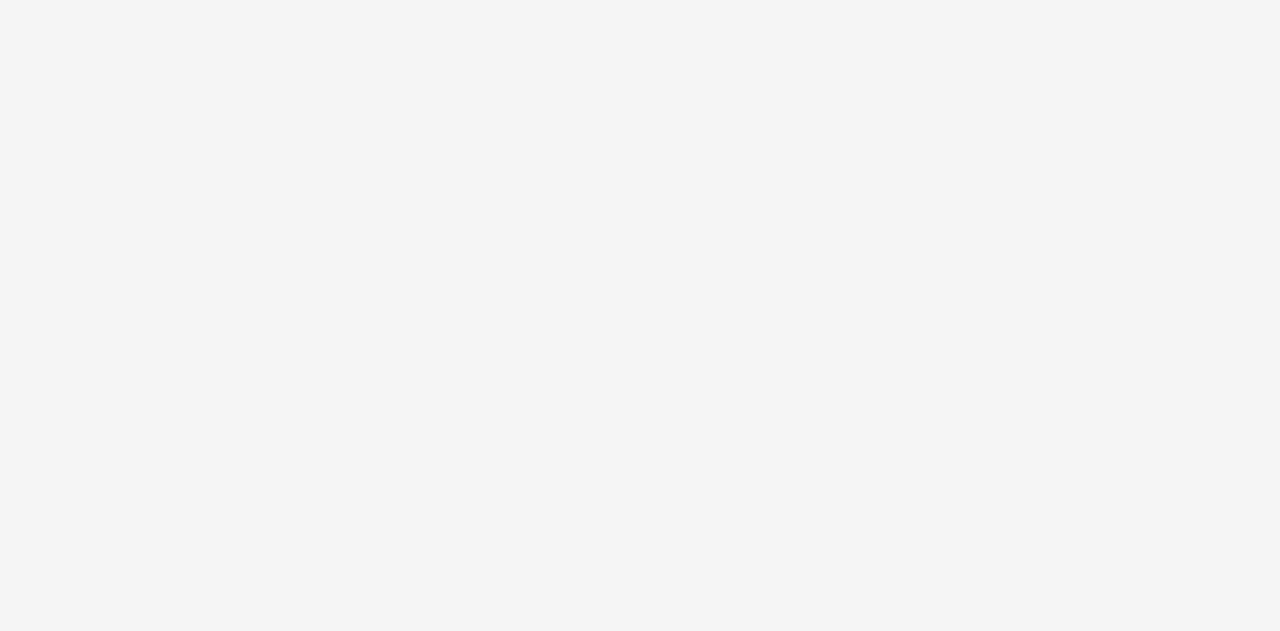 scroll, scrollTop: 0, scrollLeft: 0, axis: both 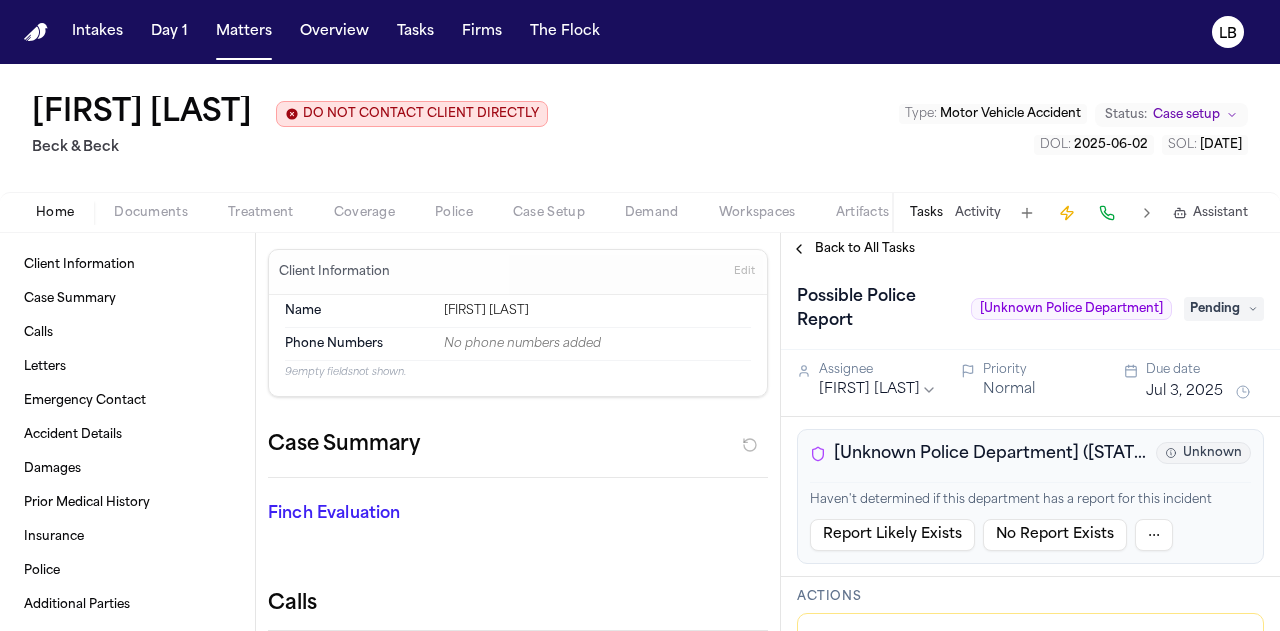 click on "Documents" at bounding box center (151, 213) 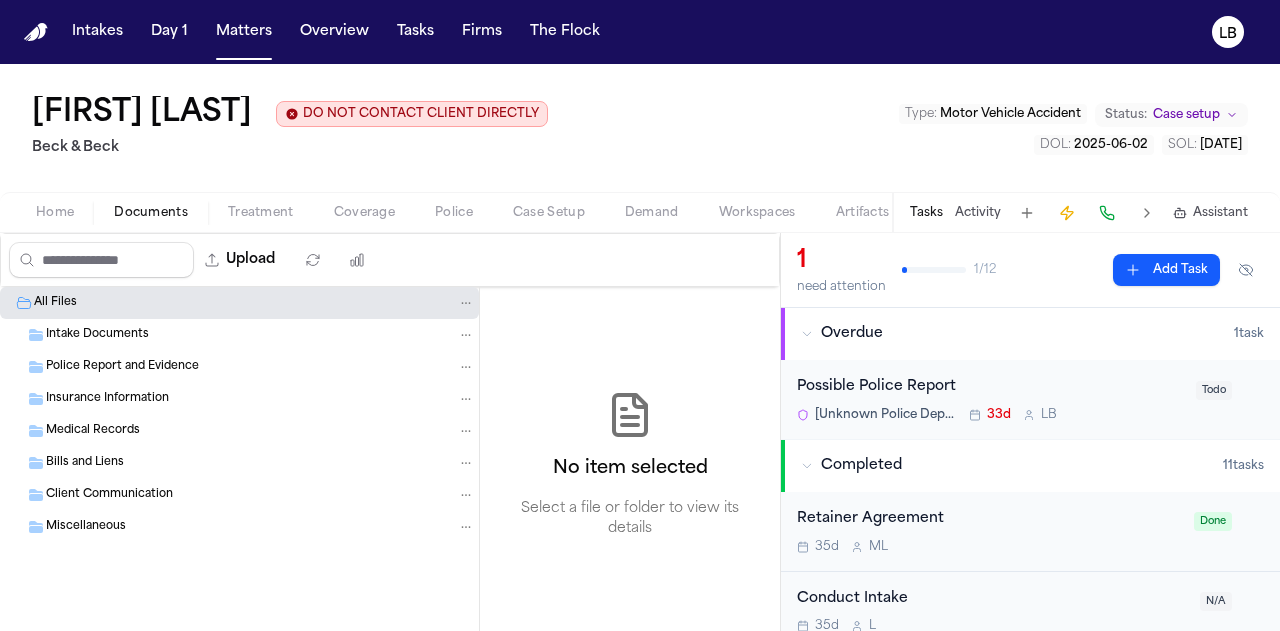 click on "Police Report and Evidence" at bounding box center [260, 367] 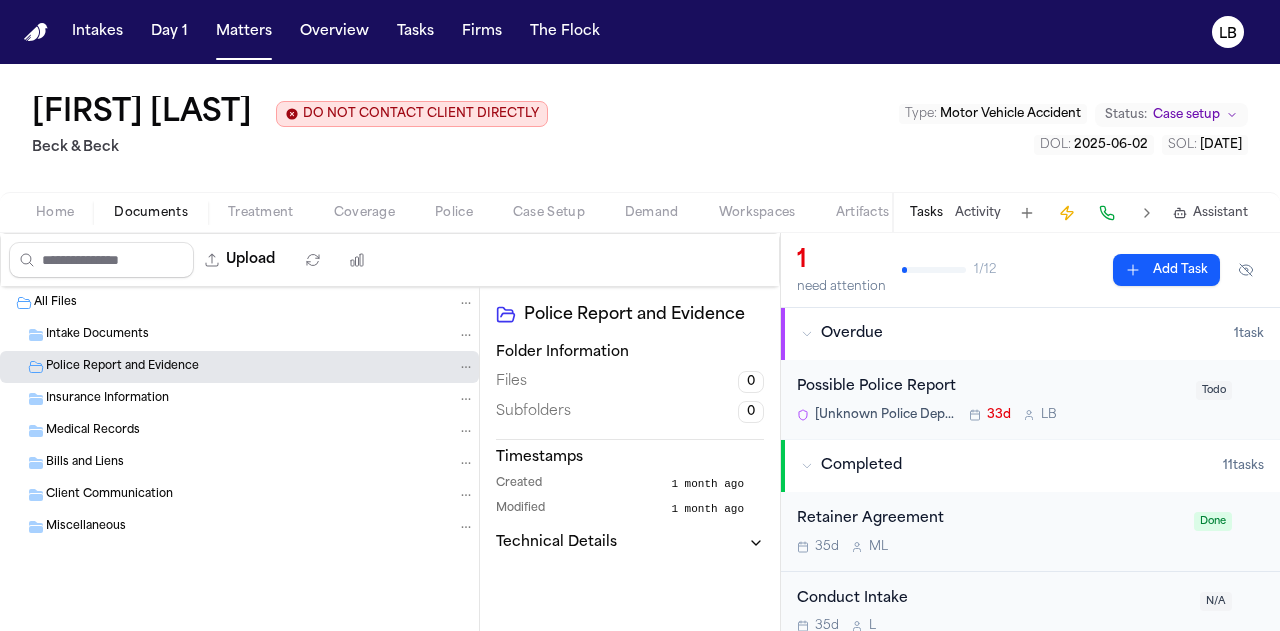click on "Intake Documents" at bounding box center [260, 335] 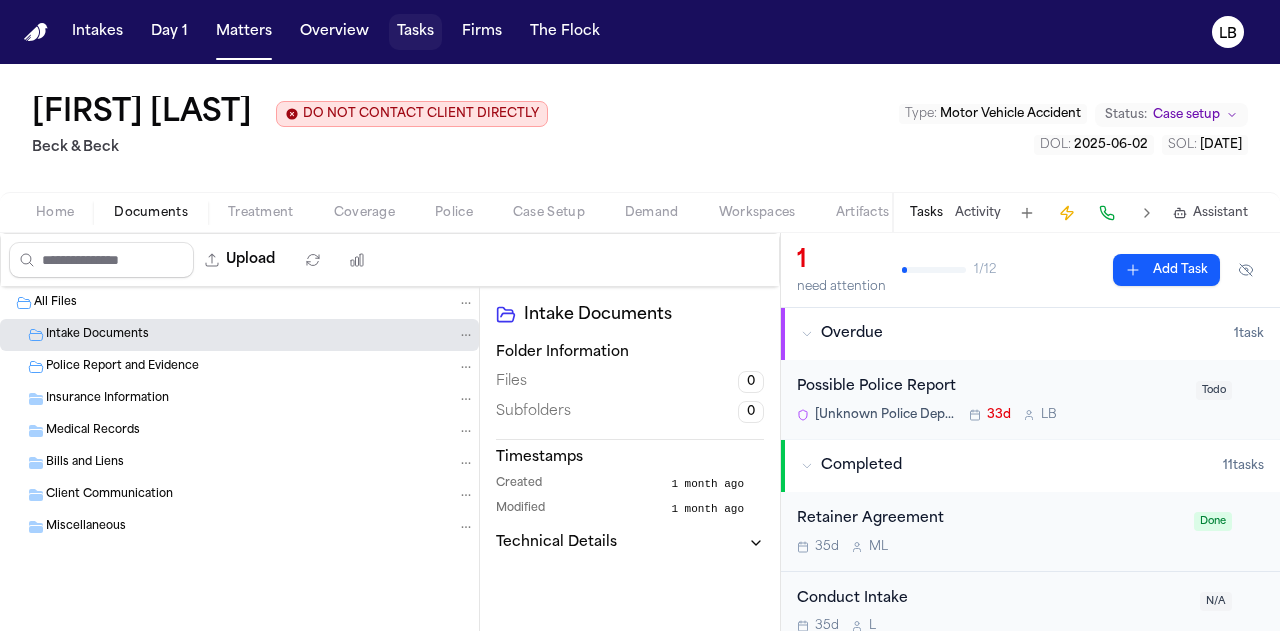 click on "Tasks" at bounding box center (415, 32) 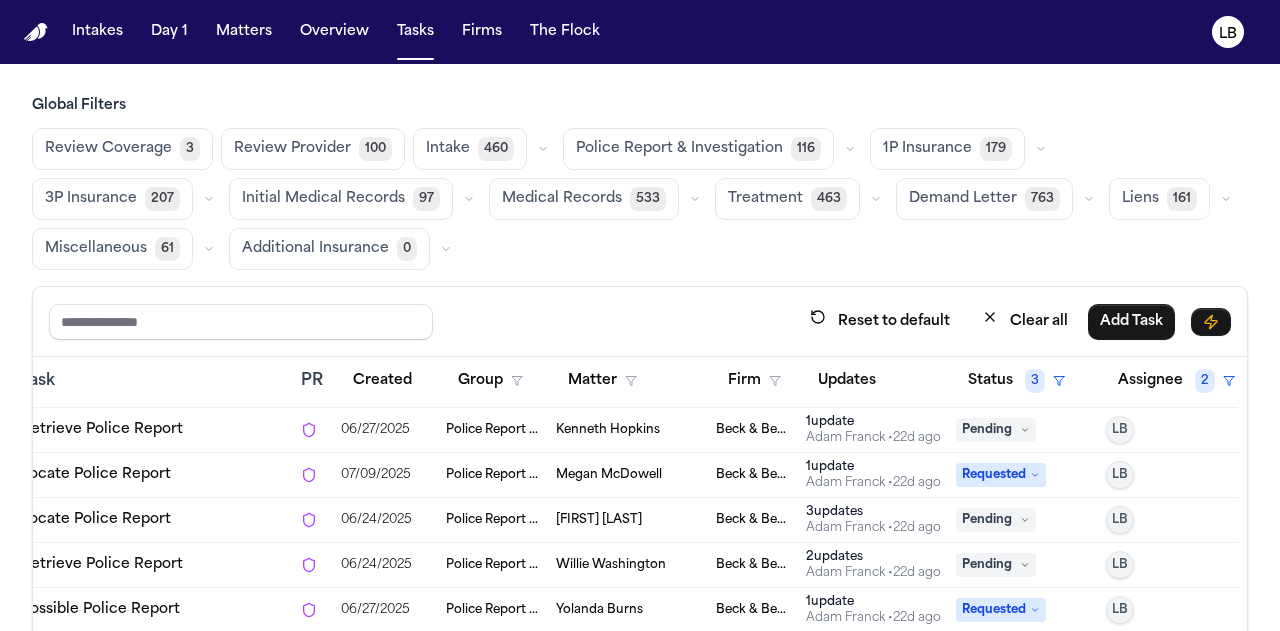 scroll, scrollTop: 4827, scrollLeft: 238, axis: both 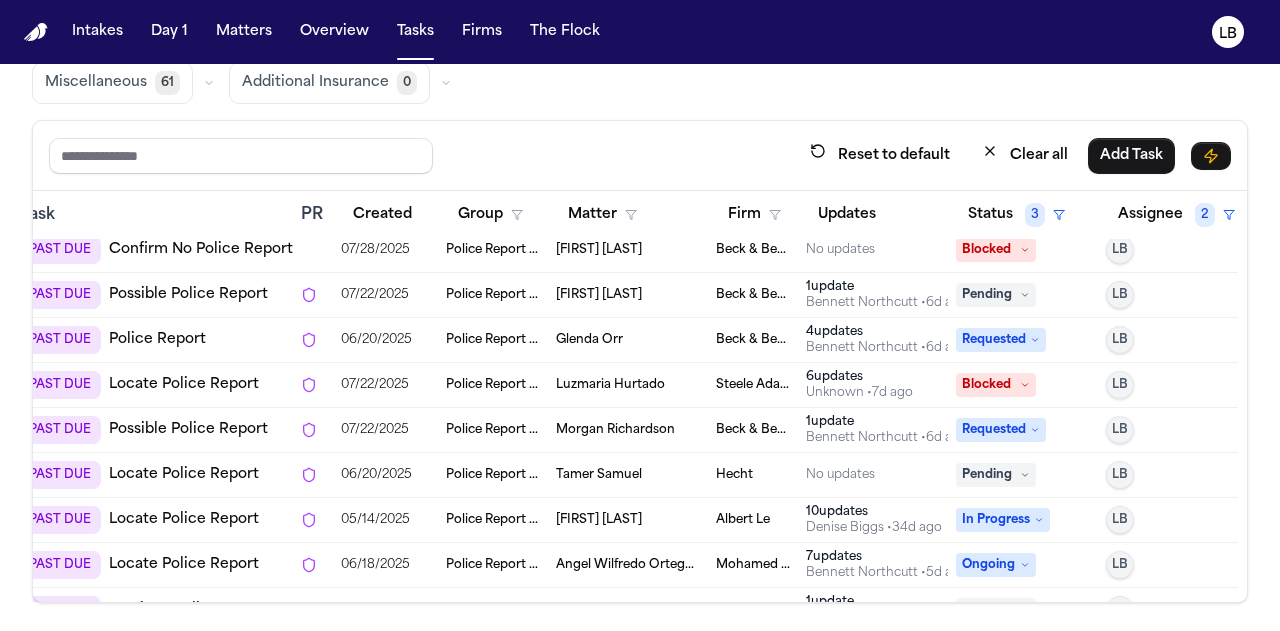click on "Tamer Samuel" at bounding box center [599, 475] 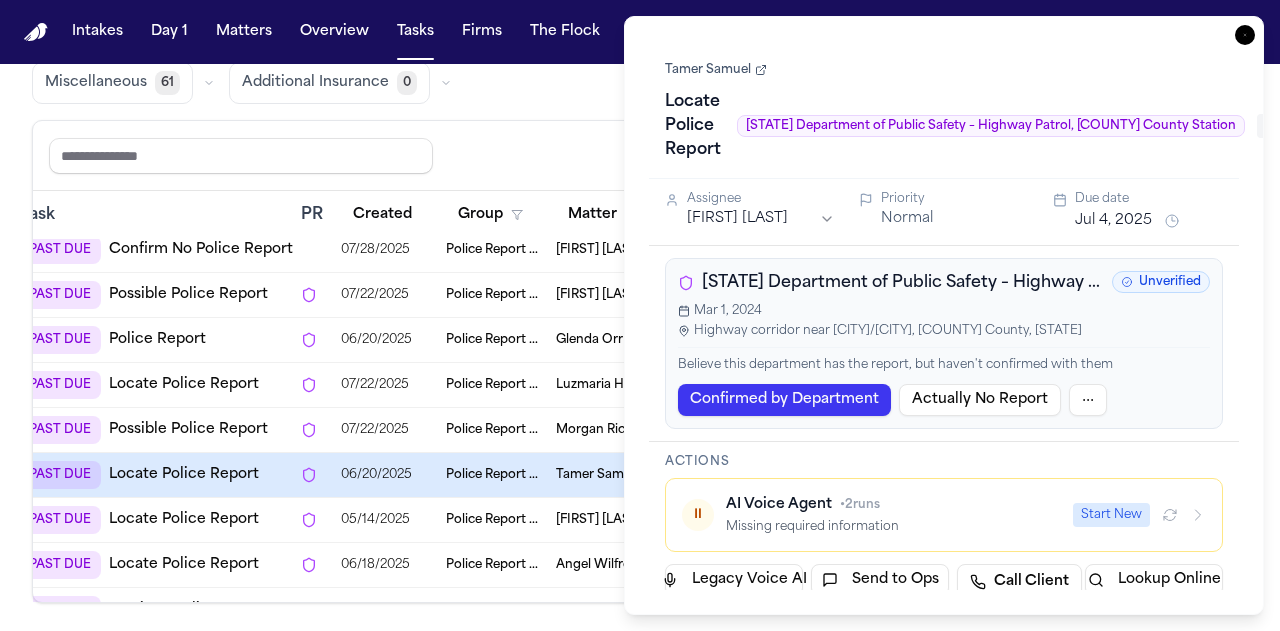 click on "Tamer Samuel" at bounding box center (716, 70) 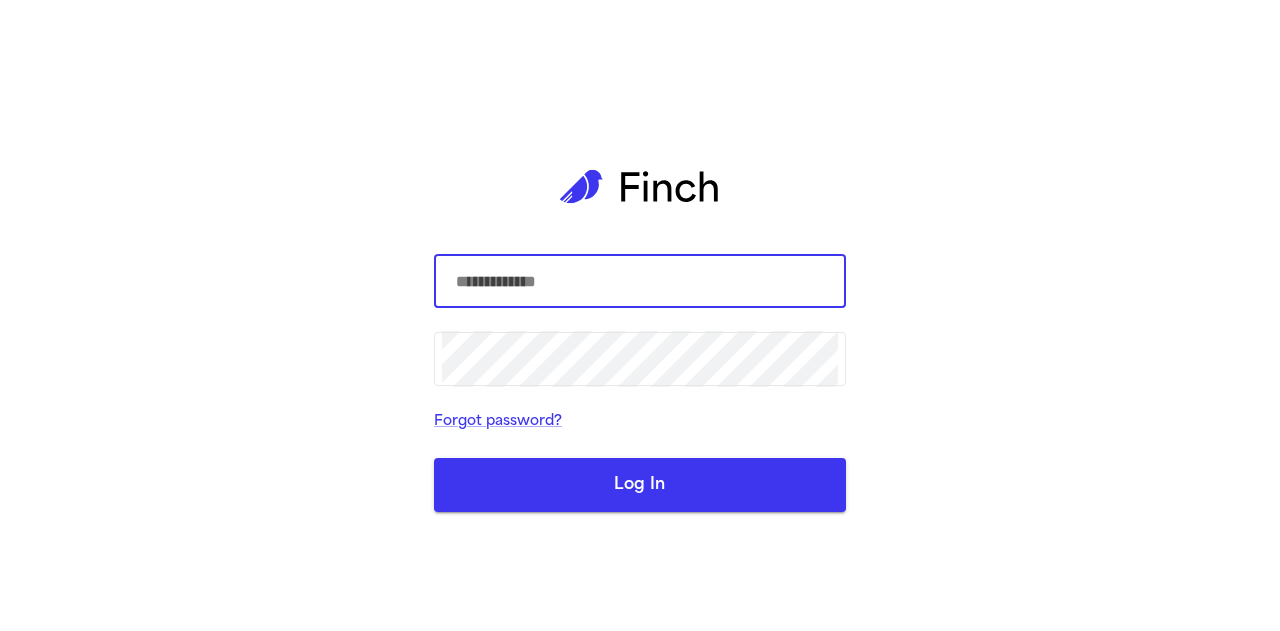 scroll, scrollTop: 0, scrollLeft: 0, axis: both 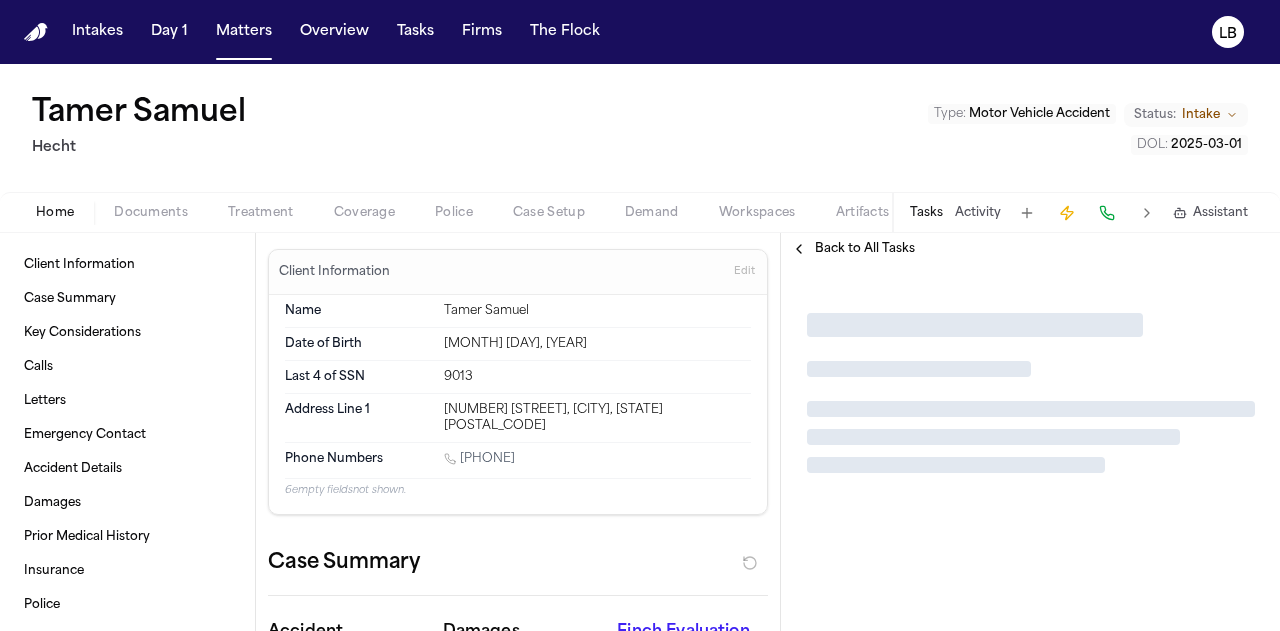 type on "*" 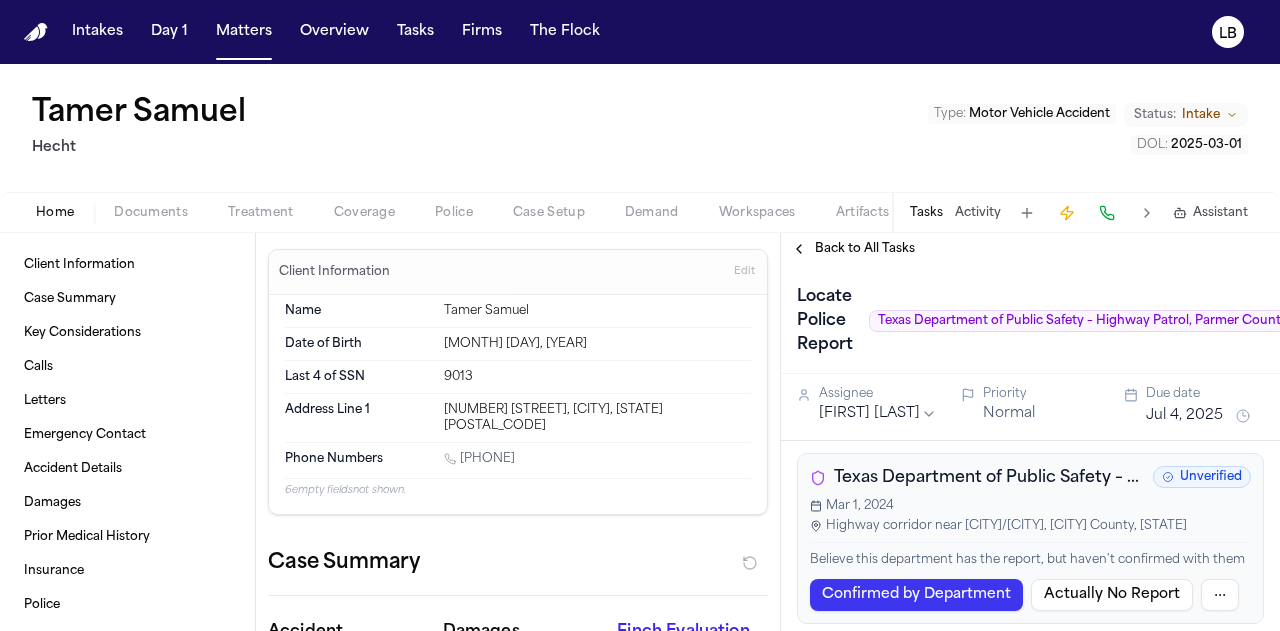 type on "*" 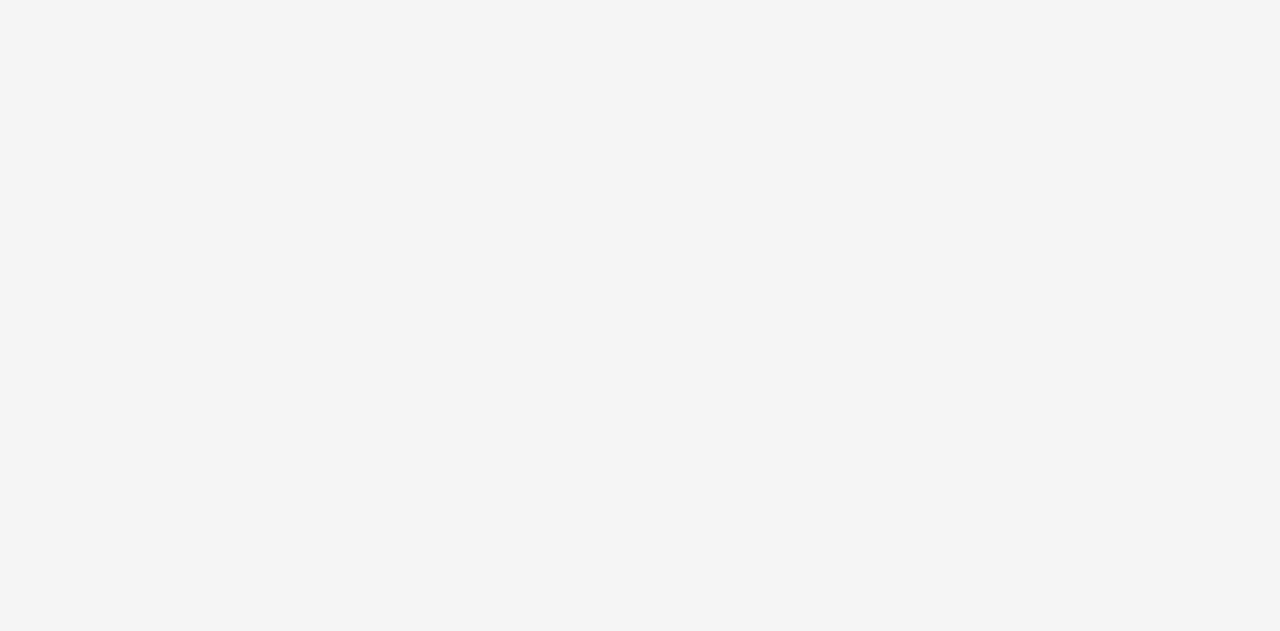 scroll, scrollTop: 0, scrollLeft: 0, axis: both 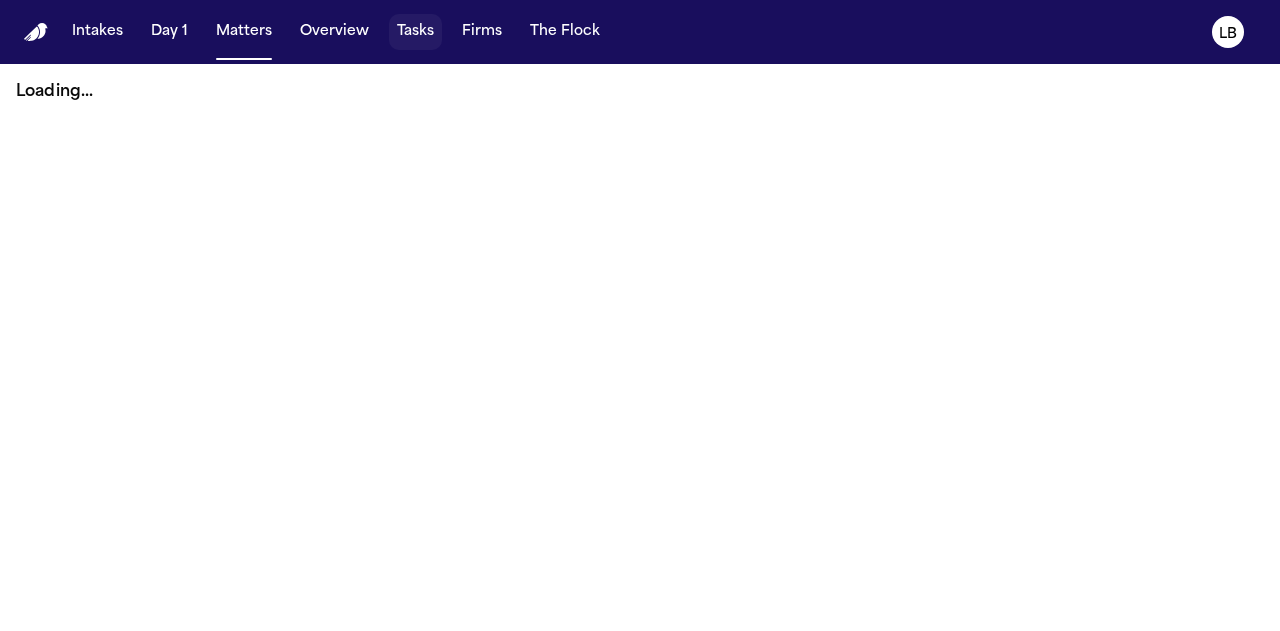 click on "Tasks" at bounding box center (415, 32) 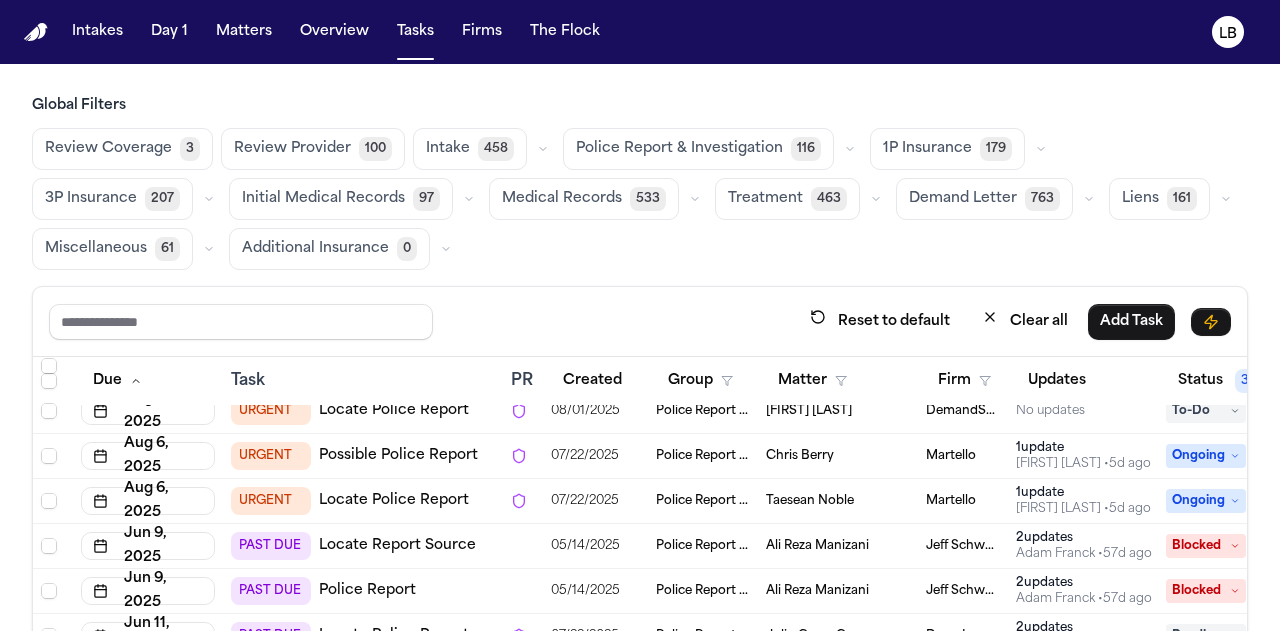 scroll, scrollTop: 151, scrollLeft: 0, axis: vertical 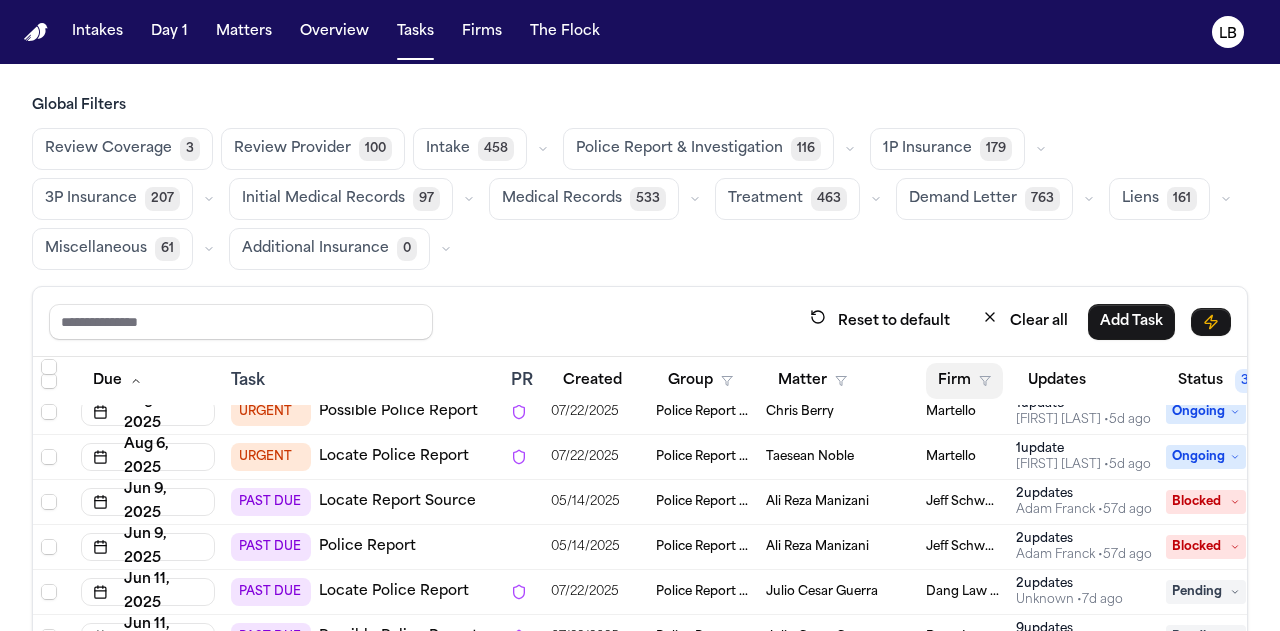 click on "Firm" at bounding box center [964, 381] 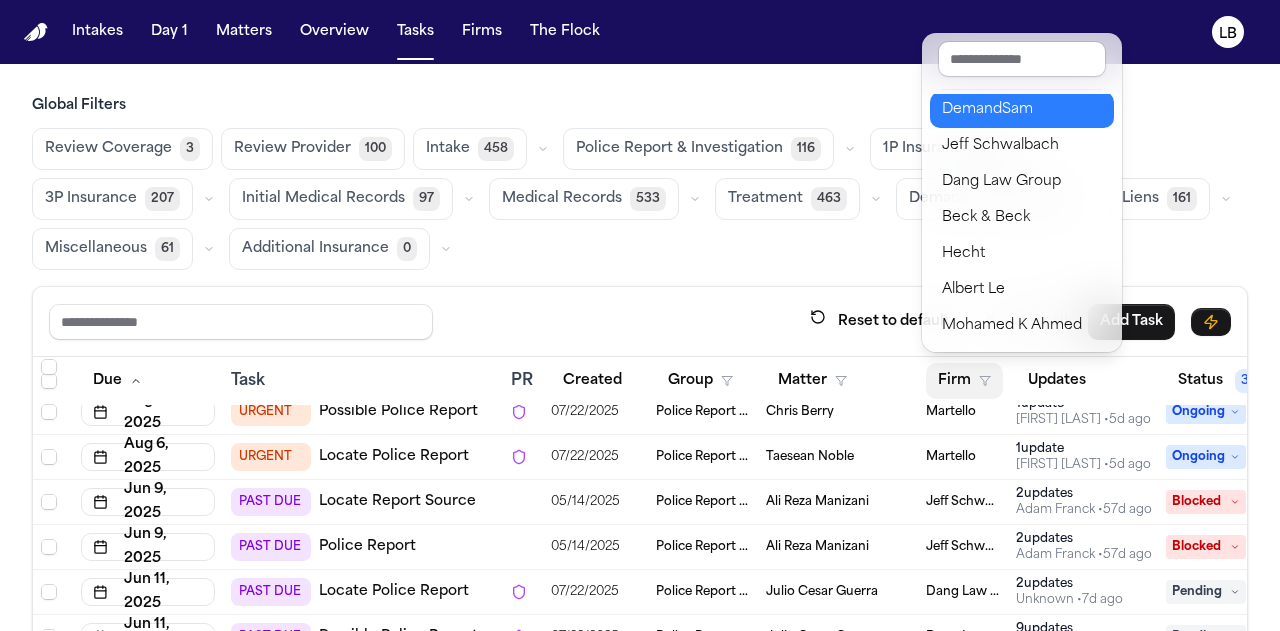 scroll, scrollTop: 75, scrollLeft: 0, axis: vertical 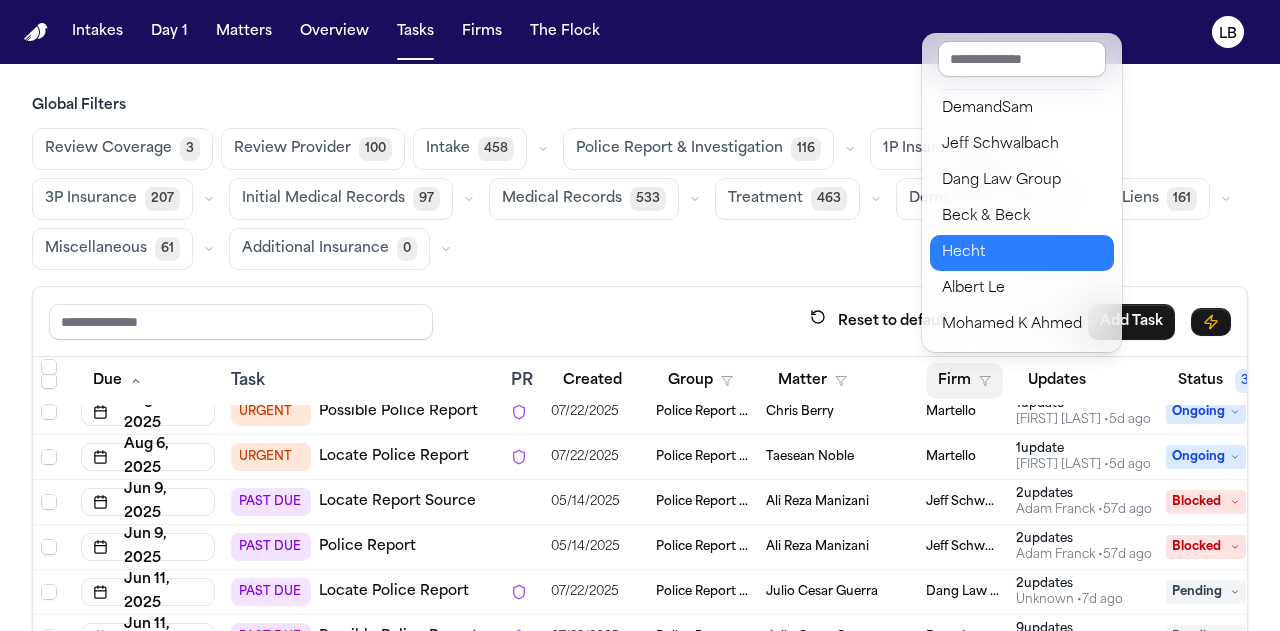 click on "Hecht" at bounding box center [1022, 253] 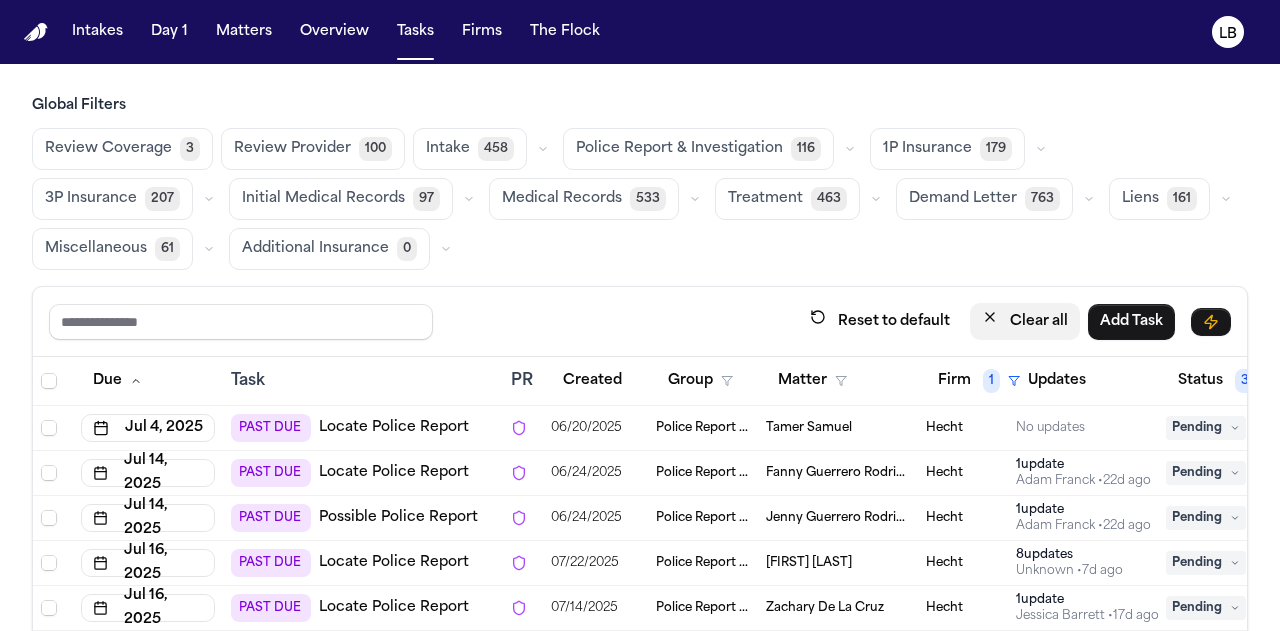 scroll, scrollTop: 12, scrollLeft: 0, axis: vertical 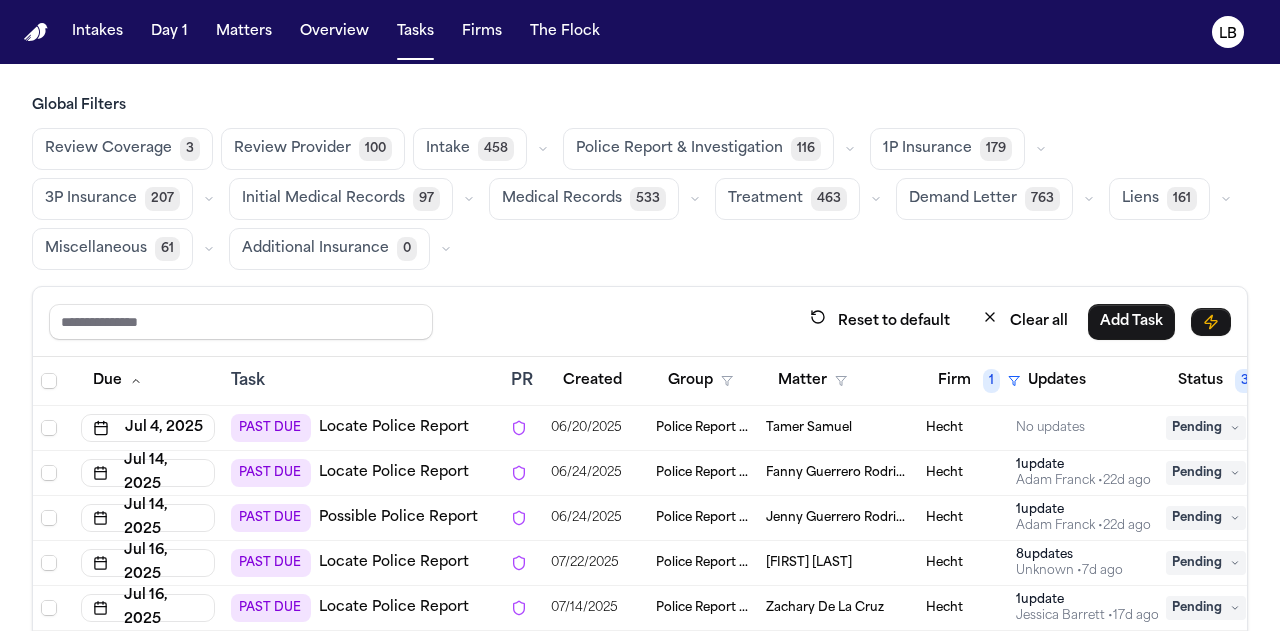 click on "Locate Police Report" at bounding box center (394, 428) 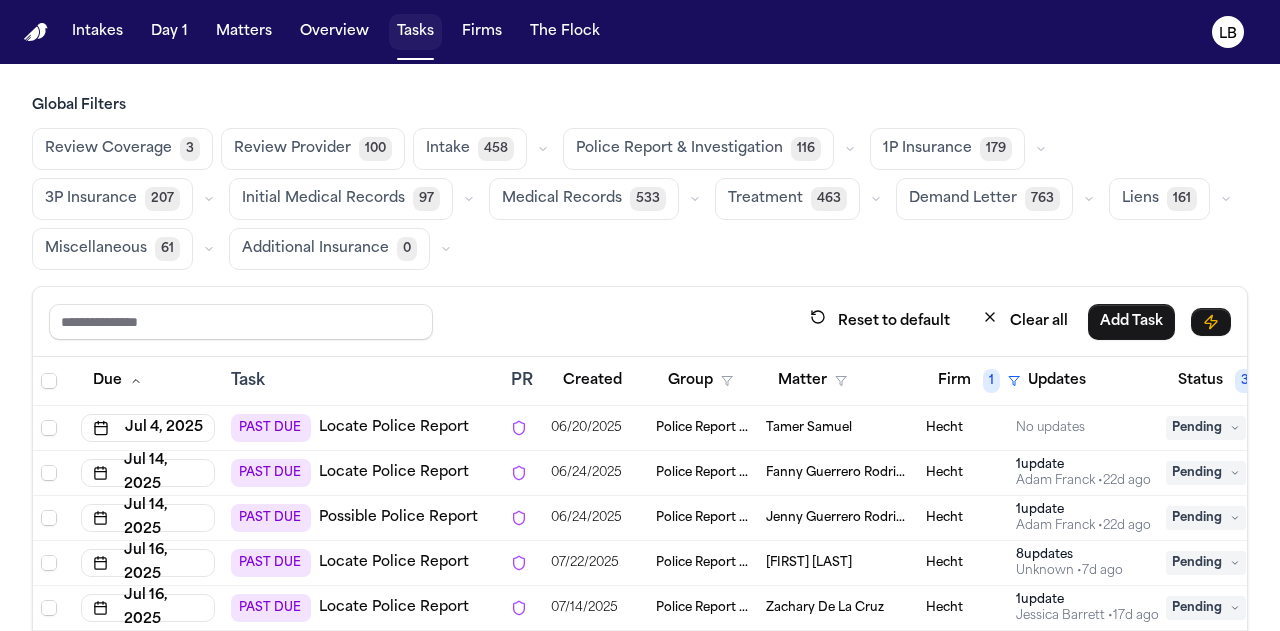 click on "Tasks" at bounding box center (415, 32) 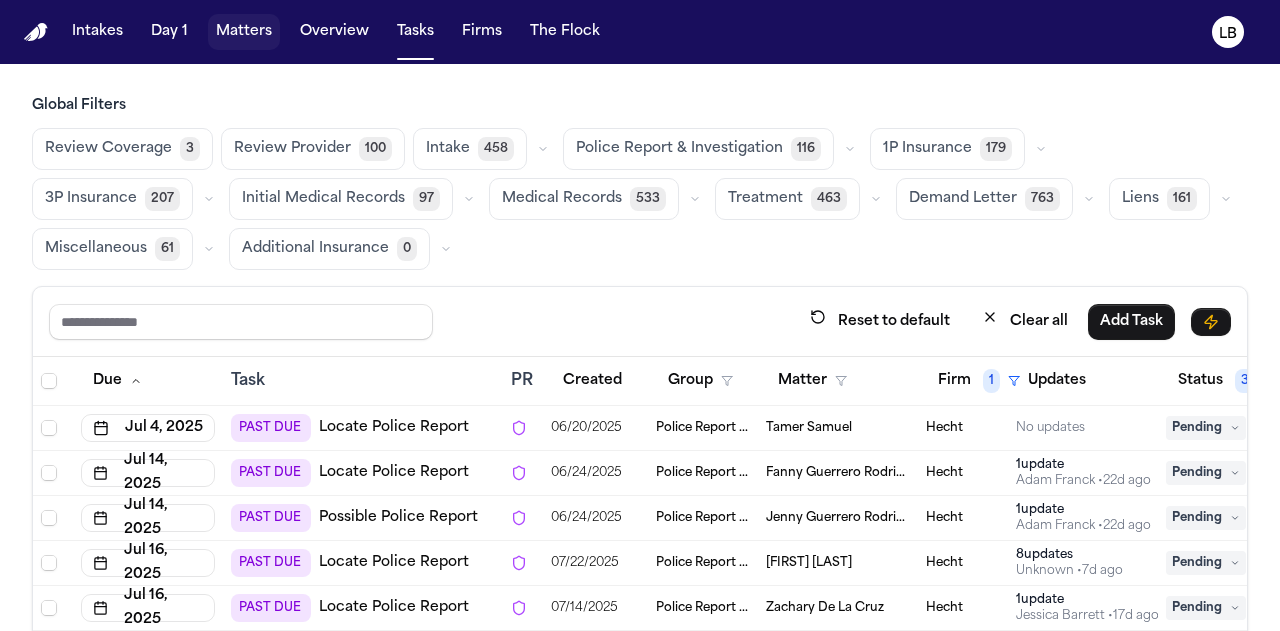 click on "Matters" at bounding box center [244, 32] 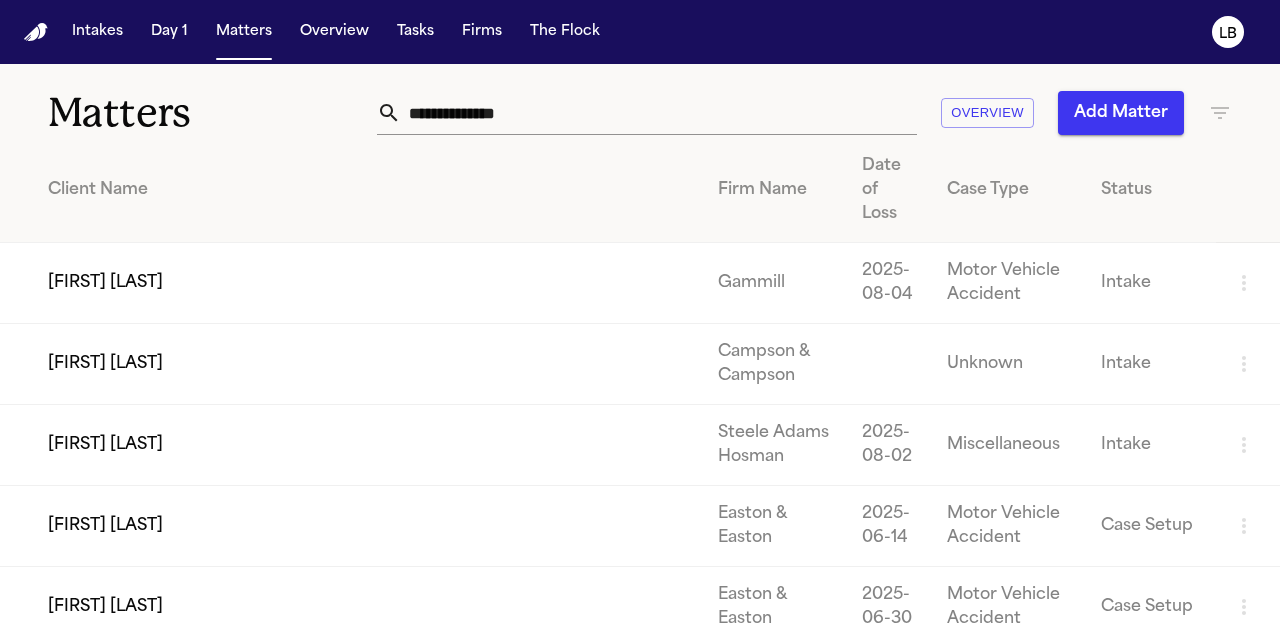 click at bounding box center [659, 113] 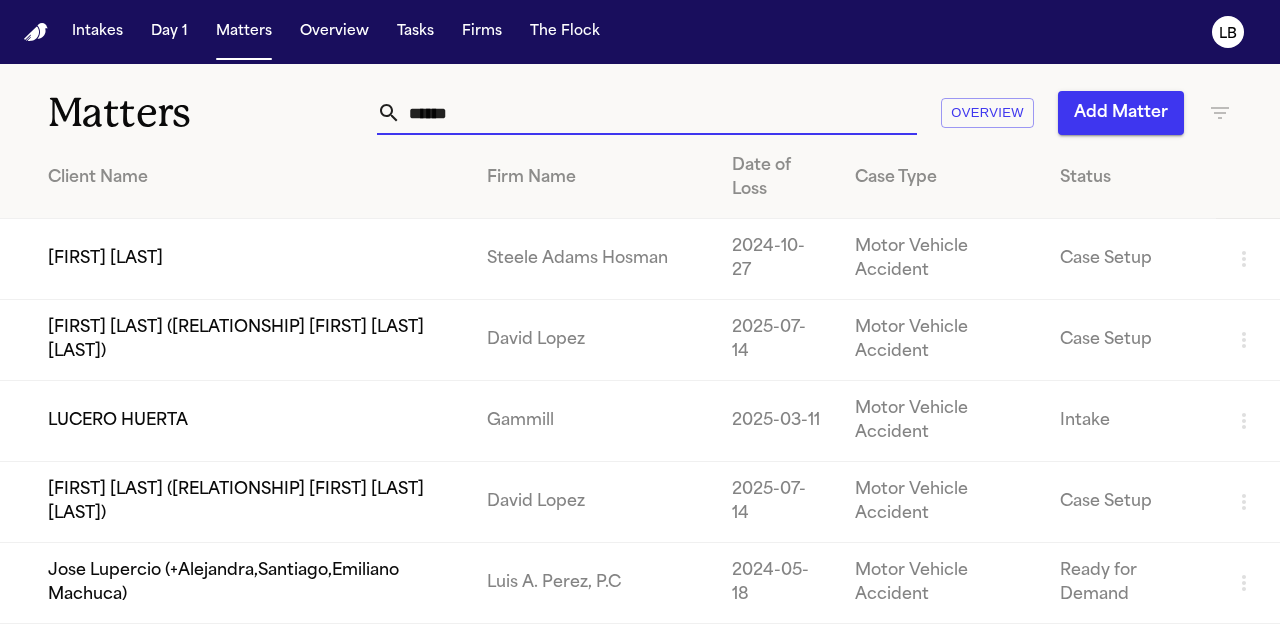 type on "******" 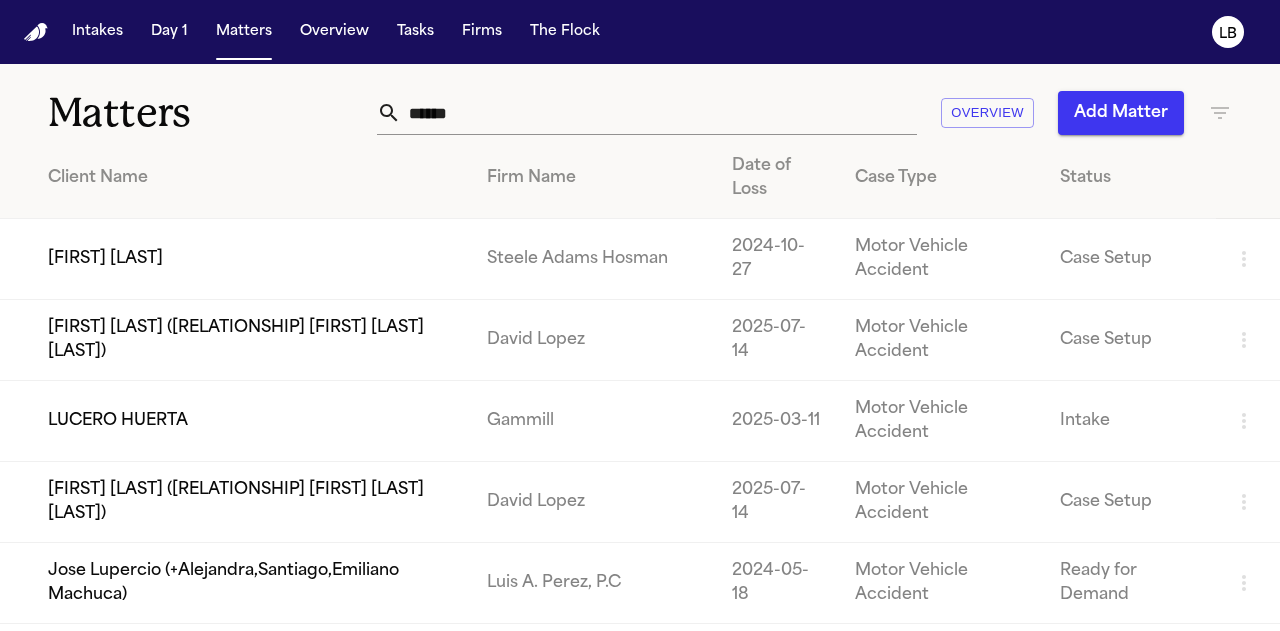 click on "Steele Adams Hosman" at bounding box center (594, 259) 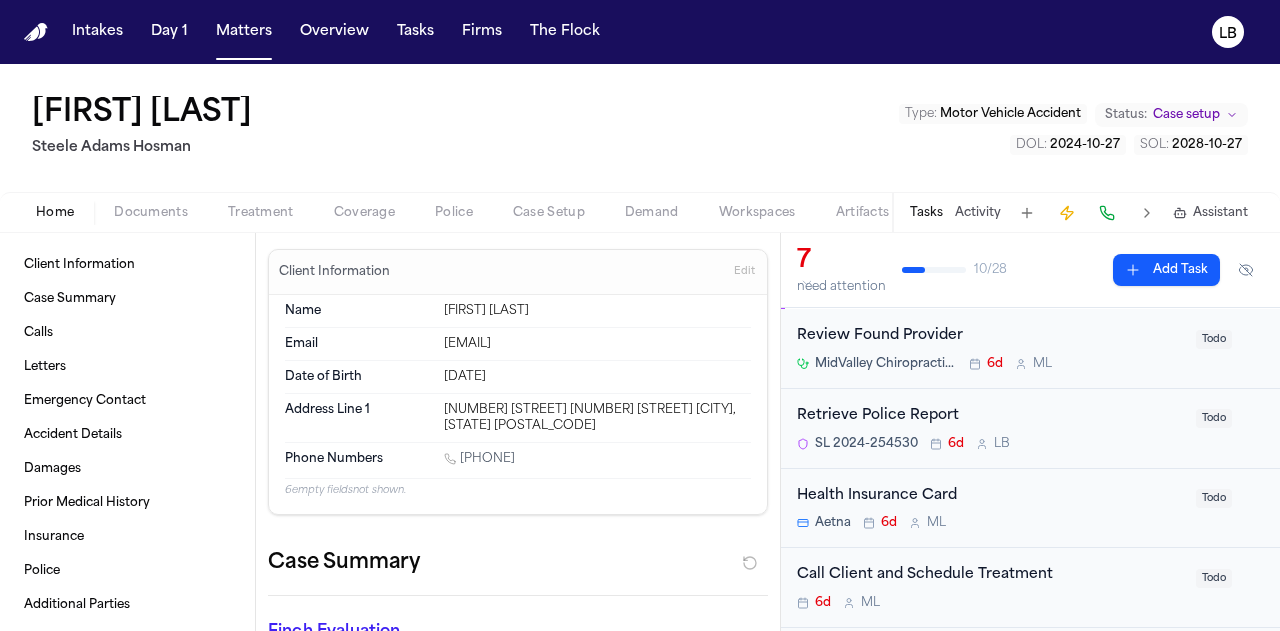 scroll, scrollTop: 52, scrollLeft: 0, axis: vertical 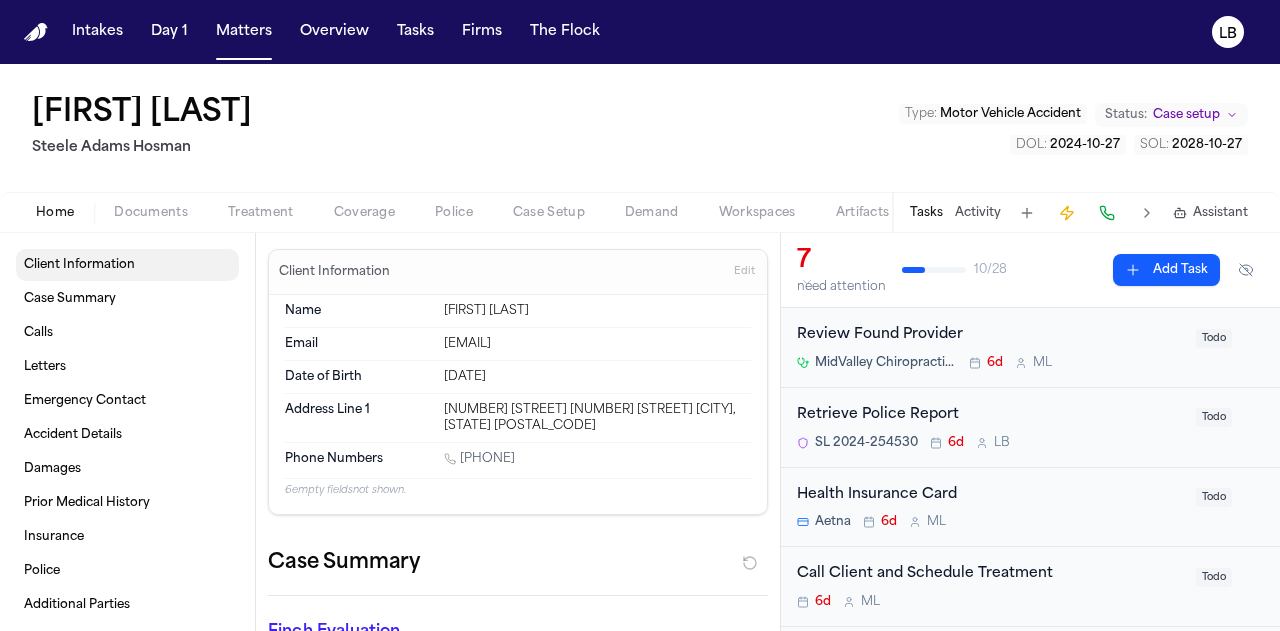 click on "Client Information" at bounding box center [127, 265] 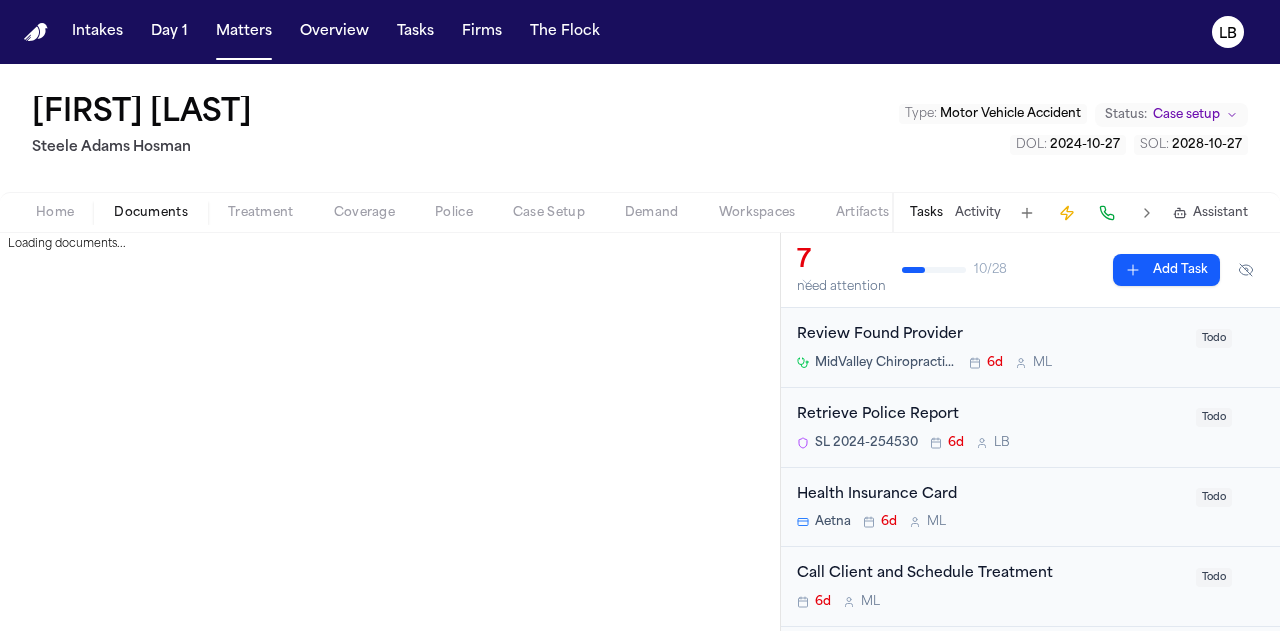 click on "Documents" at bounding box center [151, 213] 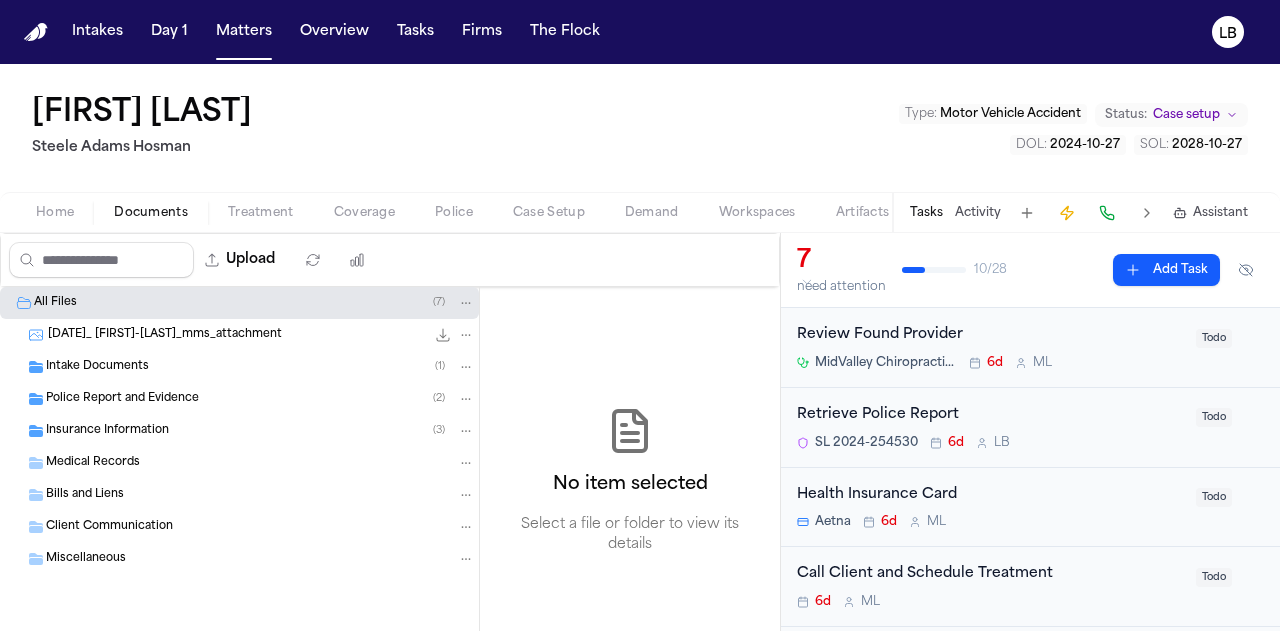 click on "Documents" at bounding box center (151, 213) 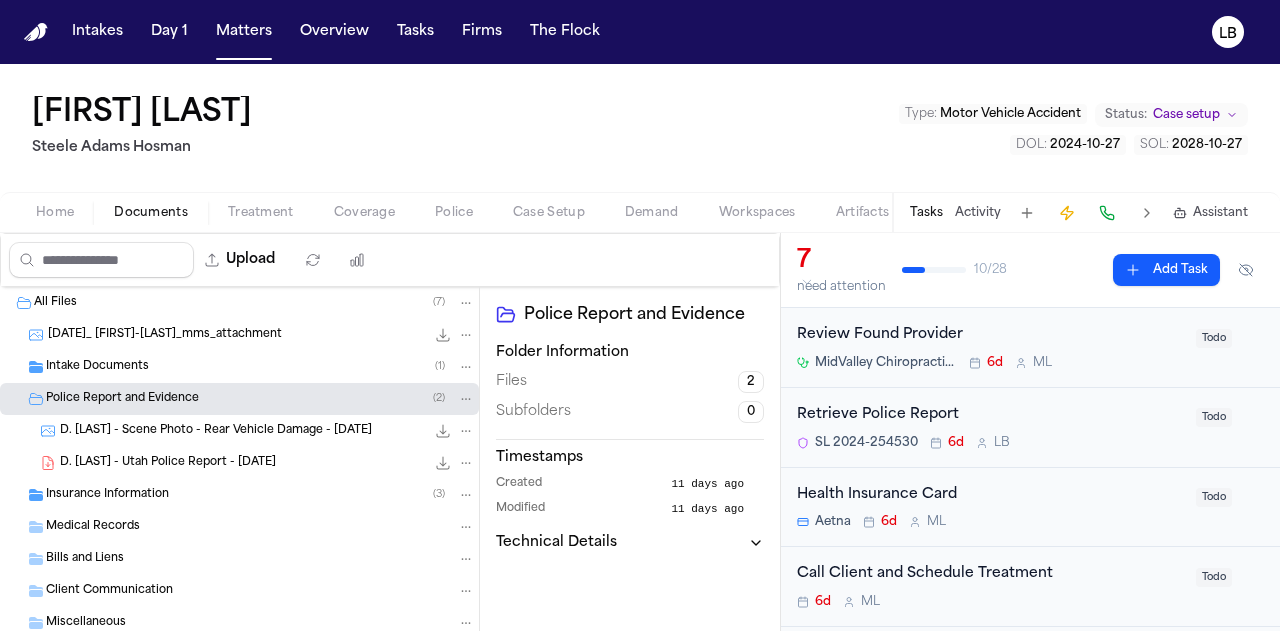 click on "D. Lucero - Utah Police Report - 10.27.24" at bounding box center (168, 463) 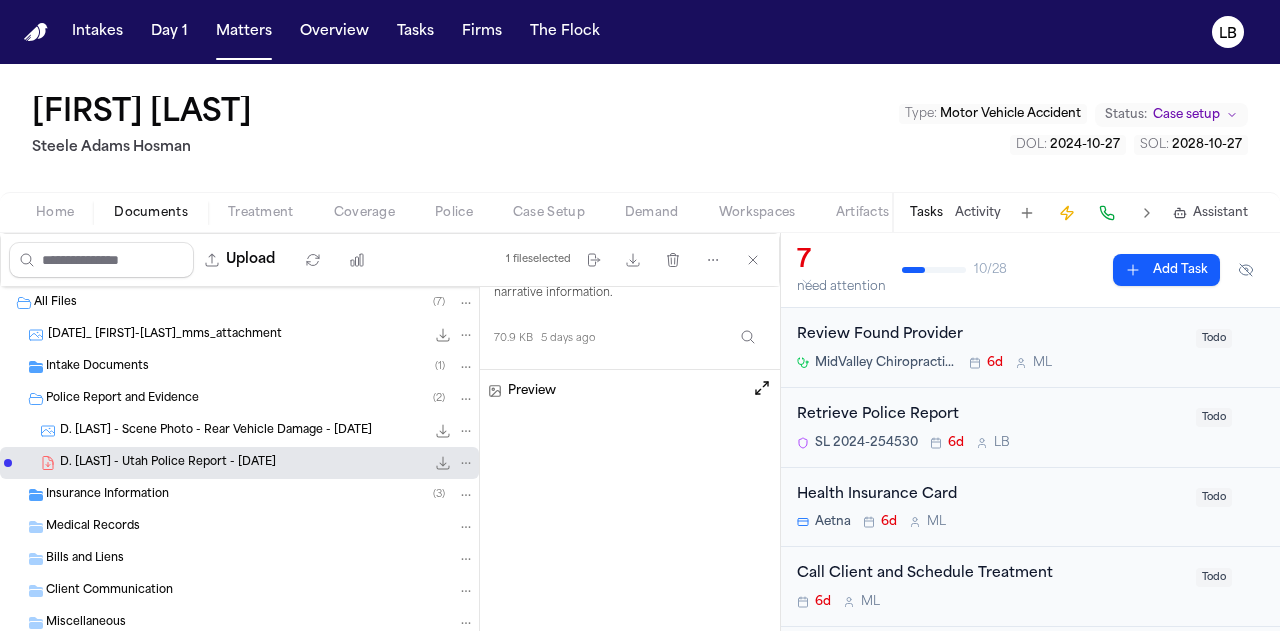 scroll, scrollTop: 134, scrollLeft: 0, axis: vertical 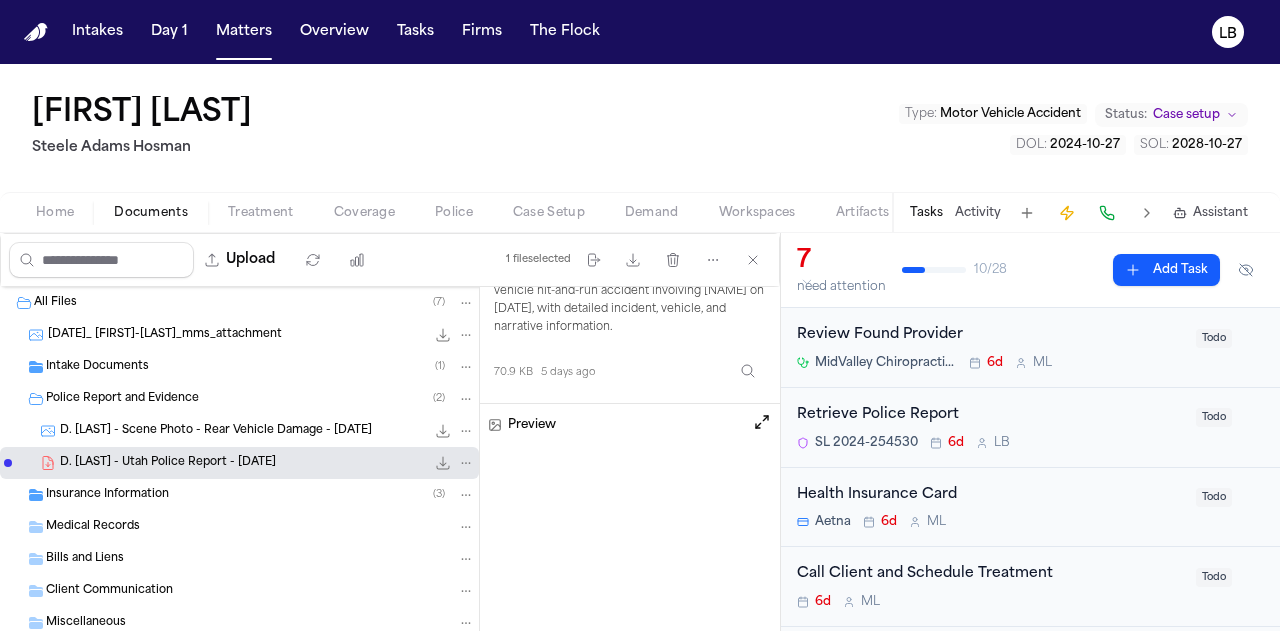 click on "Retrieve Police Report" at bounding box center (990, 415) 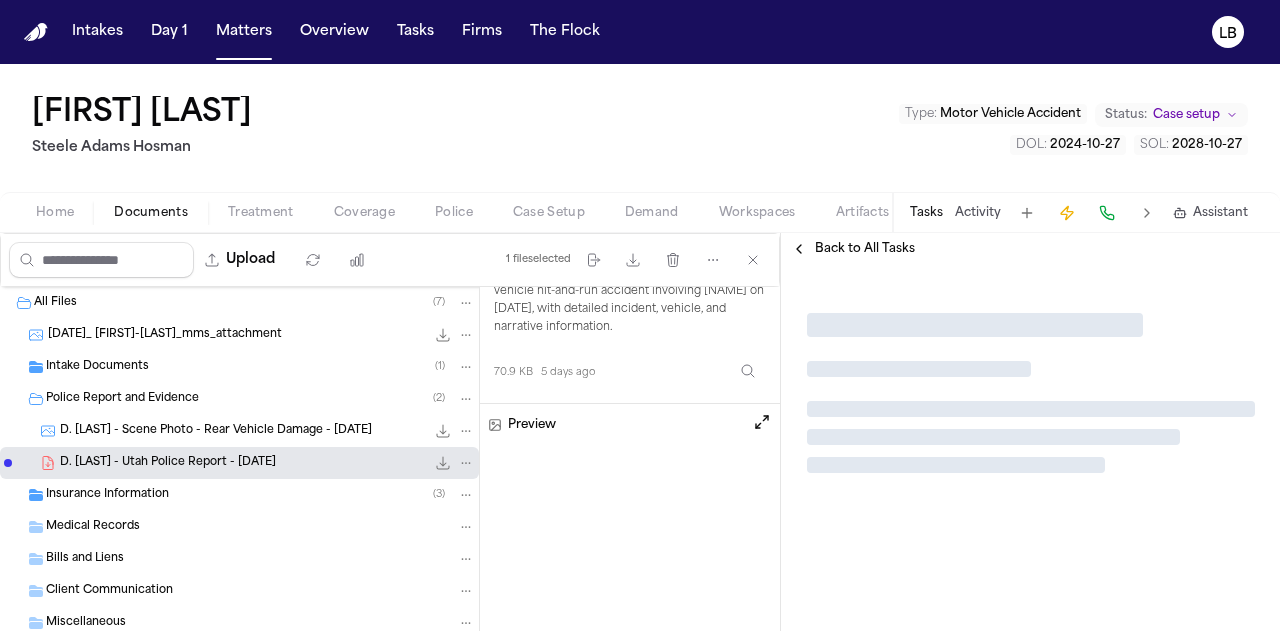 scroll, scrollTop: 0, scrollLeft: 0, axis: both 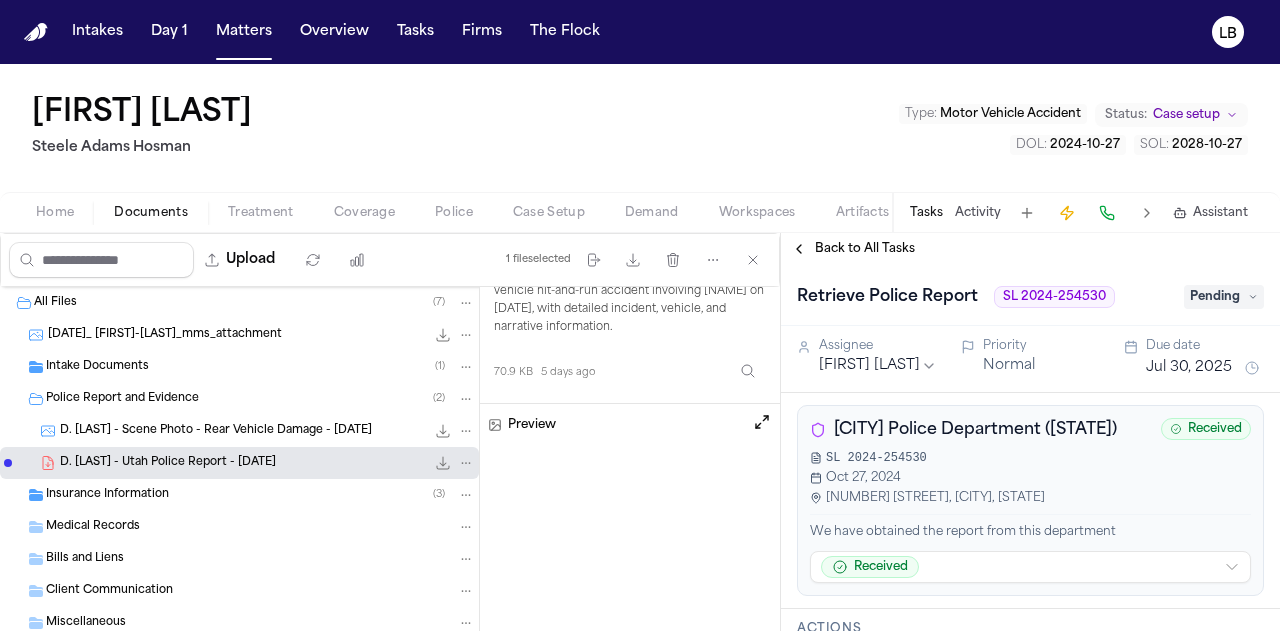 type 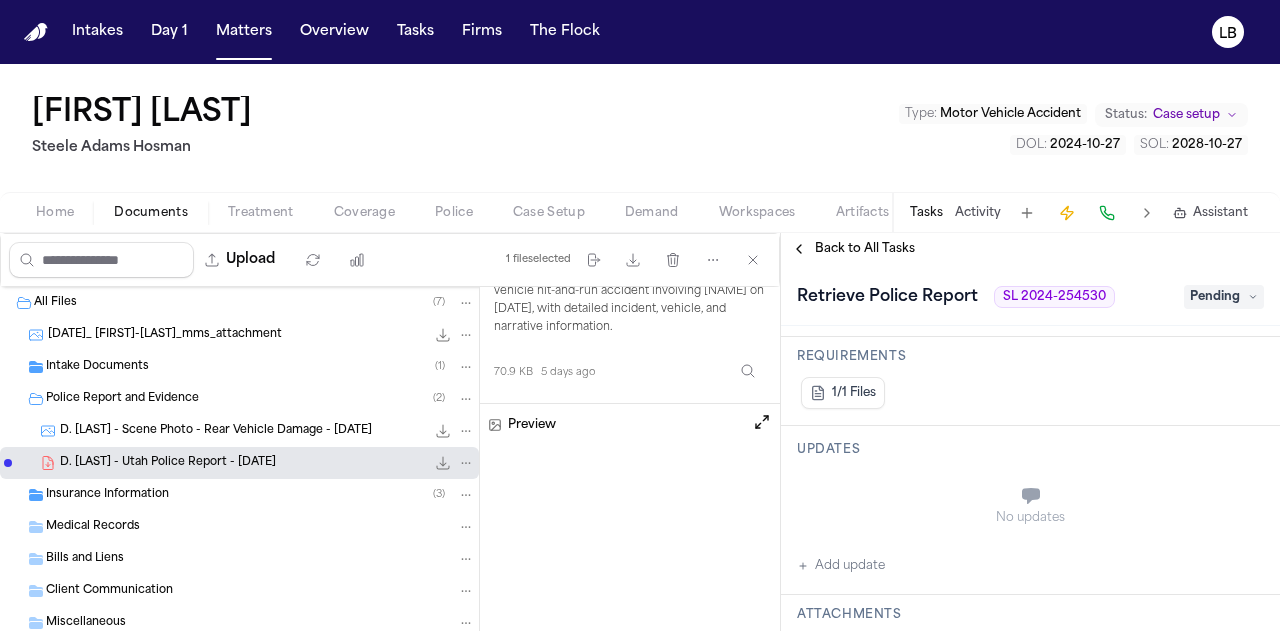 scroll, scrollTop: 484, scrollLeft: 0, axis: vertical 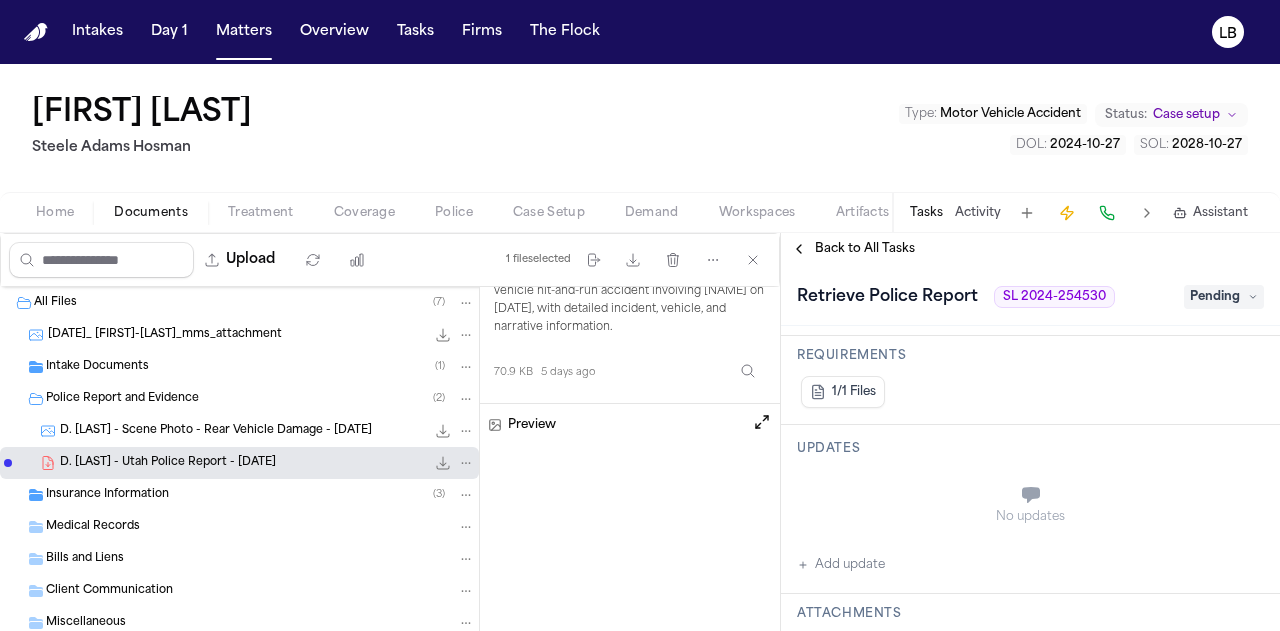 click on "Pending" at bounding box center (1224, 297) 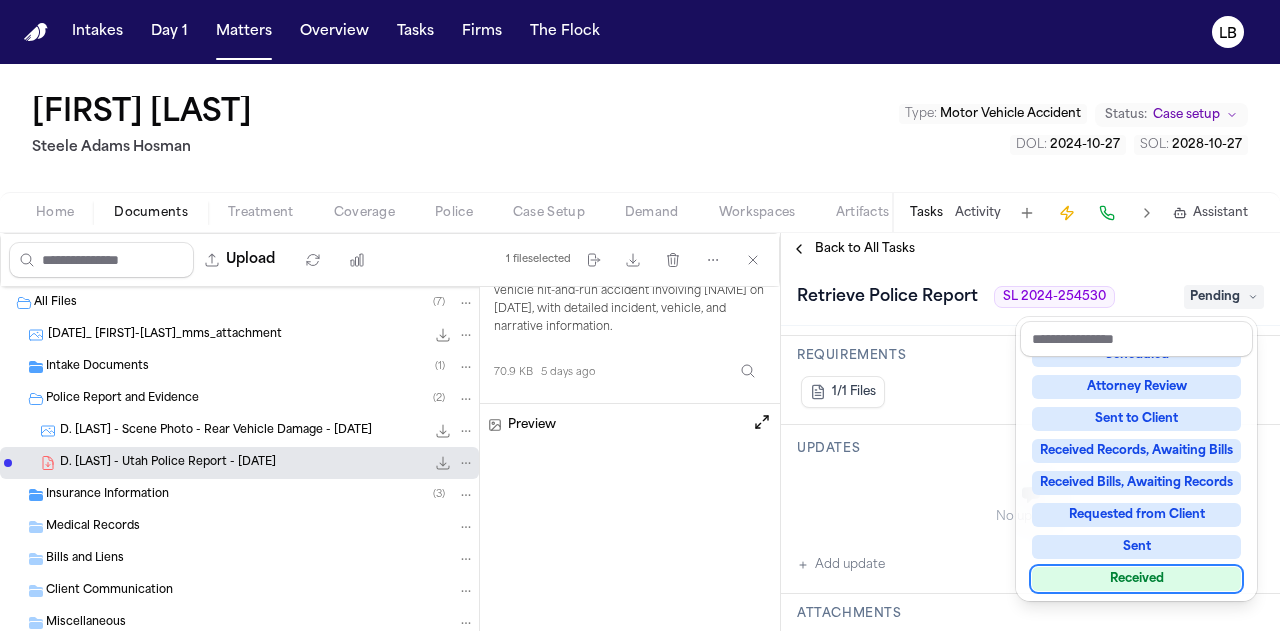 scroll, scrollTop: 312, scrollLeft: 0, axis: vertical 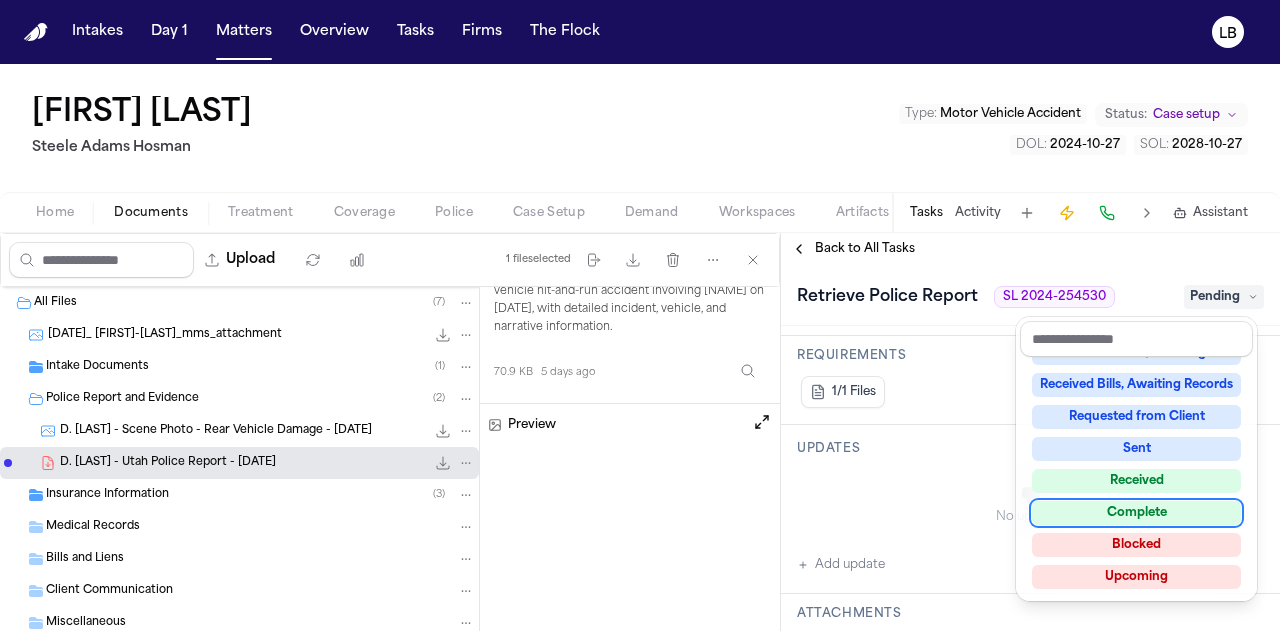 click on "Complete" at bounding box center [1136, 513] 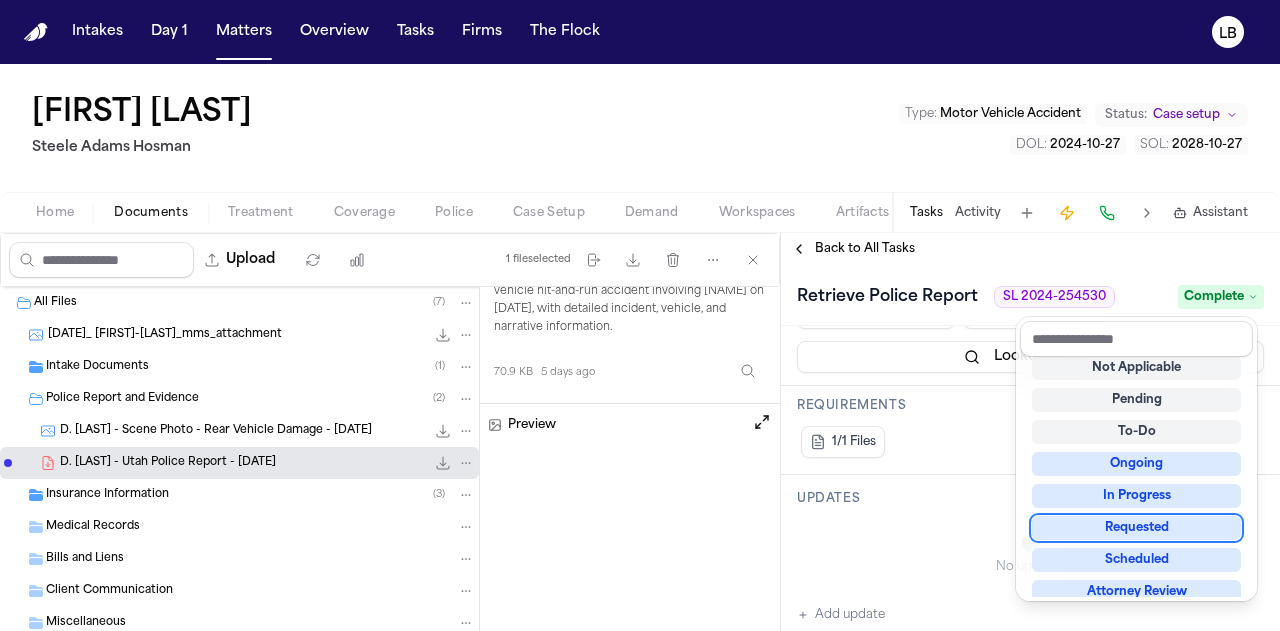 scroll, scrollTop: 8, scrollLeft: 0, axis: vertical 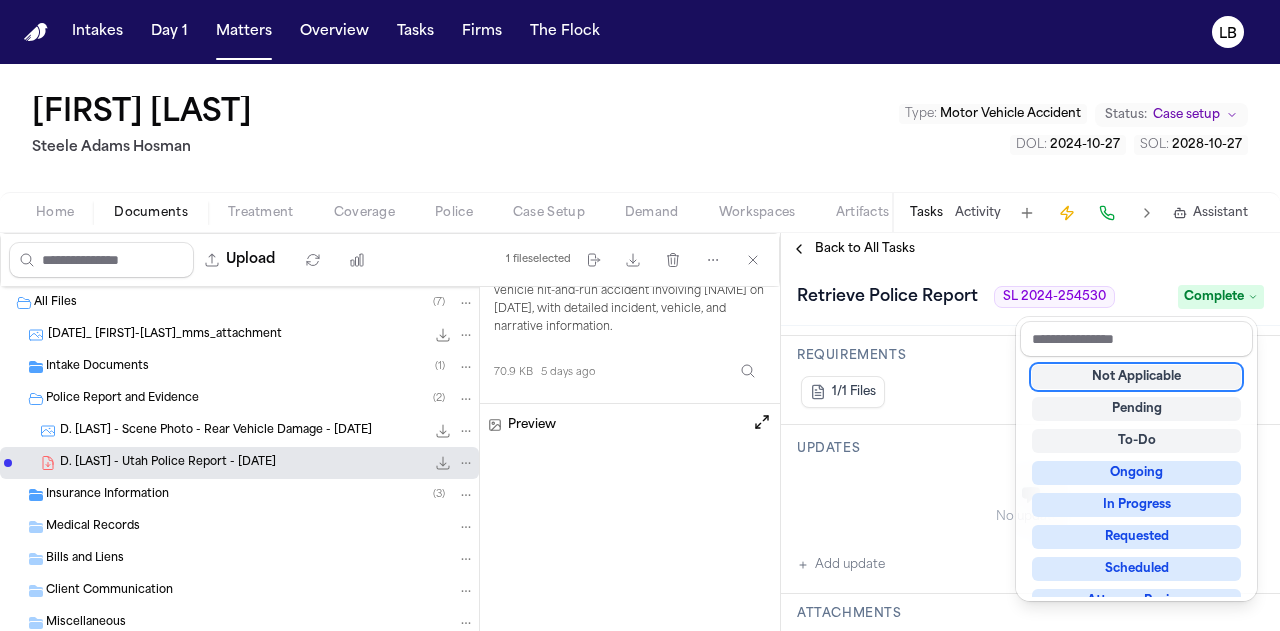 click on "David Lucero Steele Adams Hosman Type :   Motor Vehicle Accident Status: Case setup DOL :   2024-10-27 SOL :   2028-10-27 Home Documents Treatment Coverage Police Case Setup Demand Workspaces Artifacts Tasks Activity Assistant Upload 1   file  selected Move files Download files Delete files More actions Clear selection All Files ( 7 ) 2025-07-25_david-lucero_mms_attachment 873.2 KB  • JPG Intake Documents ( 1 ) Police Report and Evidence ( 2 ) D. Lucero - Scene Photo - Rear Vehicle Damage - 7.25.25 700.8 KB  • JPG D. Lucero - Utah Police Report - 10.27.24 70.9 KB  • PDF Insurance Information ( 3 ) Medical Records Bills and Liens Client Communication Miscellaneous Police Report: Three-Vehicle Hit-and-Run (David Lucero, 10/27/2024) Lucero, David - Police Report.pdf Official police report documenting a three-vehicle hit-and-run accident involving David Lucero on 10/27/2024, with detailed incident, vehicle, and narrative information. 70.9 KB 5 days ago Preview Back to All Tasks Retrieve Police Report ⏸ 4" at bounding box center [640, 347] 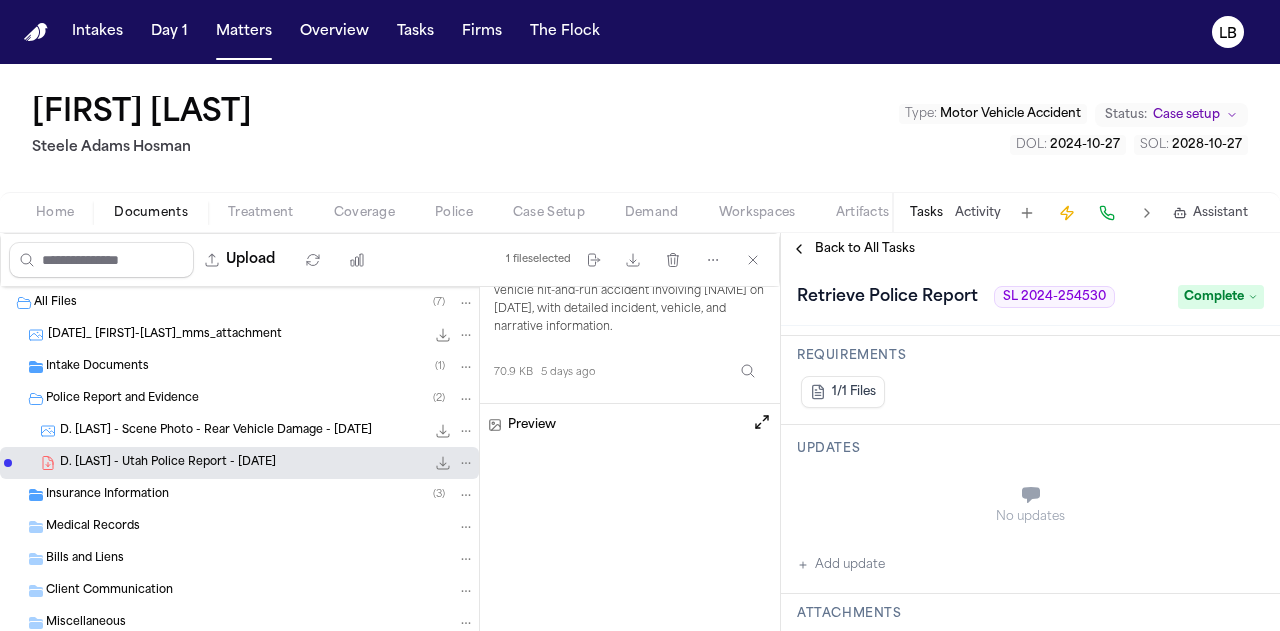 click on "Activity" at bounding box center (978, 213) 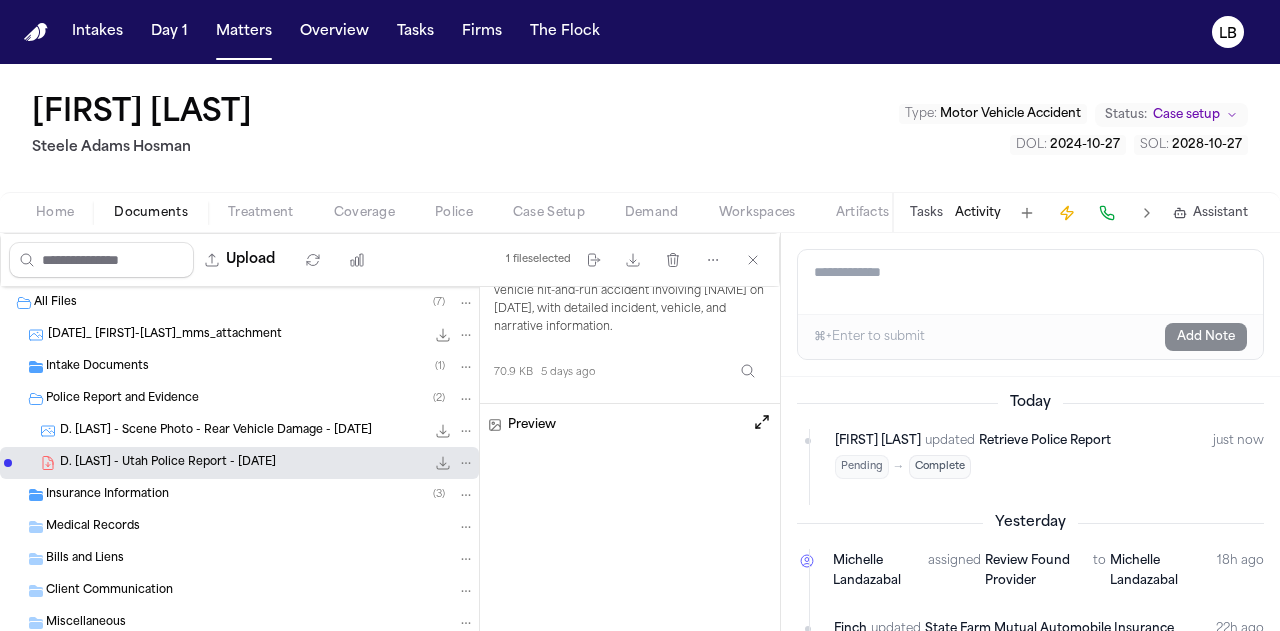 click on "Add a note to this matter" at bounding box center (1030, 282) 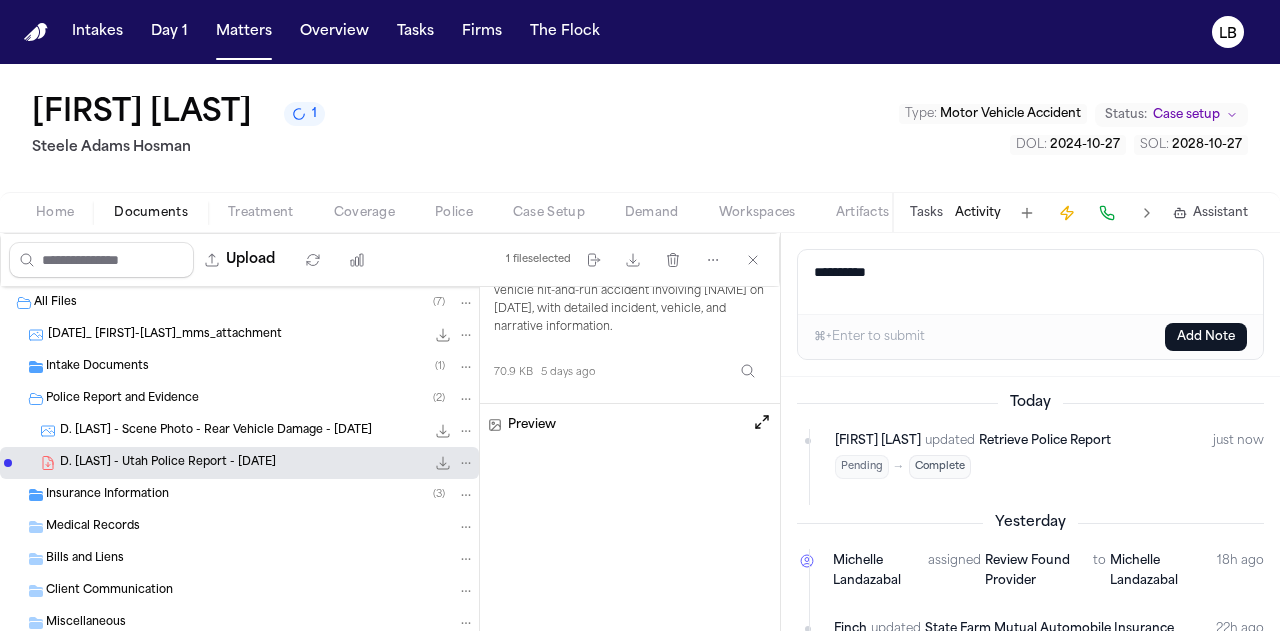 type on "**********" 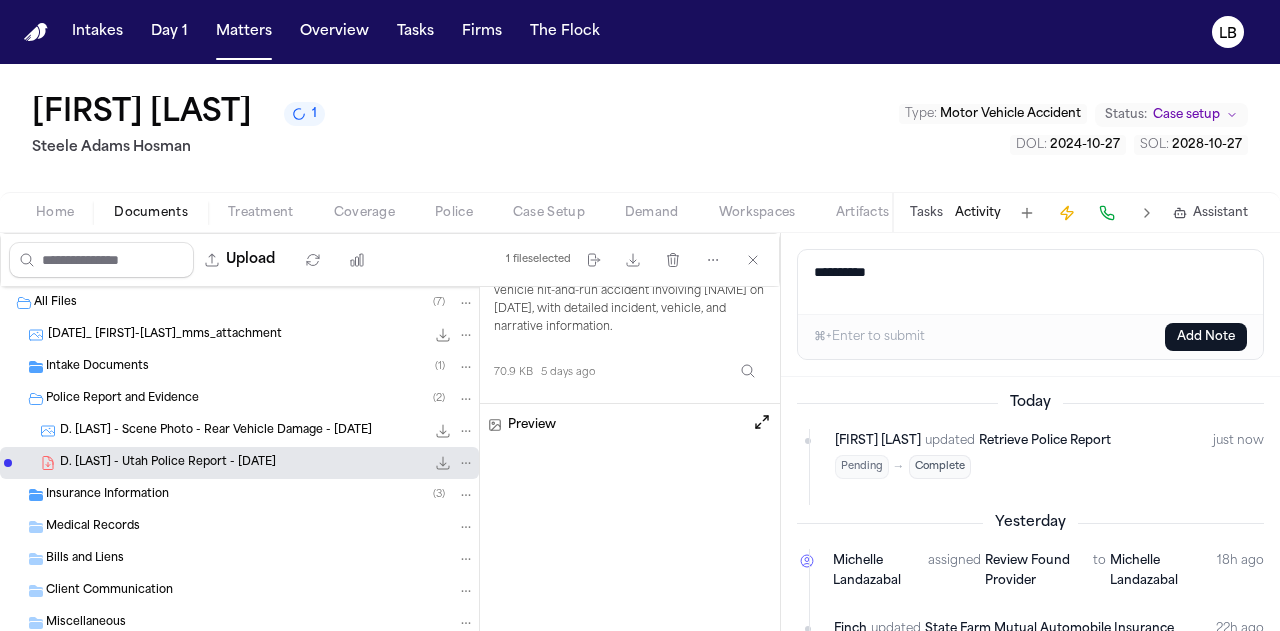click on "Add Note" at bounding box center [1206, 337] 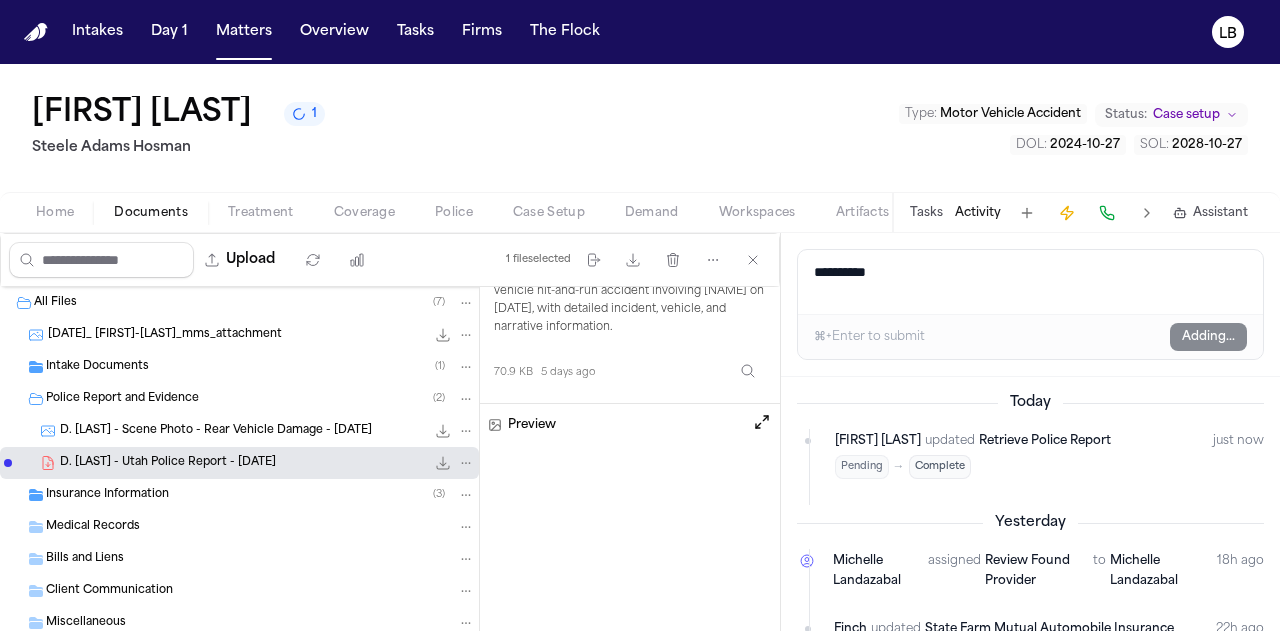 type 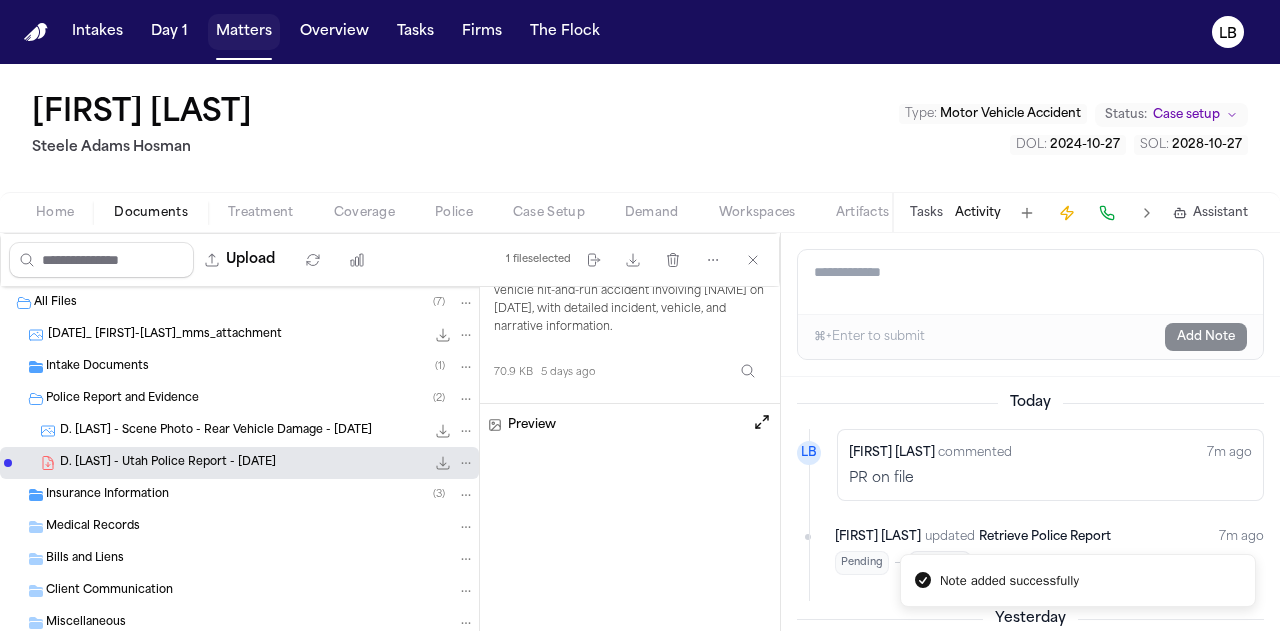 click on "Matters" at bounding box center [244, 32] 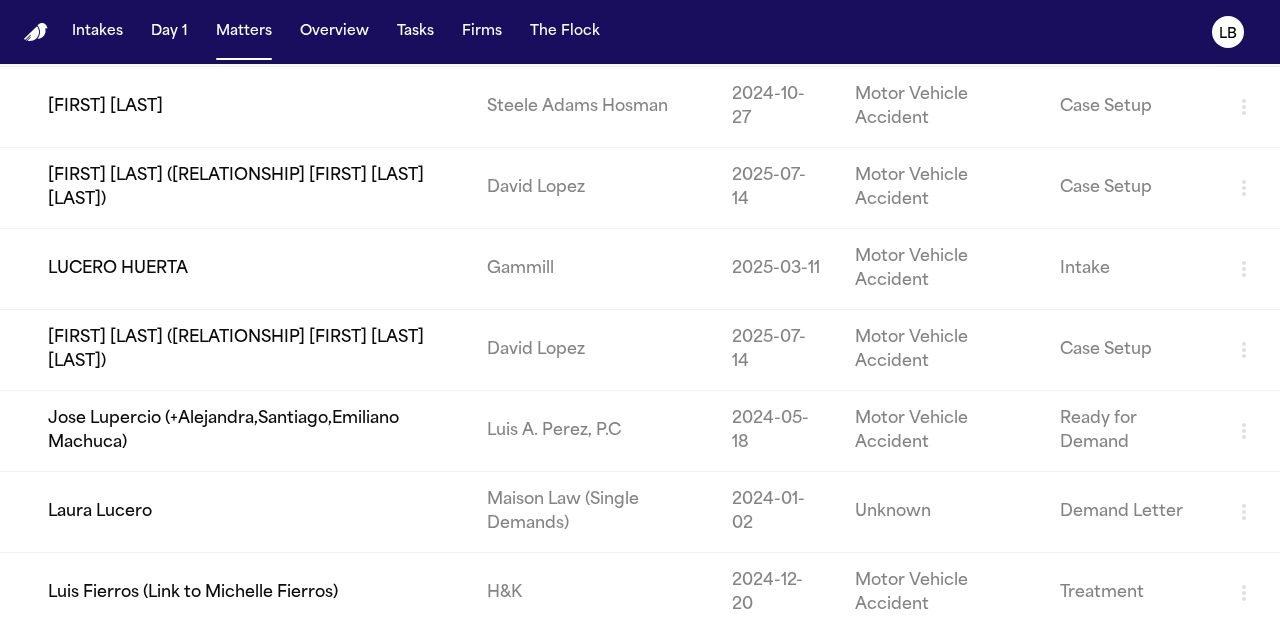 scroll, scrollTop: 150, scrollLeft: 0, axis: vertical 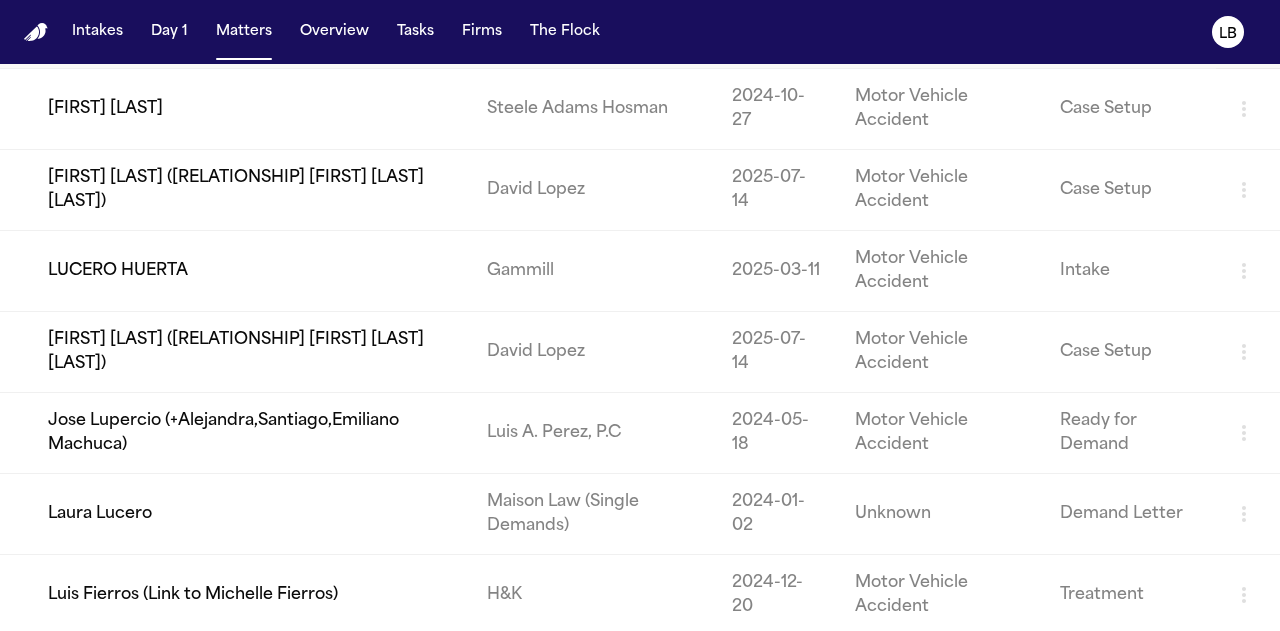 click on "LUCERO HUERTA" at bounding box center [235, 271] 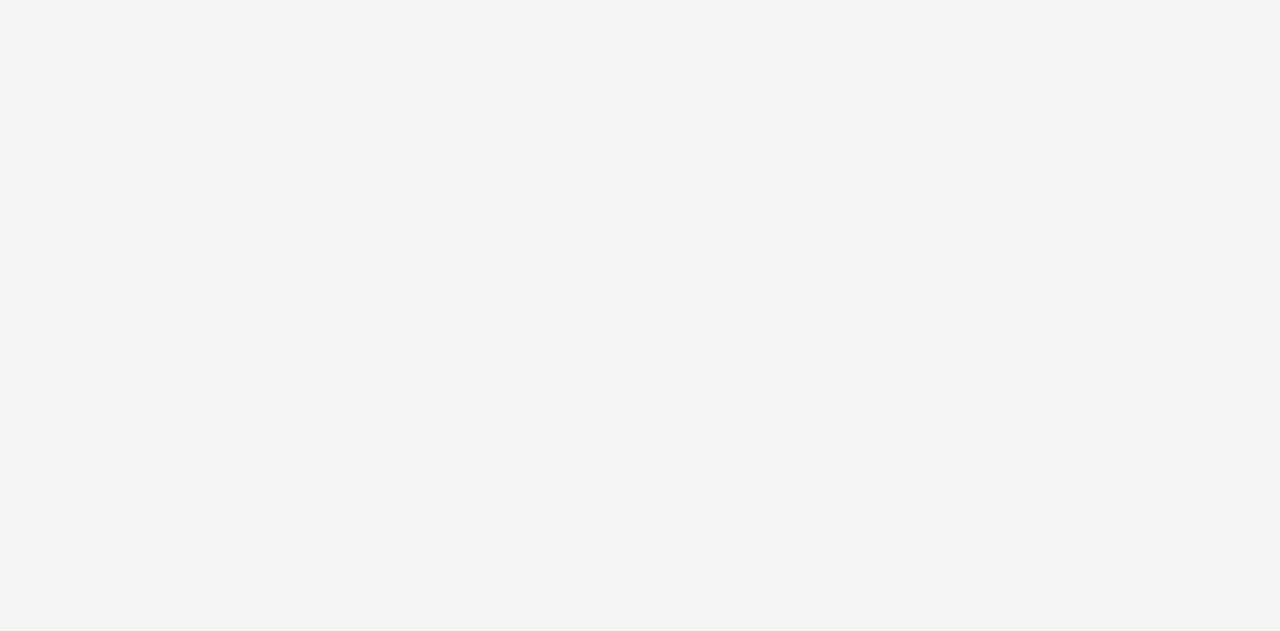 scroll, scrollTop: 0, scrollLeft: 0, axis: both 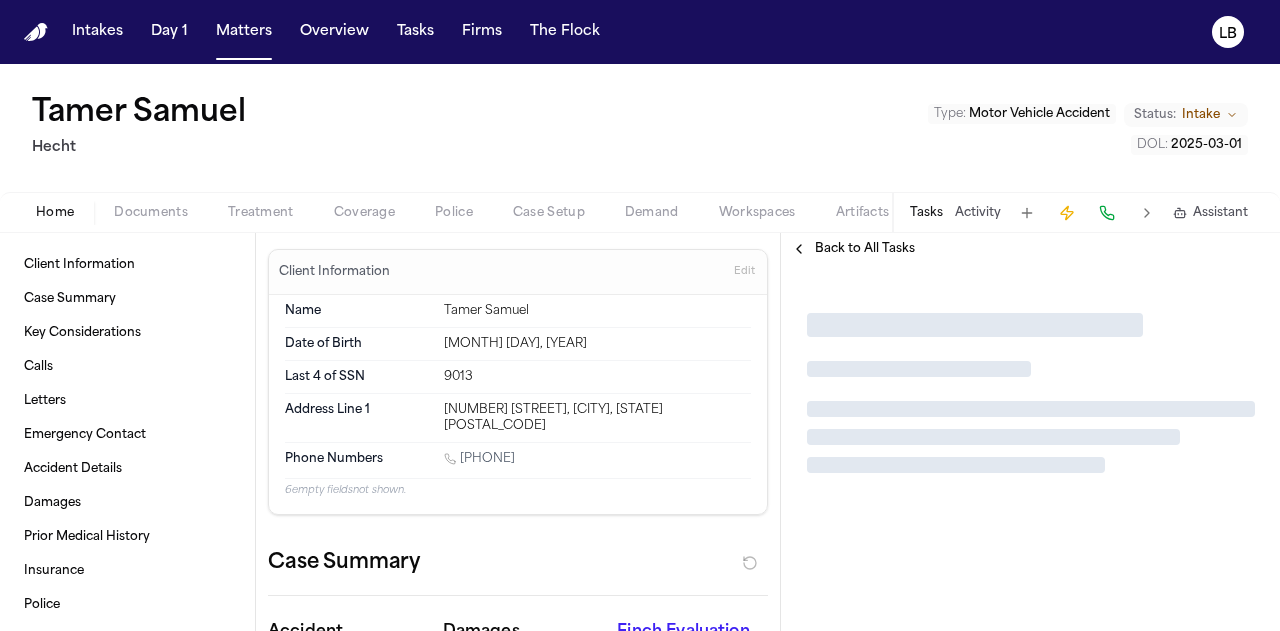 type on "*" 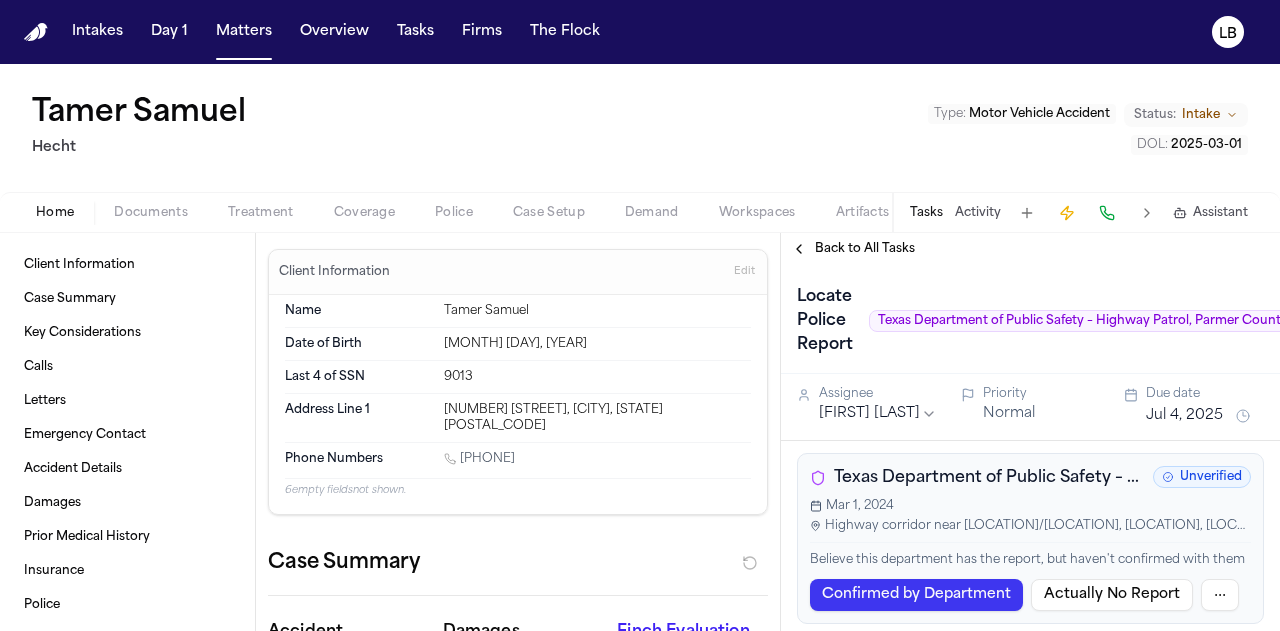 type on "*" 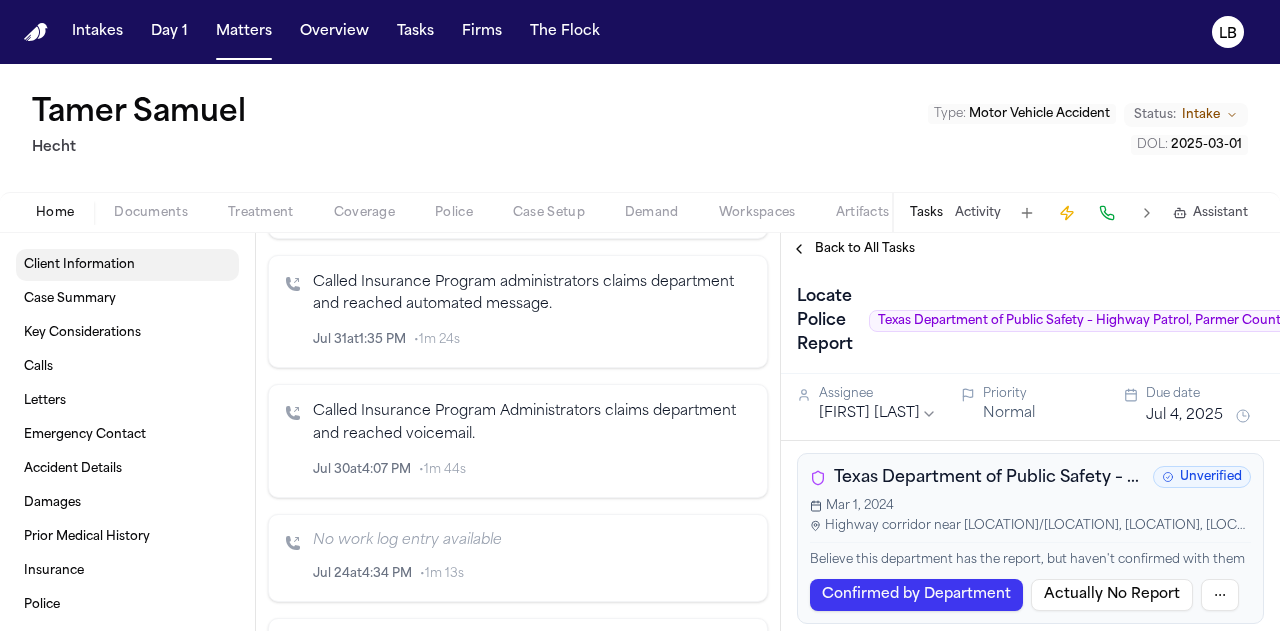 click on "Client Information" at bounding box center [127, 265] 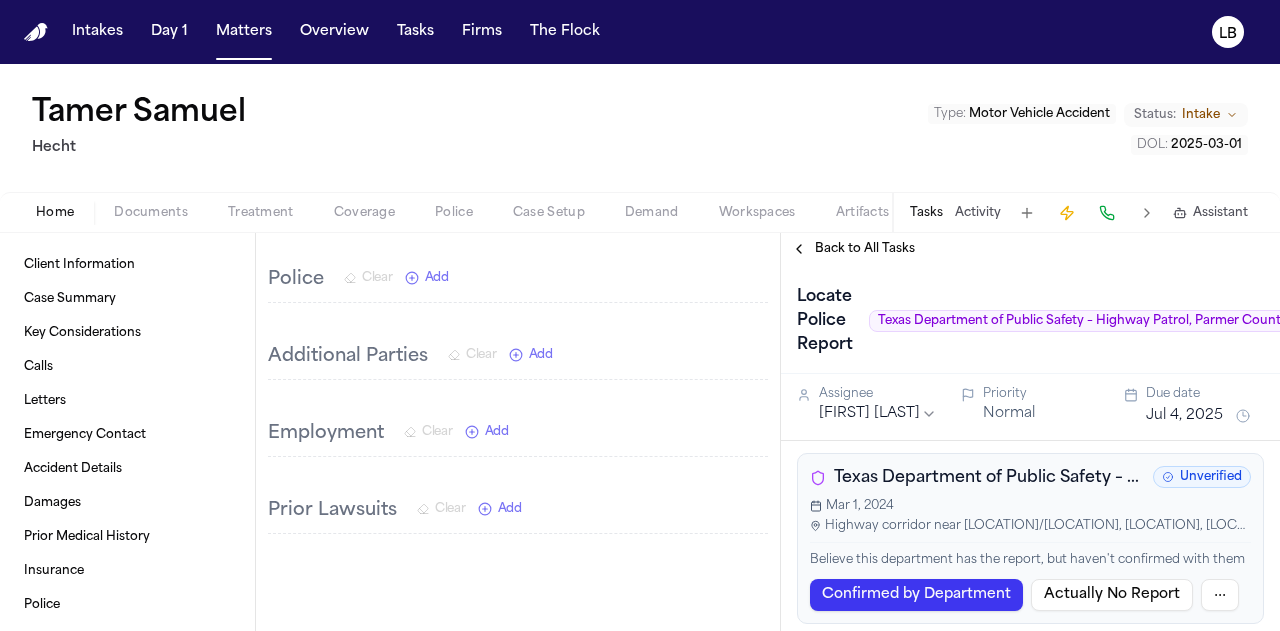 scroll, scrollTop: 4693, scrollLeft: 0, axis: vertical 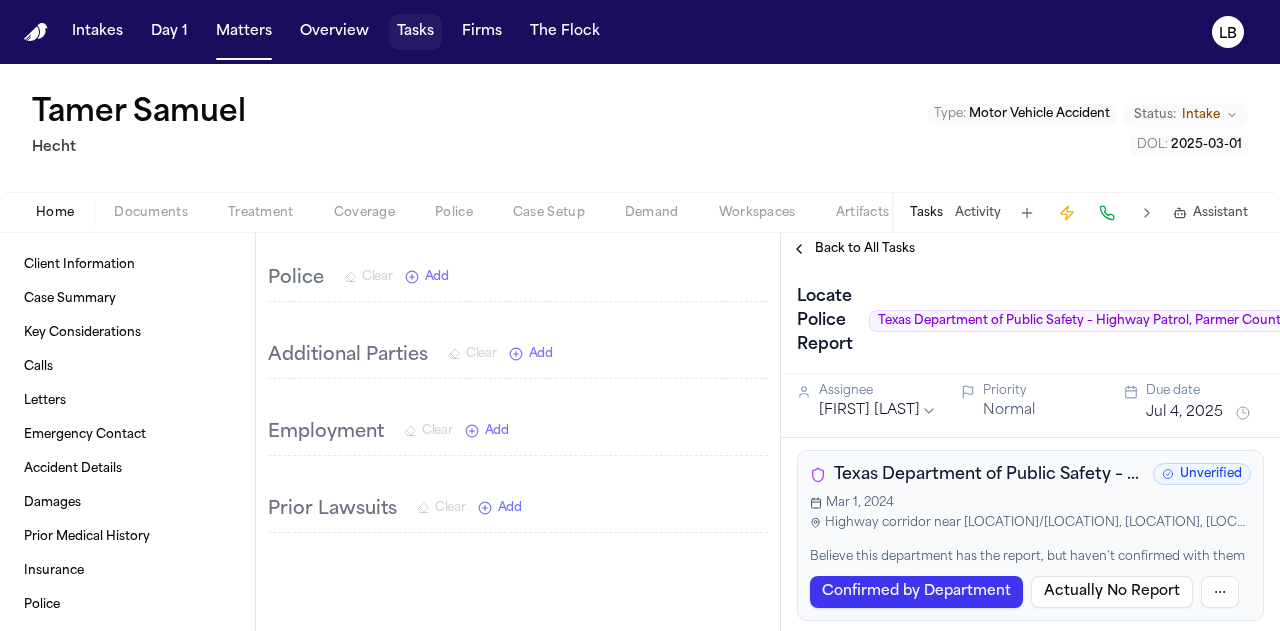 click on "Tasks" at bounding box center (415, 32) 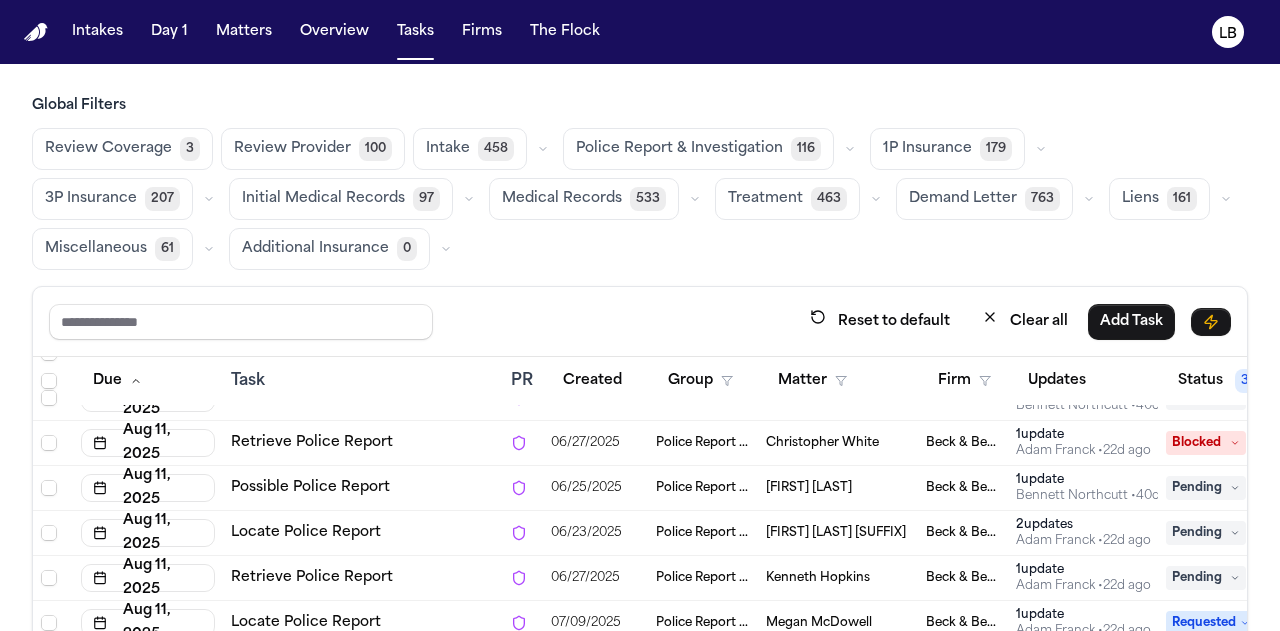 scroll, scrollTop: 4827, scrollLeft: 0, axis: vertical 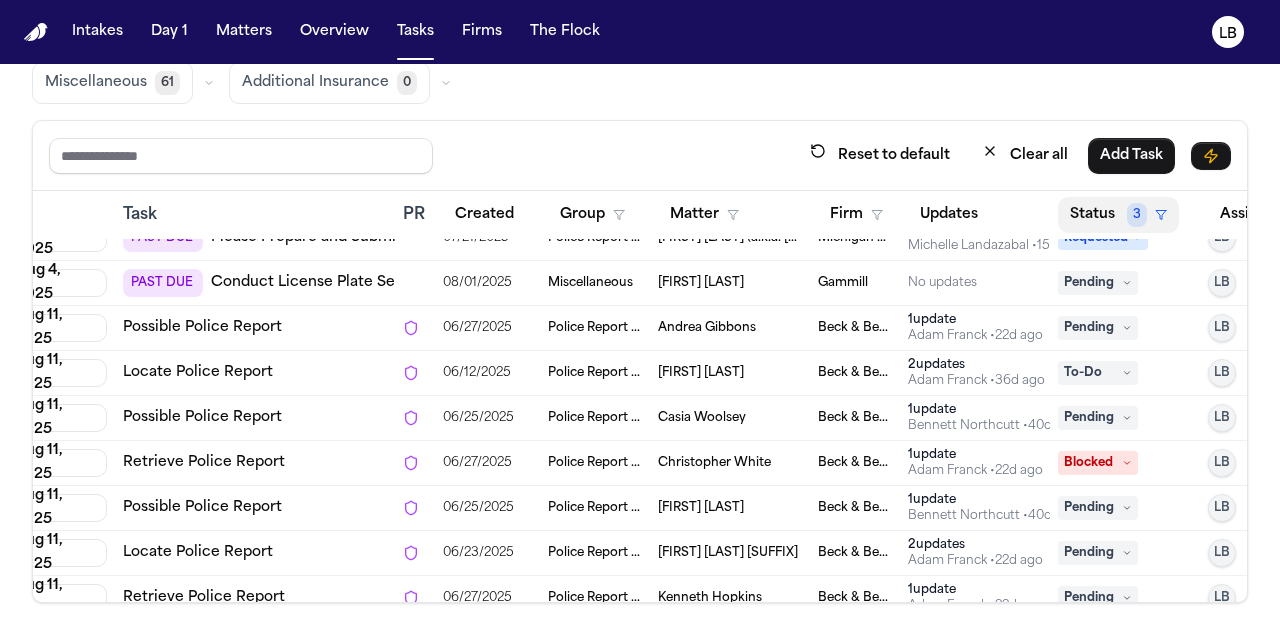 click on "Status 3" at bounding box center [1118, 215] 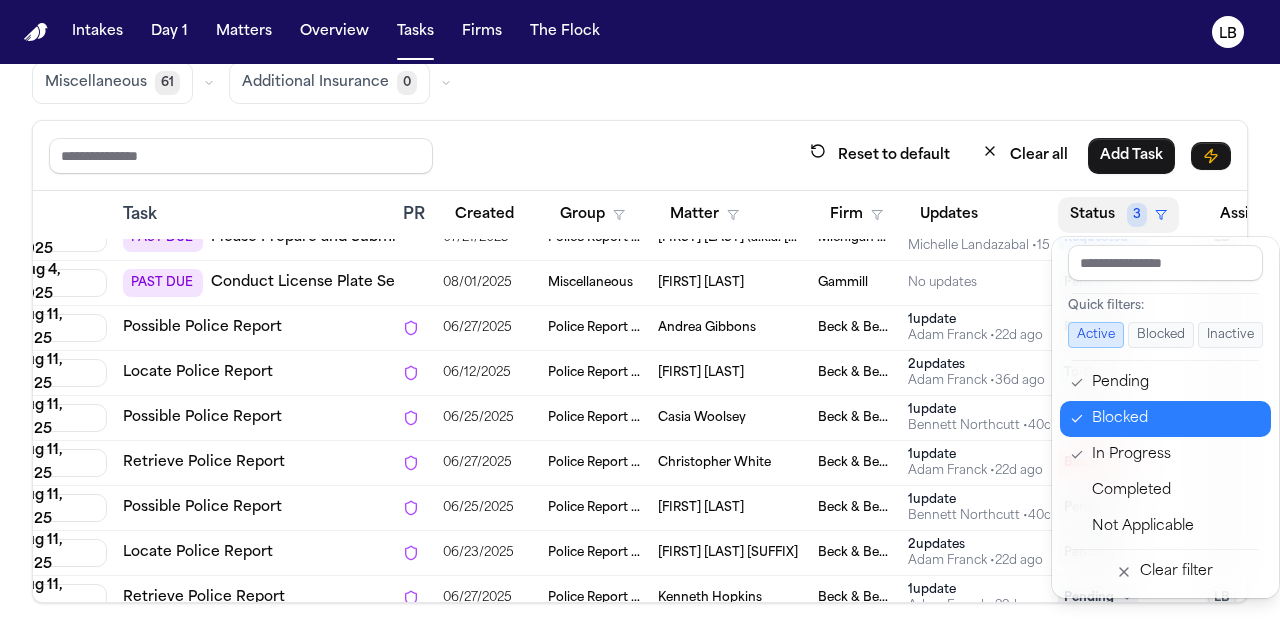 click on "Blocked" at bounding box center [1175, 419] 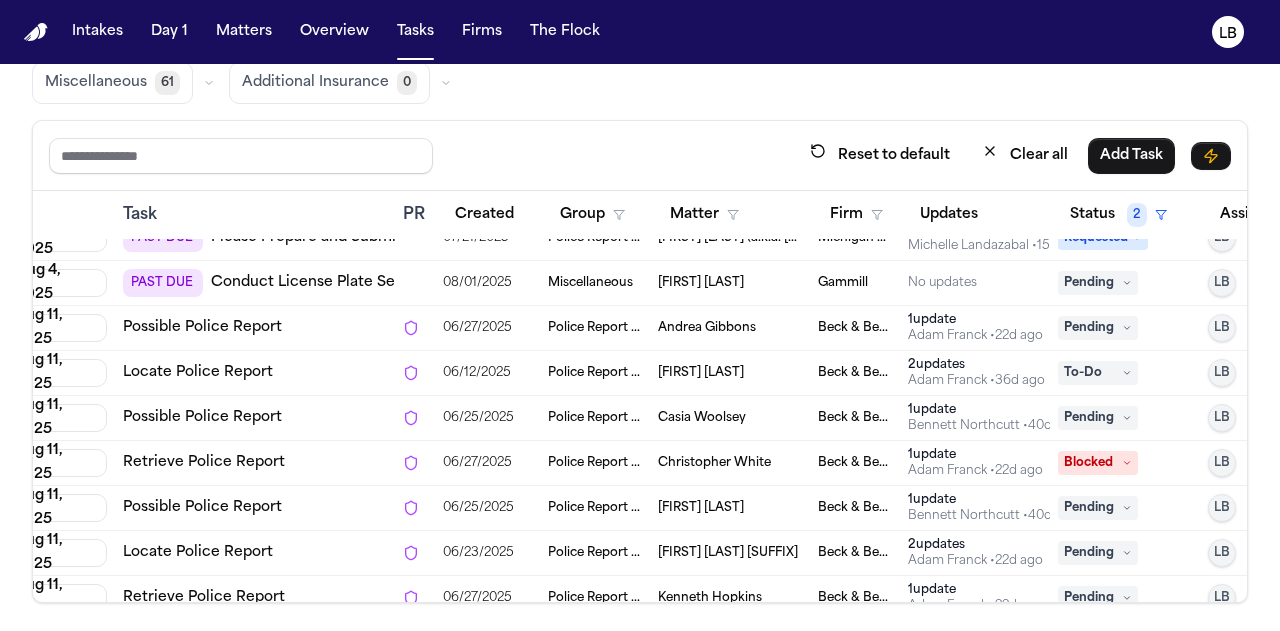 scroll, scrollTop: 4377, scrollLeft: 108, axis: both 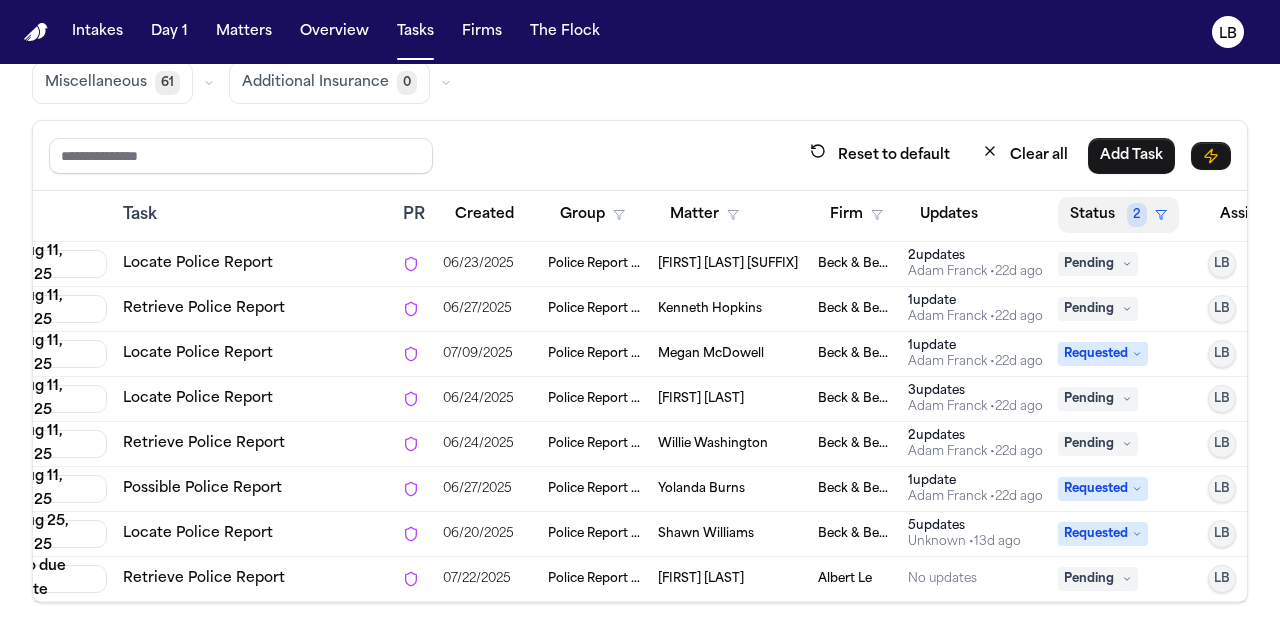 click on "Status 2" at bounding box center (1118, 215) 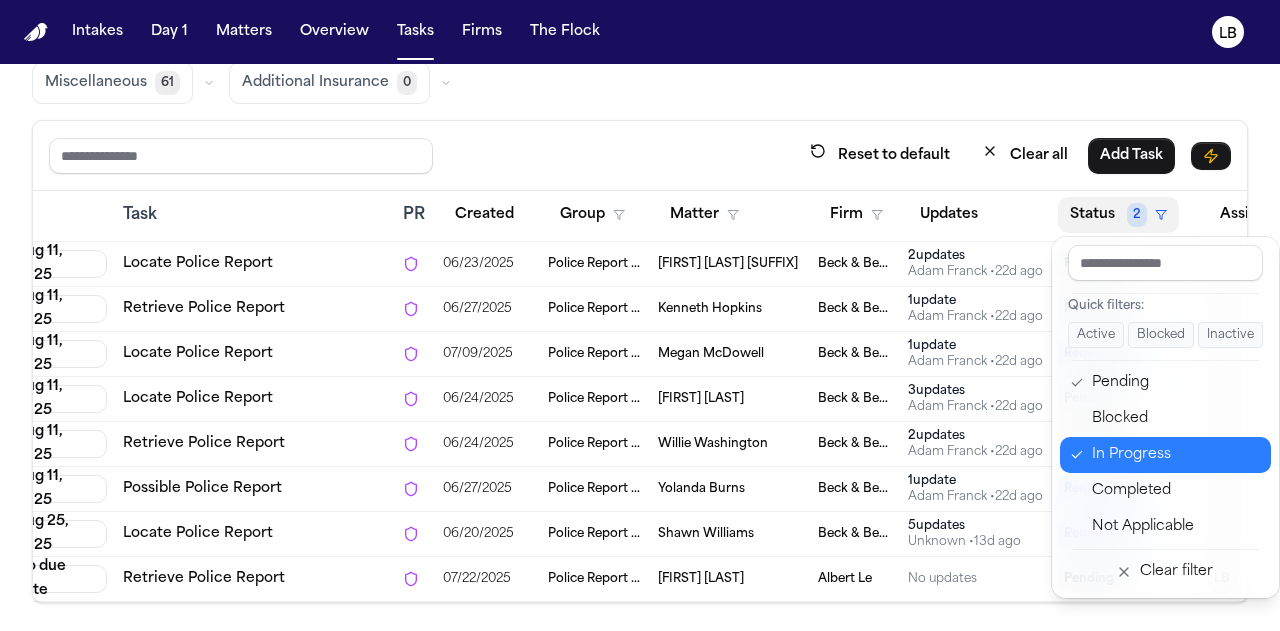 click on "In Progress" at bounding box center [1175, 455] 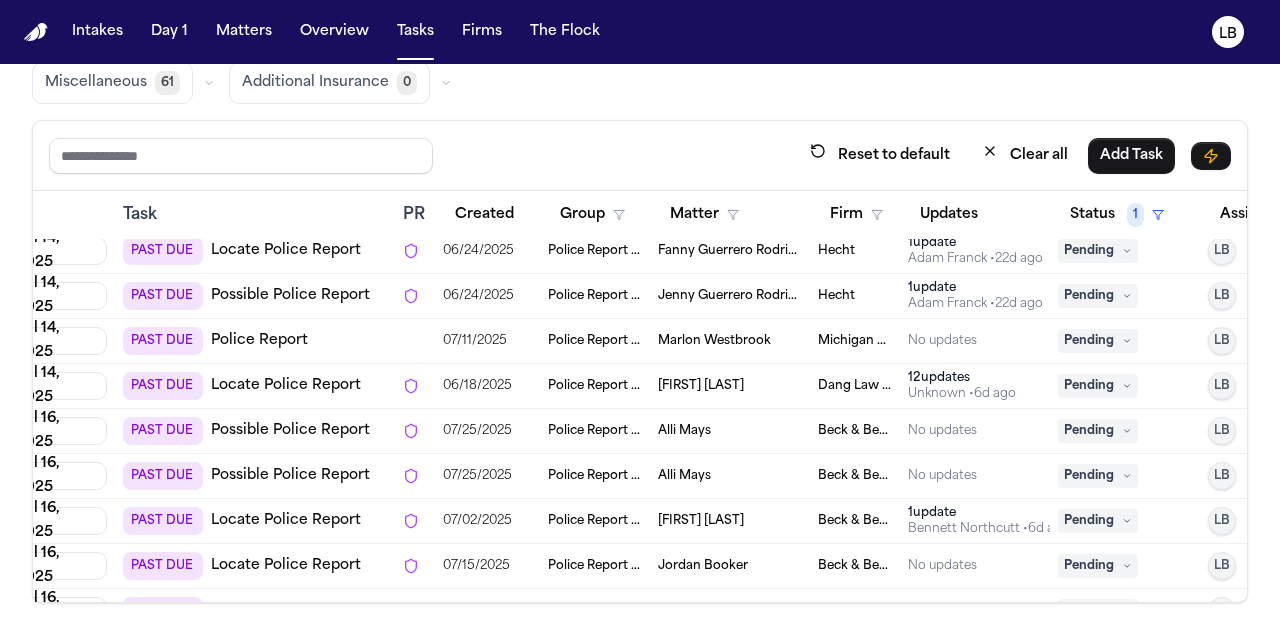 scroll, scrollTop: 0, scrollLeft: 108, axis: horizontal 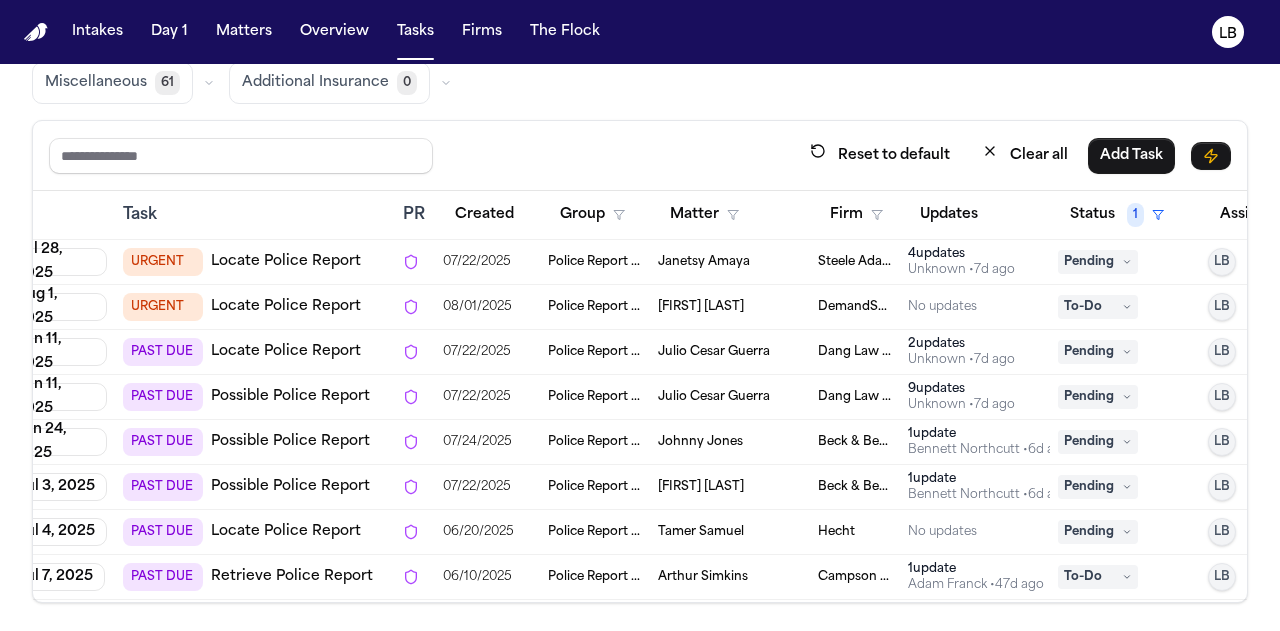 click on "Janetsy Amaya" at bounding box center (730, 262) 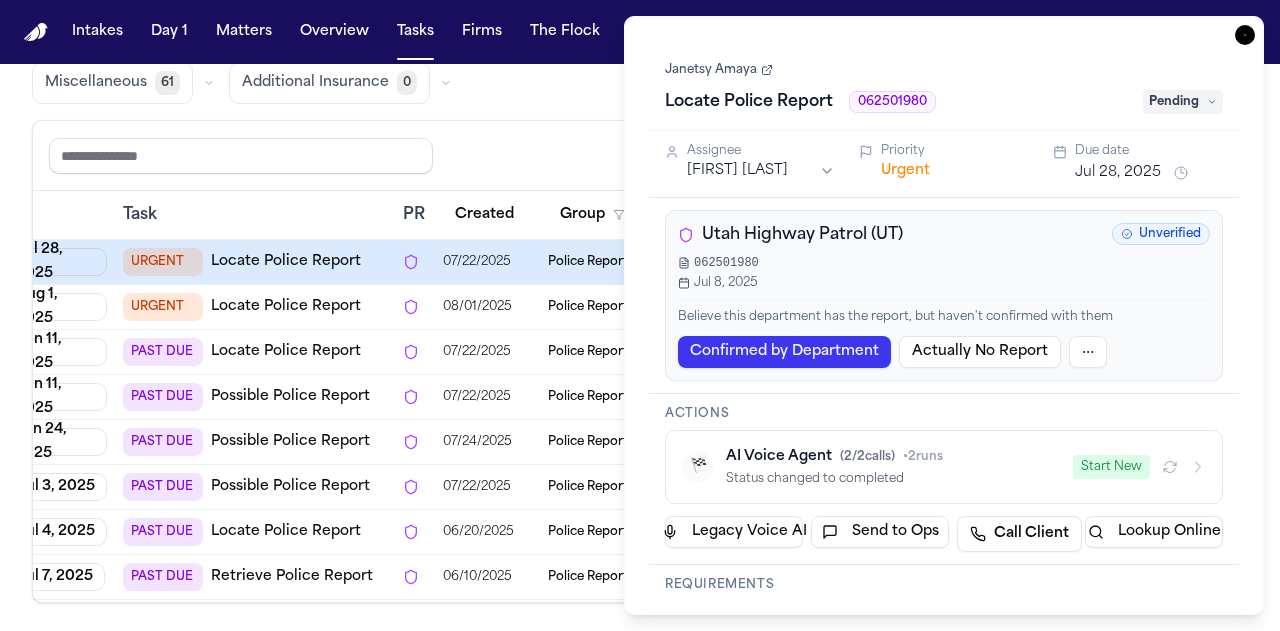 click on "Janetsy Amaya" at bounding box center (719, 70) 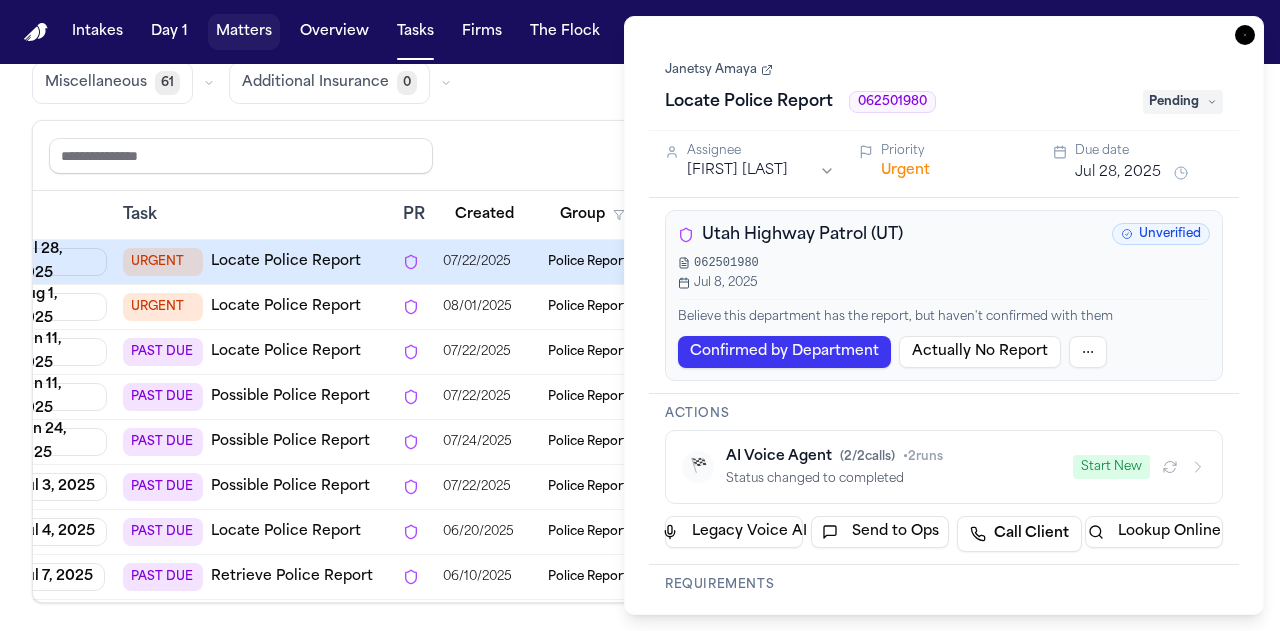 click on "Matters" at bounding box center (244, 32) 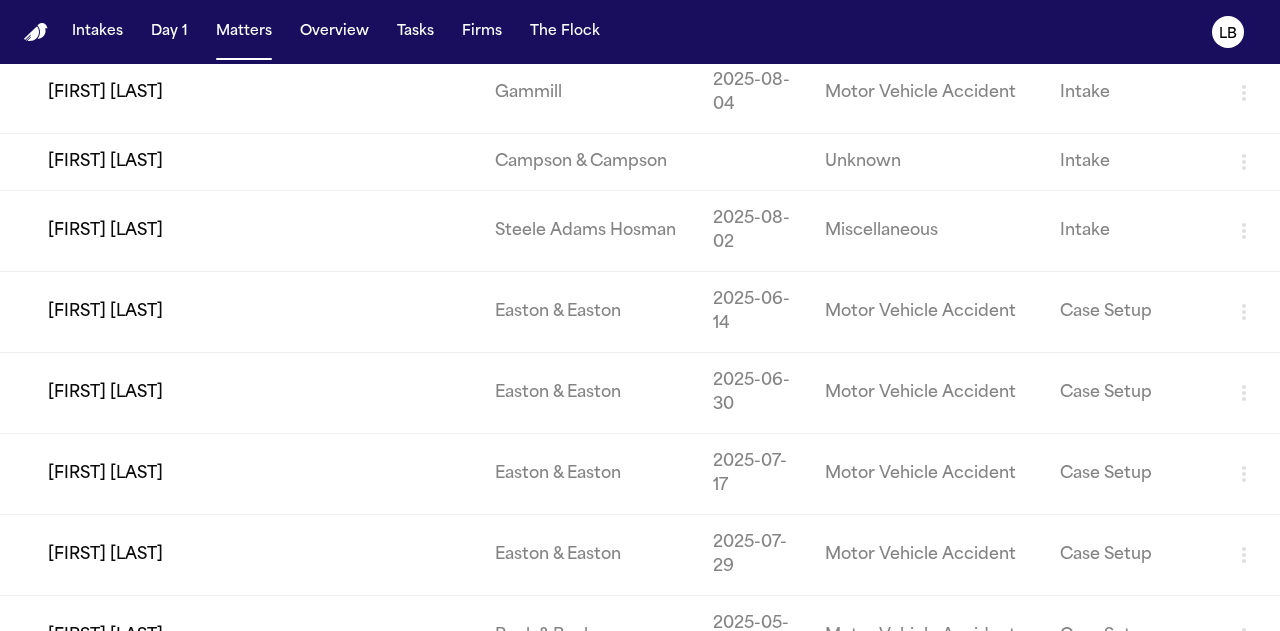 scroll, scrollTop: 0, scrollLeft: 0, axis: both 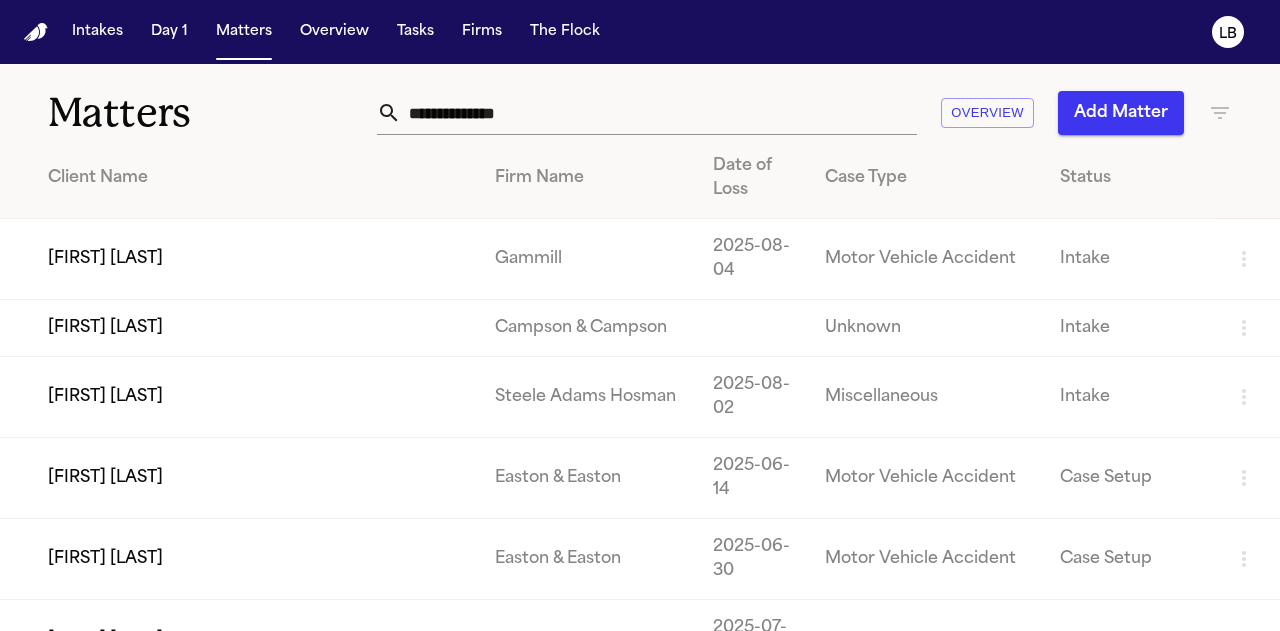 click on "Client Name" at bounding box center (255, 178) 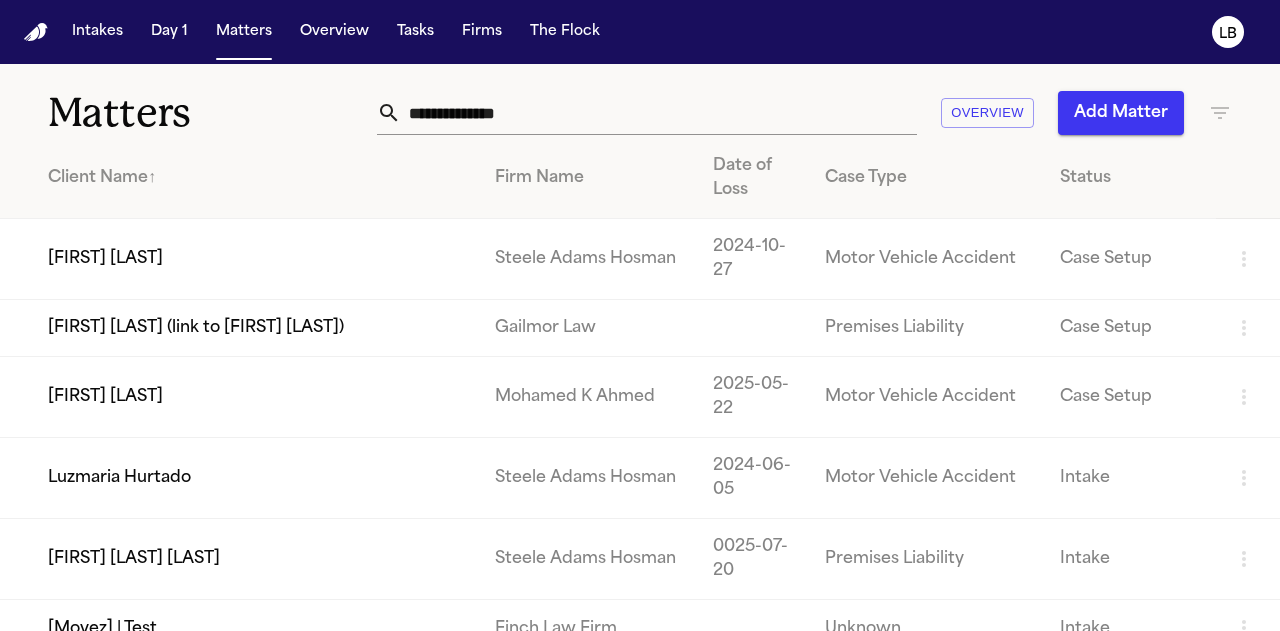 click at bounding box center [659, 113] 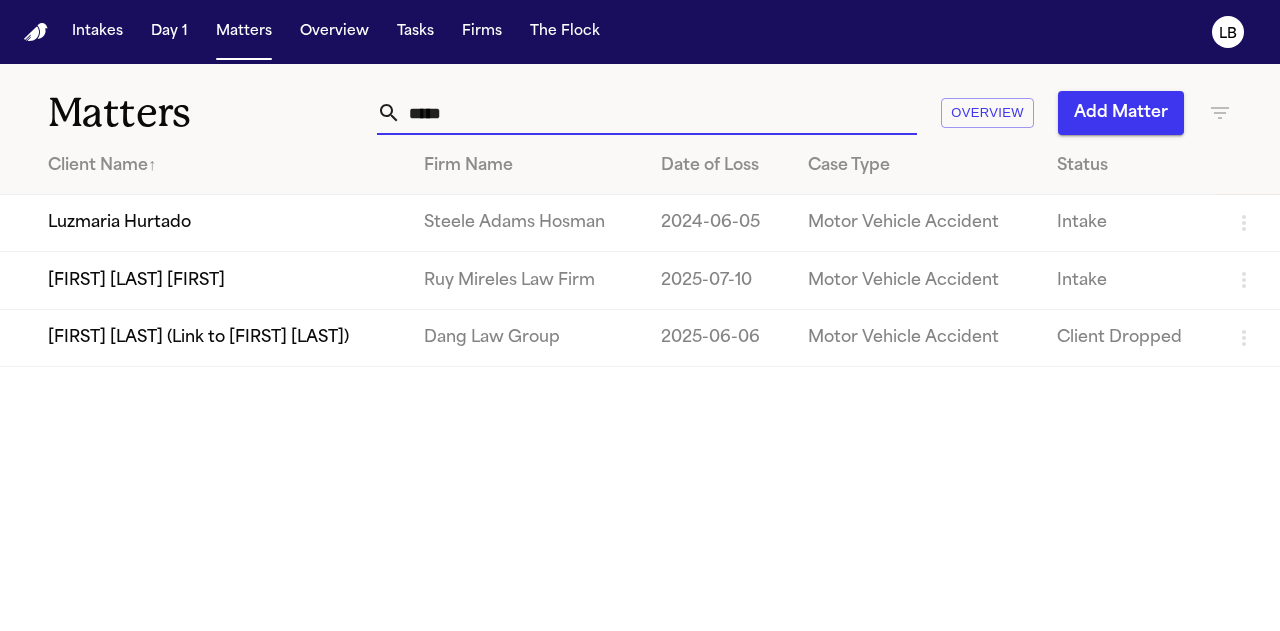 click on "Steele Adams Hosman" at bounding box center [527, 223] 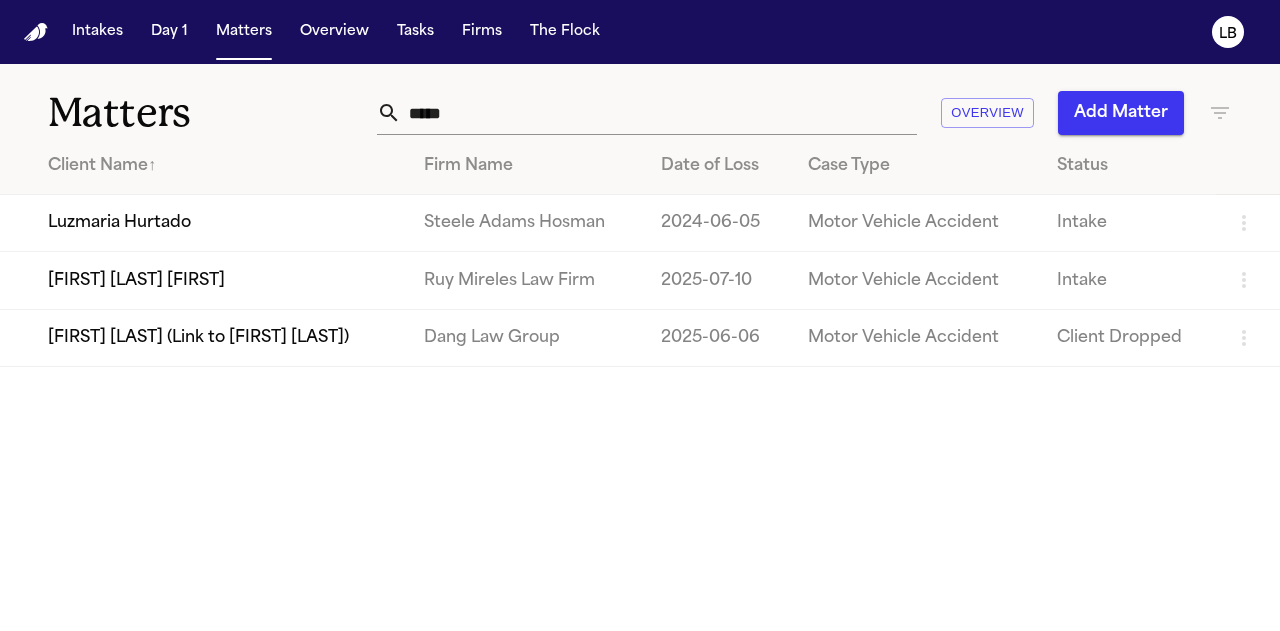 click on "Luzmaria Hurtado" at bounding box center [204, 223] 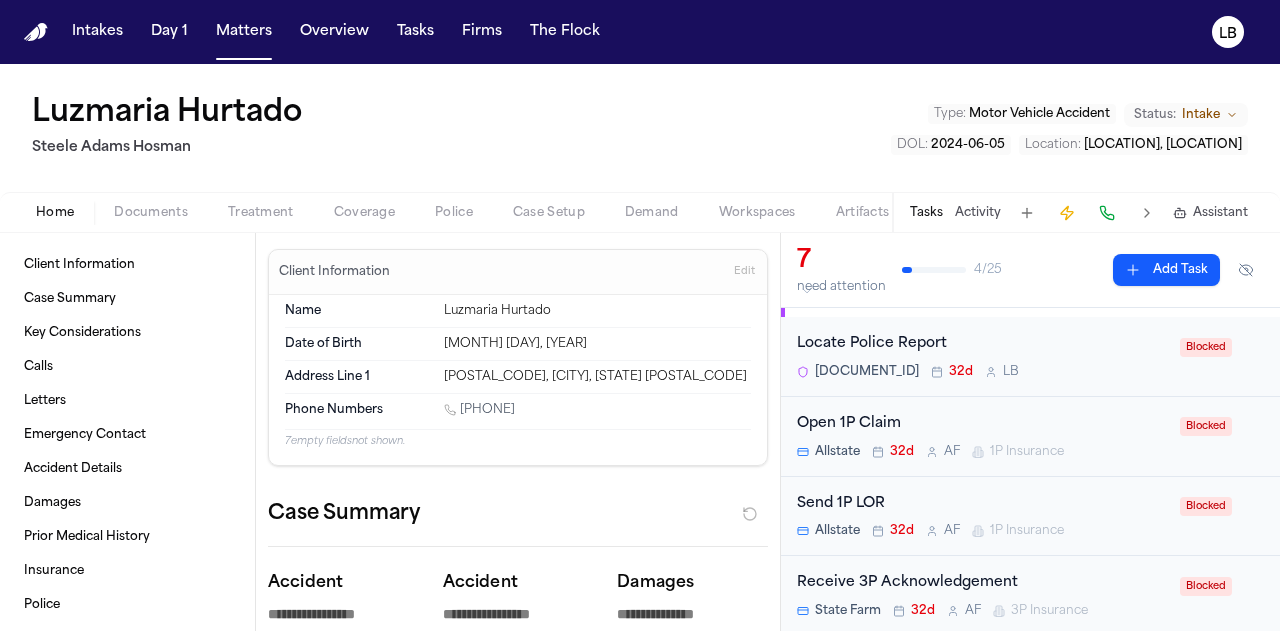 scroll, scrollTop: 42, scrollLeft: 0, axis: vertical 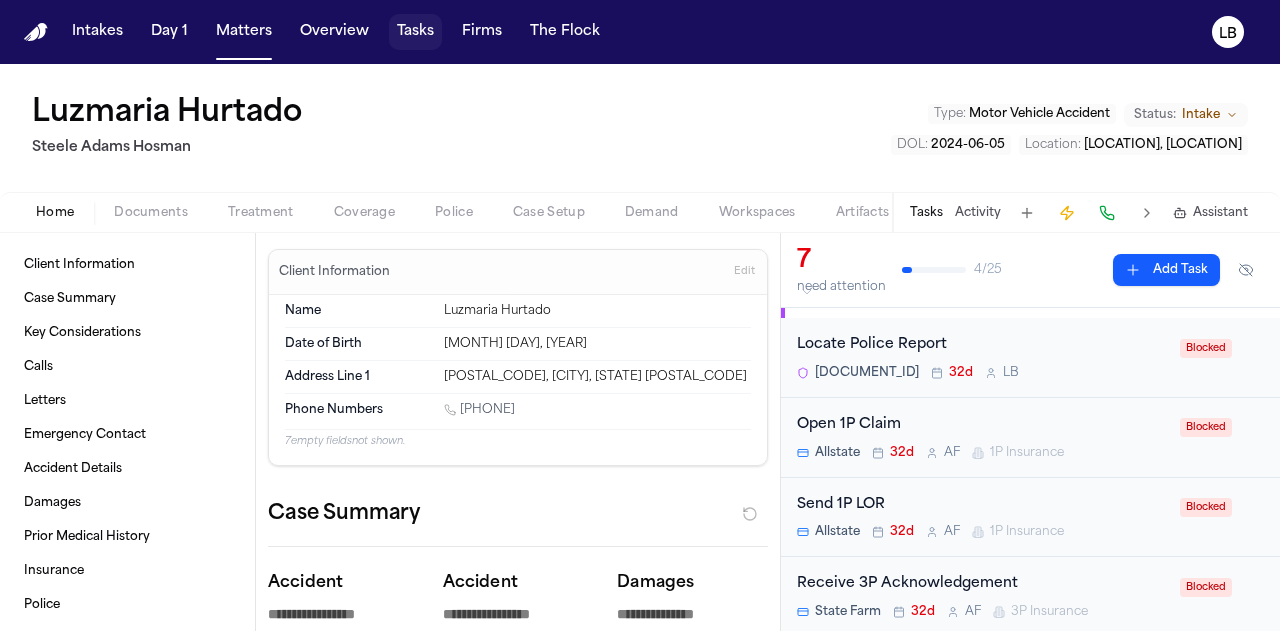 click on "Tasks" at bounding box center (415, 32) 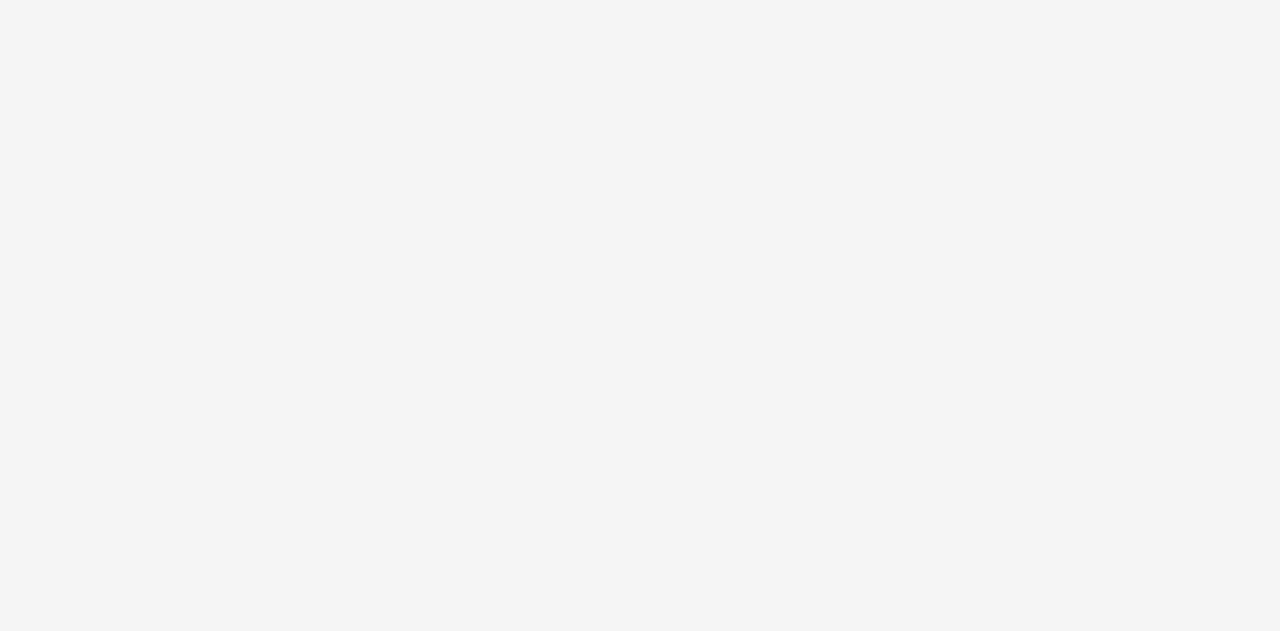 scroll, scrollTop: 0, scrollLeft: 0, axis: both 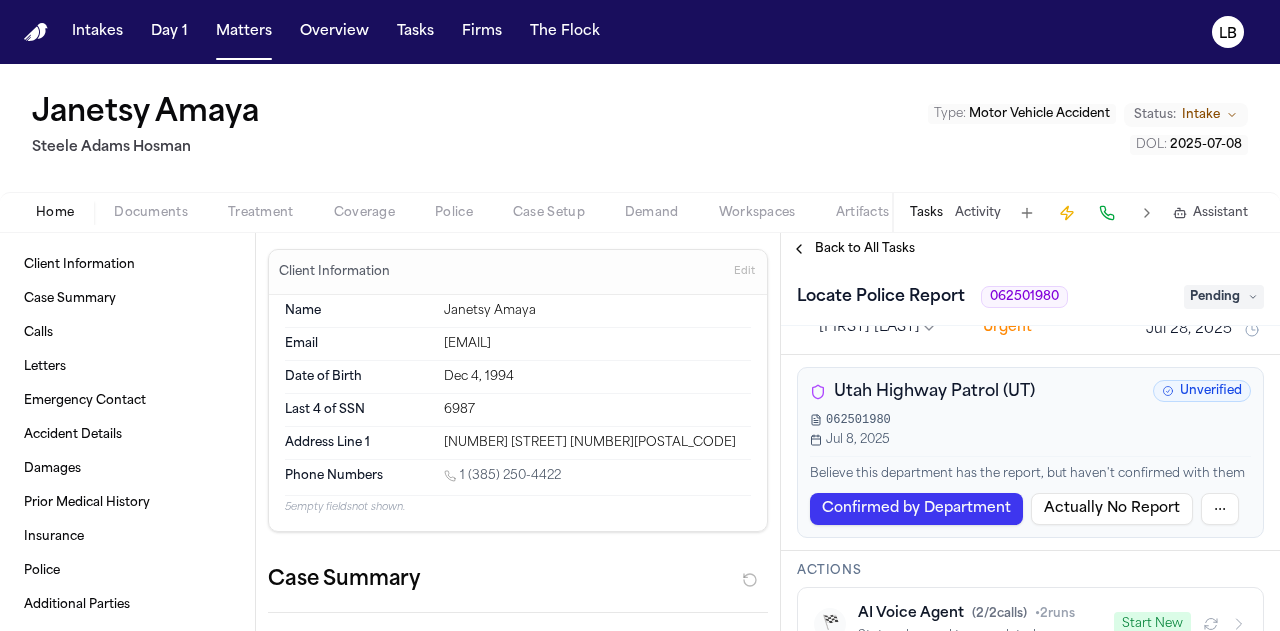 click on "Activity" at bounding box center (978, 213) 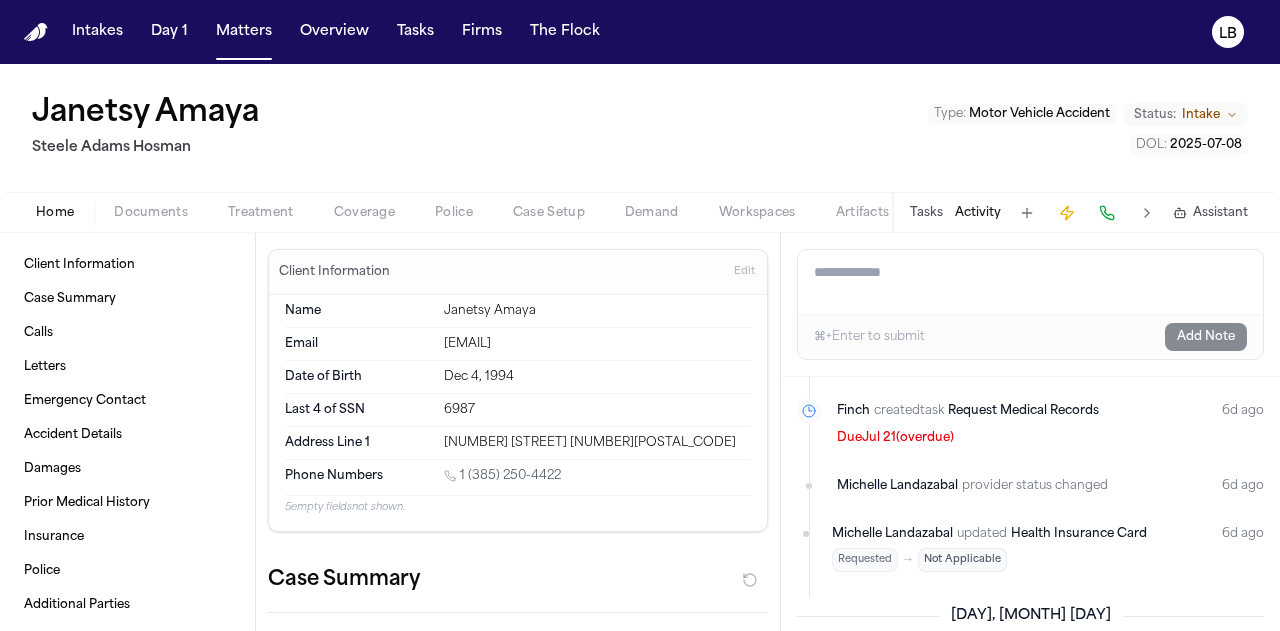 scroll, scrollTop: 0, scrollLeft: 0, axis: both 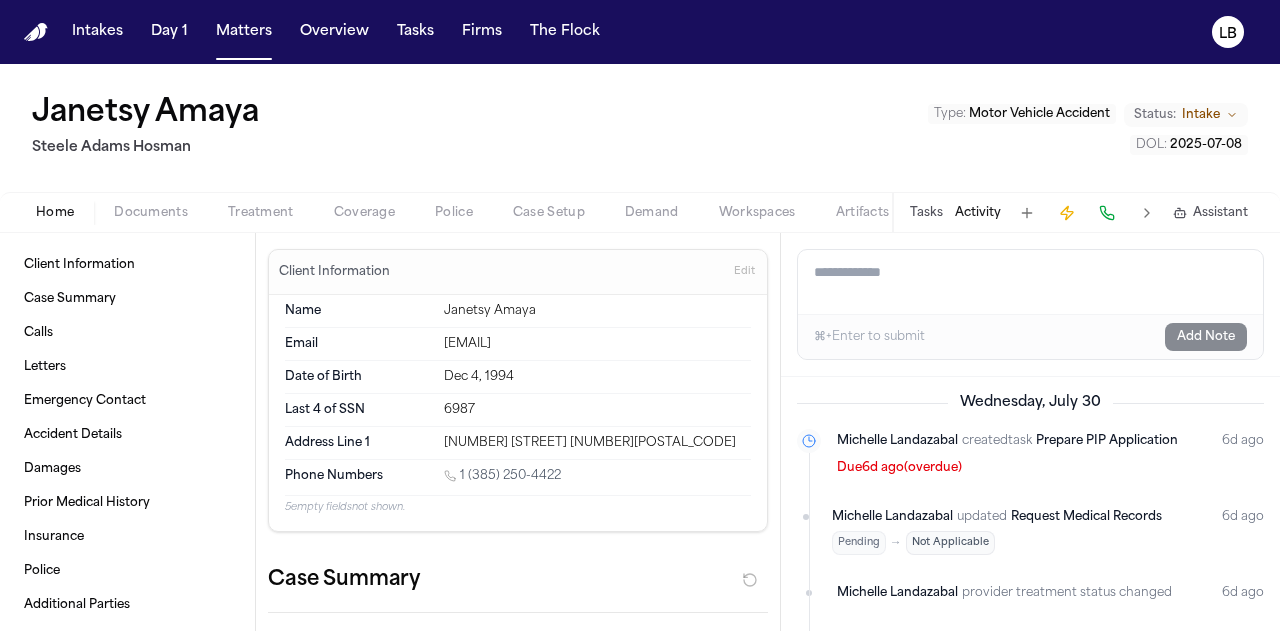 click on "Tasks" at bounding box center [926, 213] 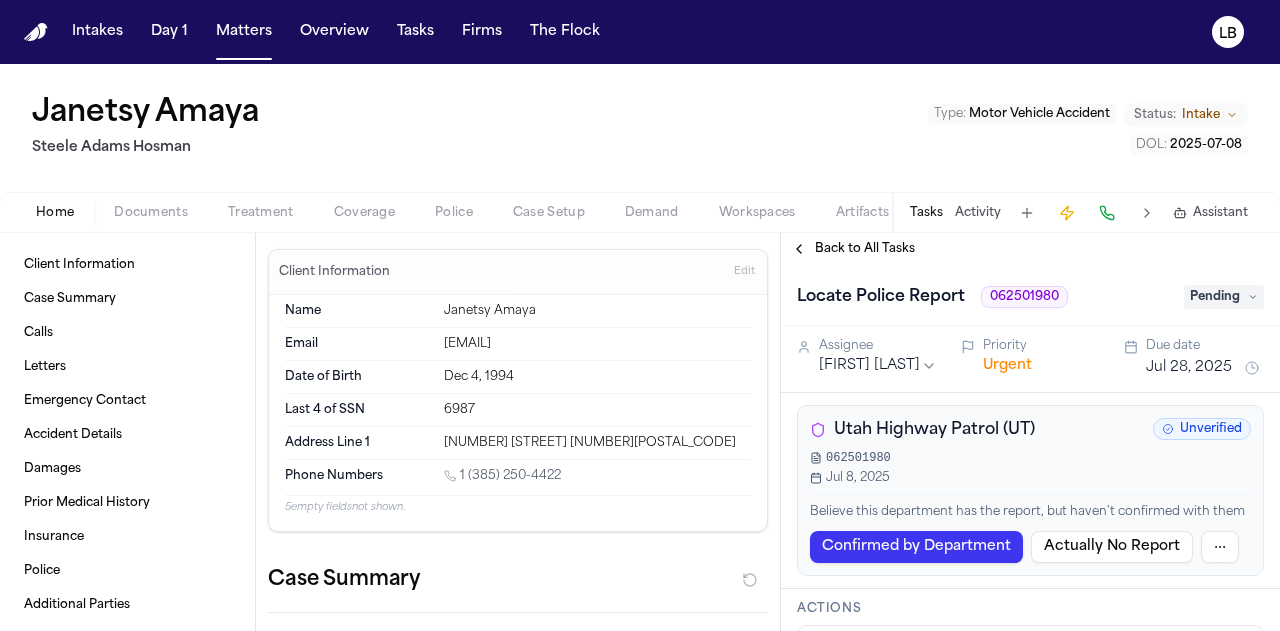 click on "Utah Highway Patrol (UT)" at bounding box center (934, 430) 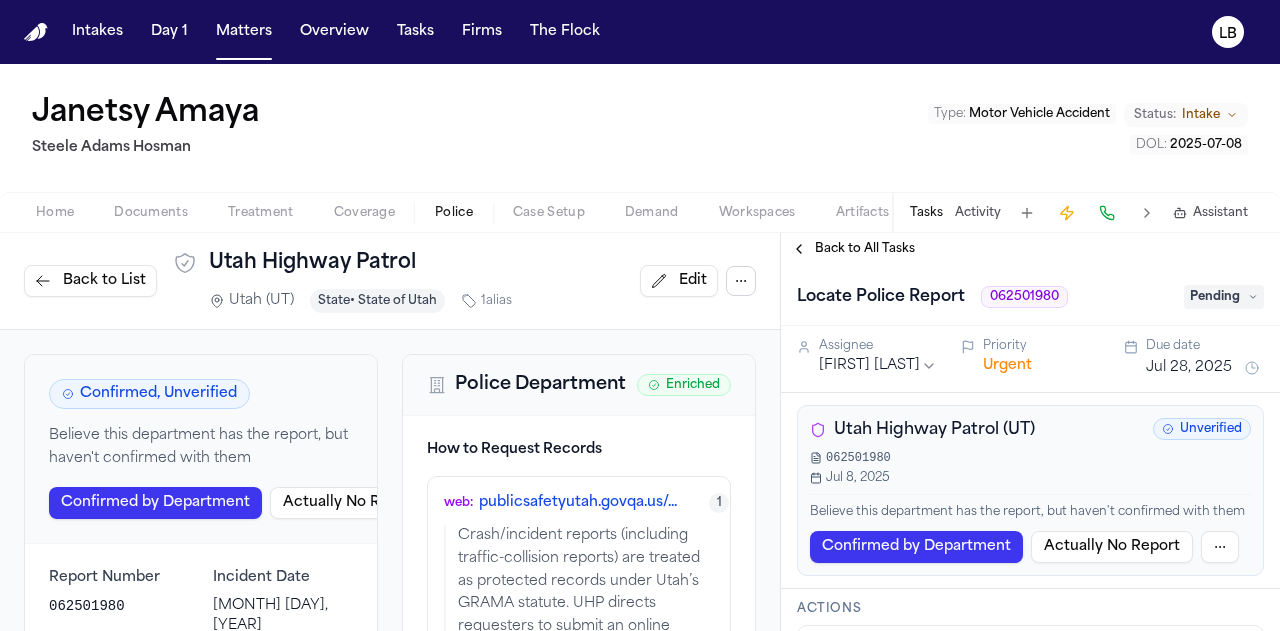 click on "web : publicsafetyutah.govqa.us/..." at bounding box center (560, 503) 